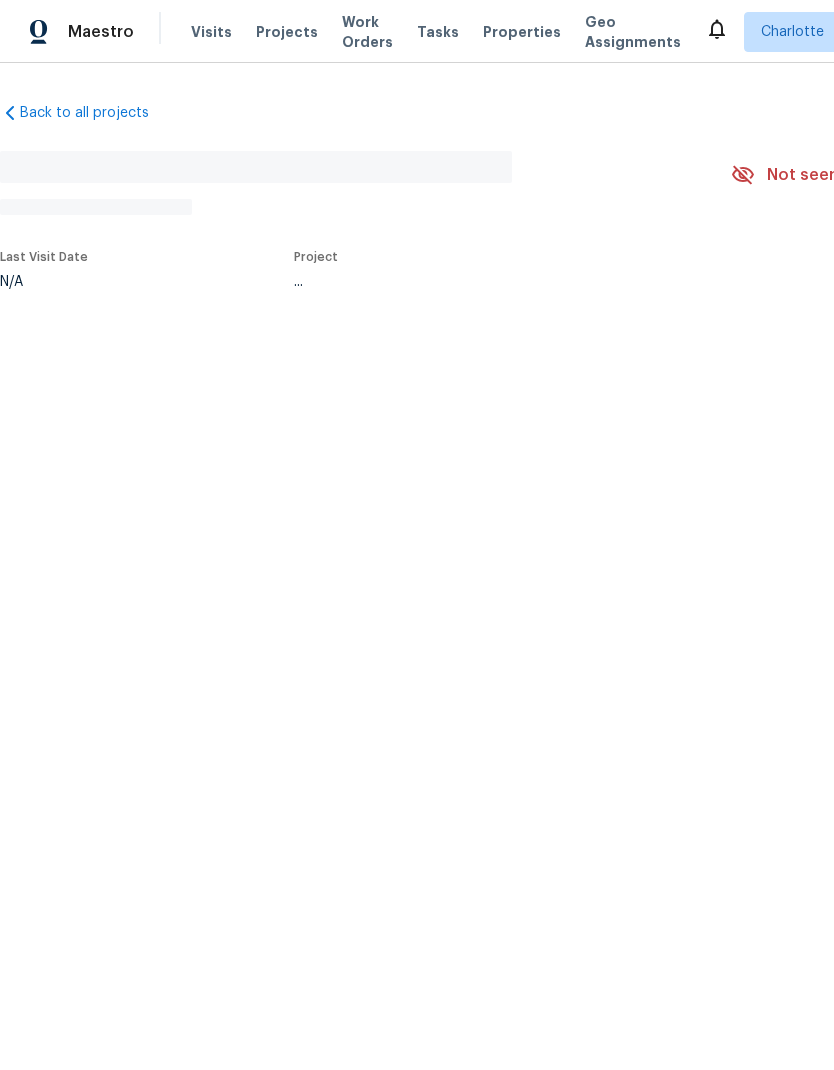 scroll, scrollTop: 0, scrollLeft: 0, axis: both 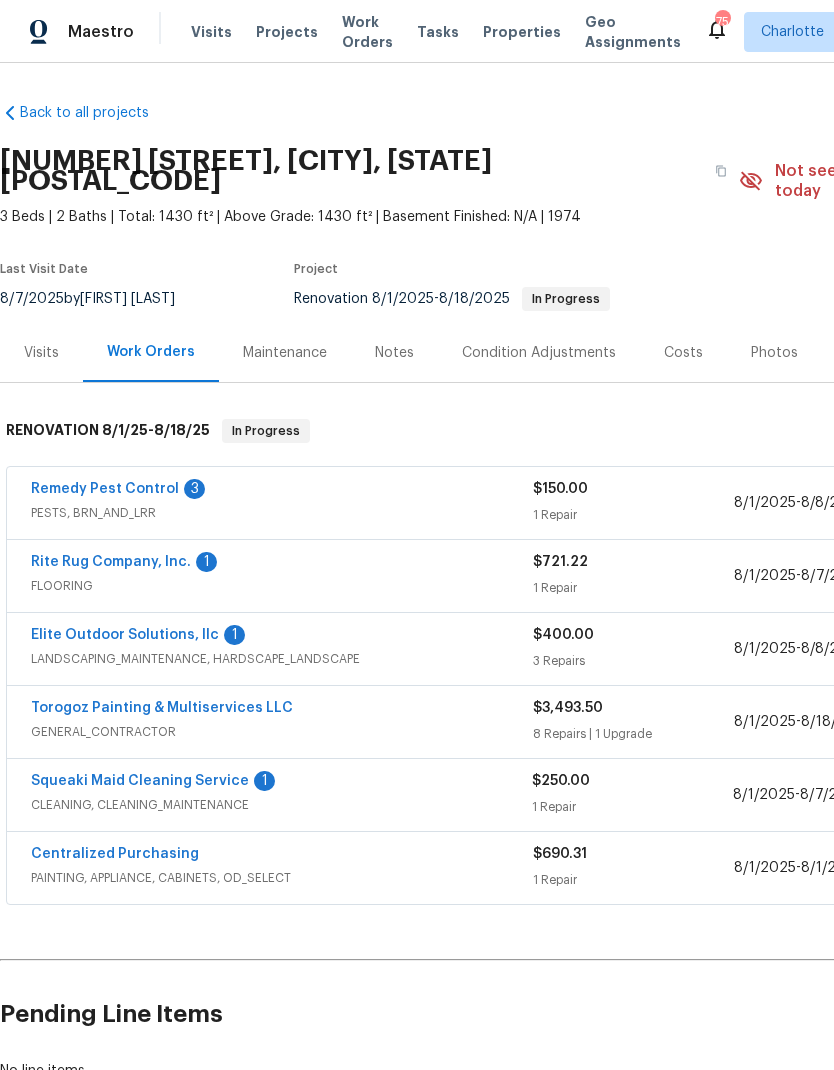 click on "Projects" at bounding box center (287, 32) 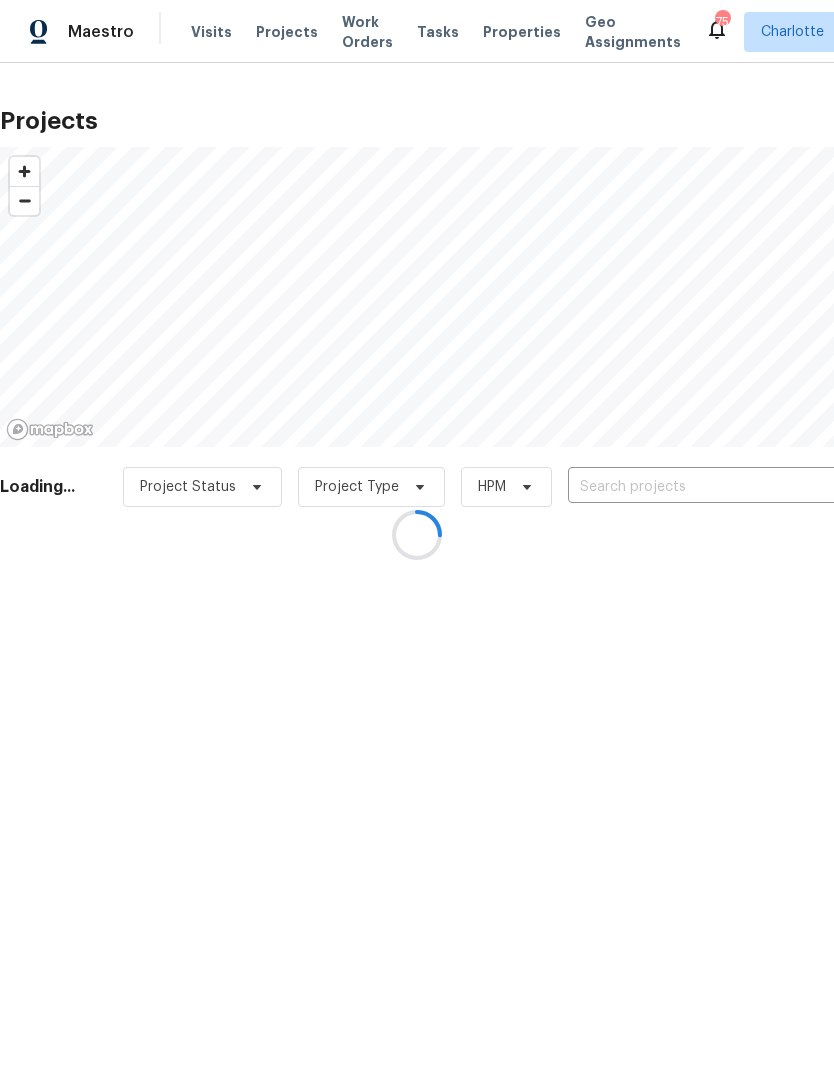 click at bounding box center (417, 535) 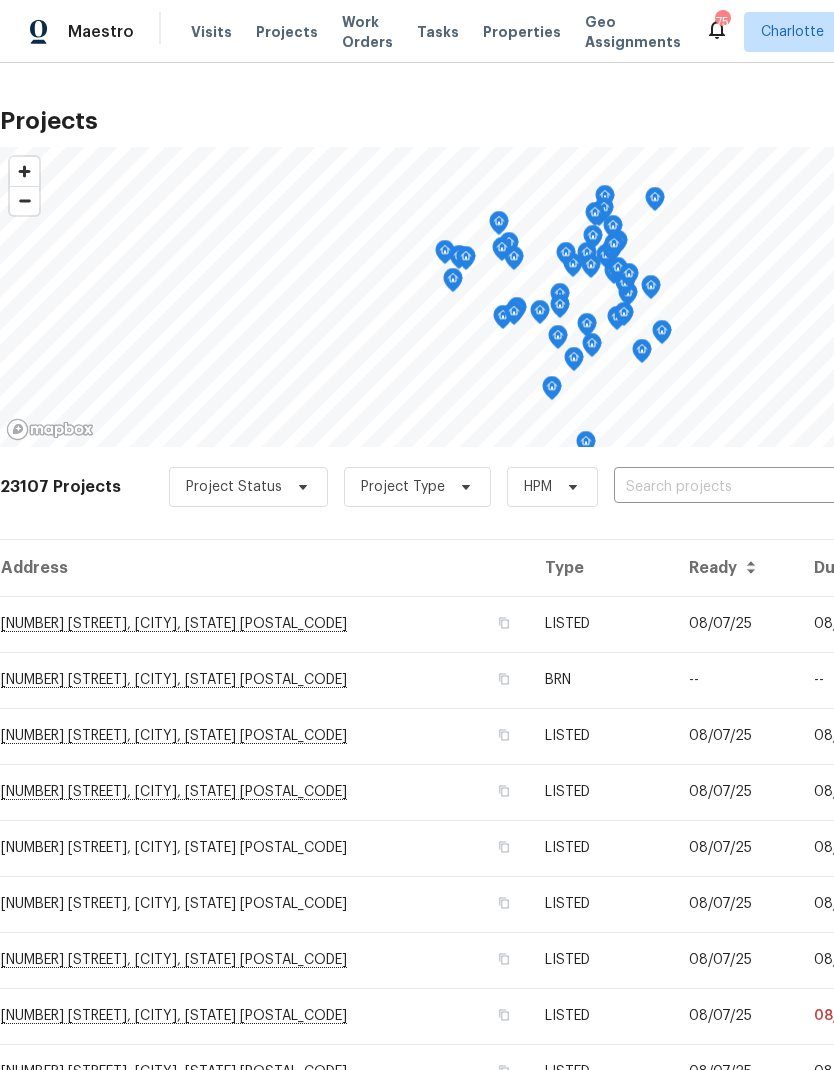 click on "23107 Projects Project Status Project Type HPM ​" at bounding box center [565, 499] 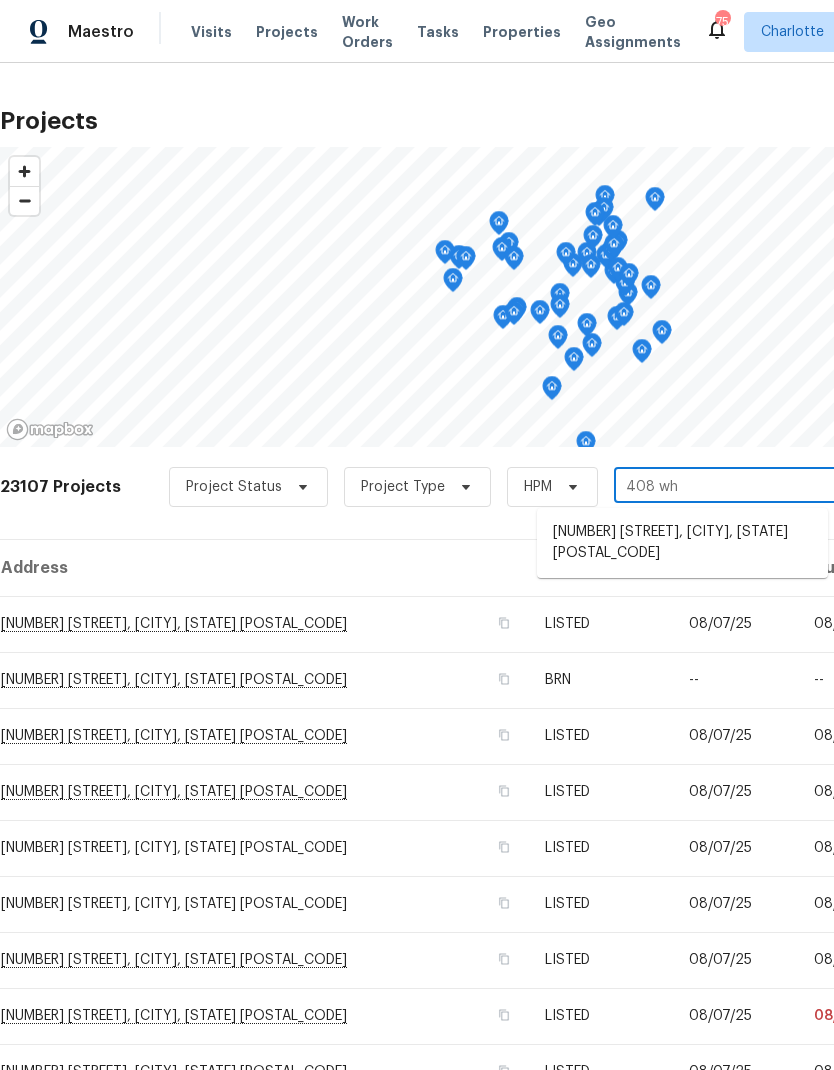 type on "408 whi" 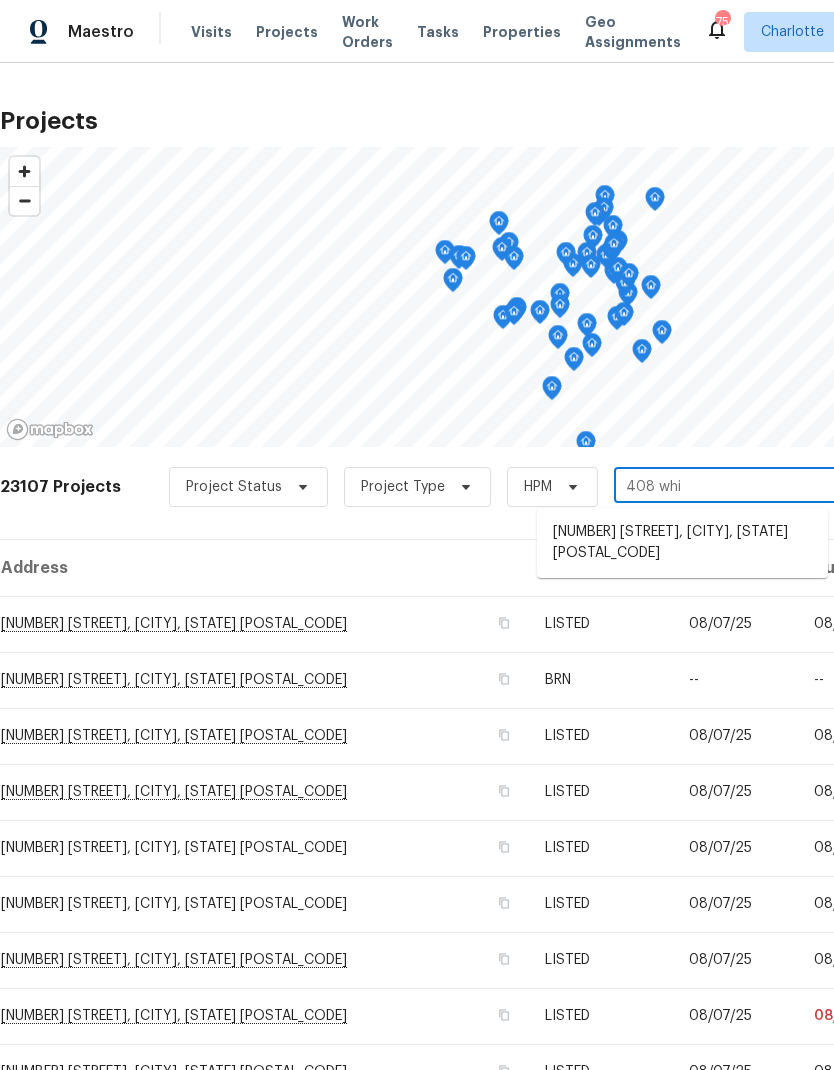 click on "408 Whitethorn Dr, Gastonia, NC 28054" at bounding box center [682, 543] 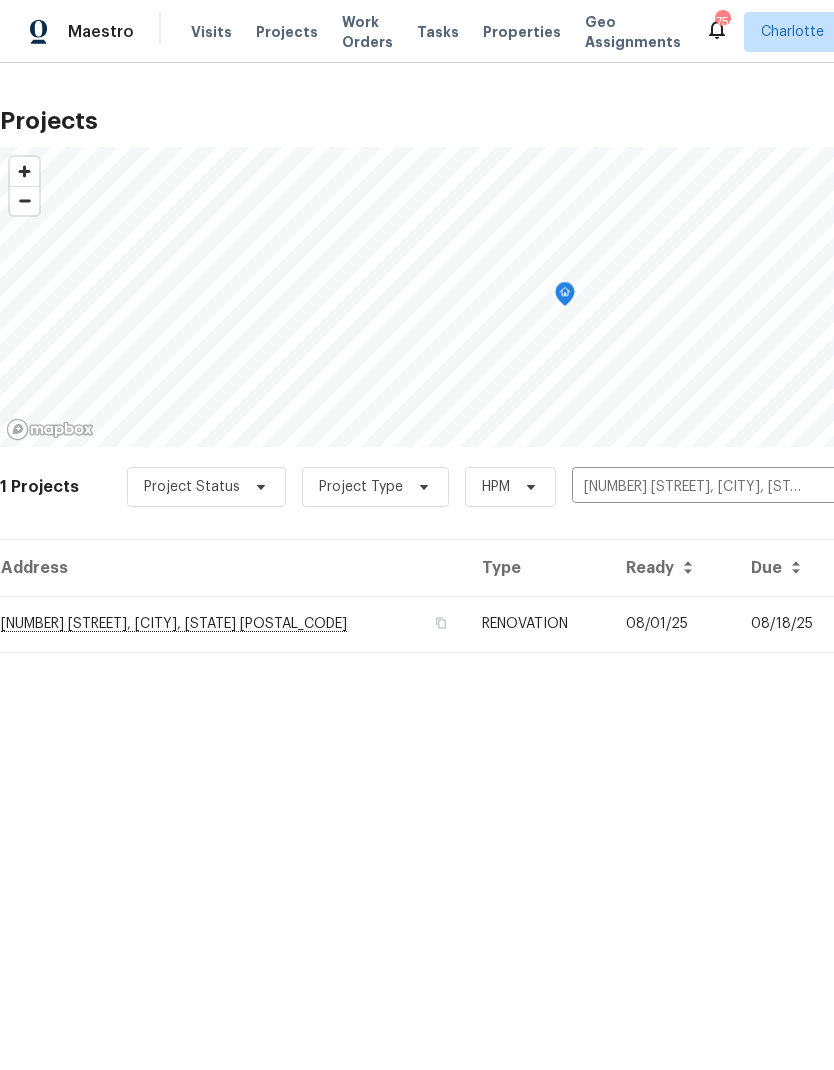 click on "08/18/25" at bounding box center (792, 624) 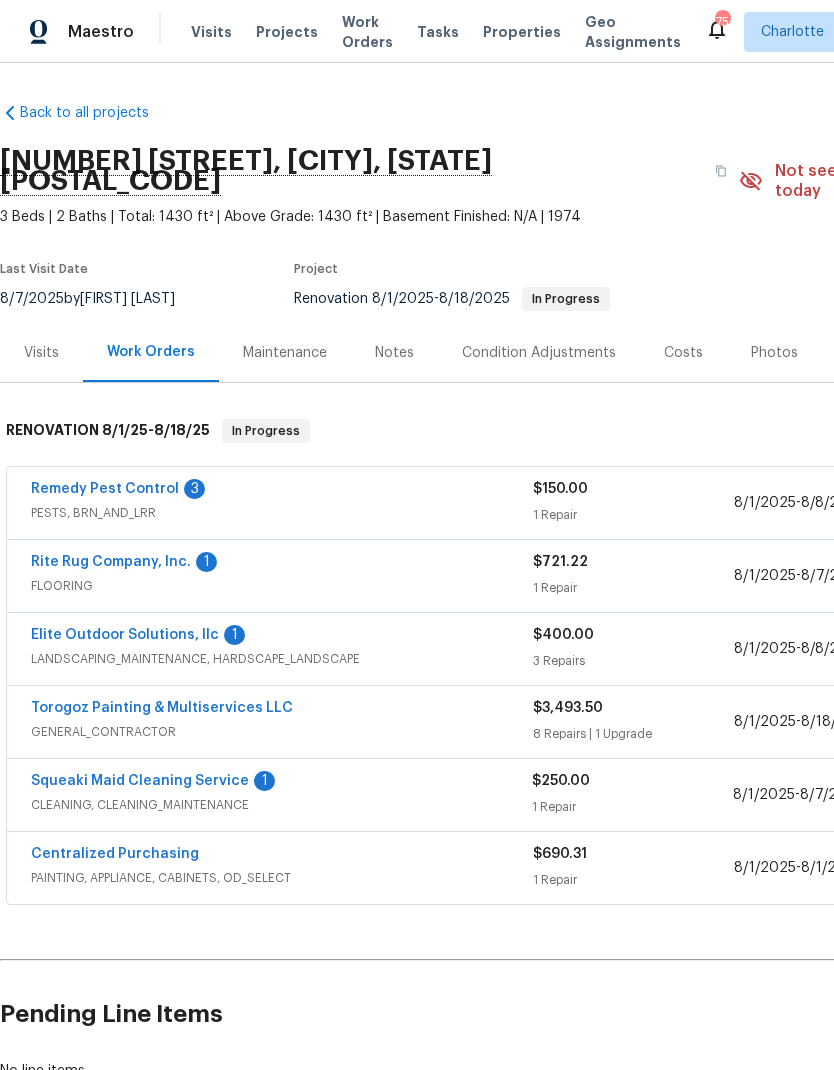 click on "Remedy Pest Control" at bounding box center (105, 489) 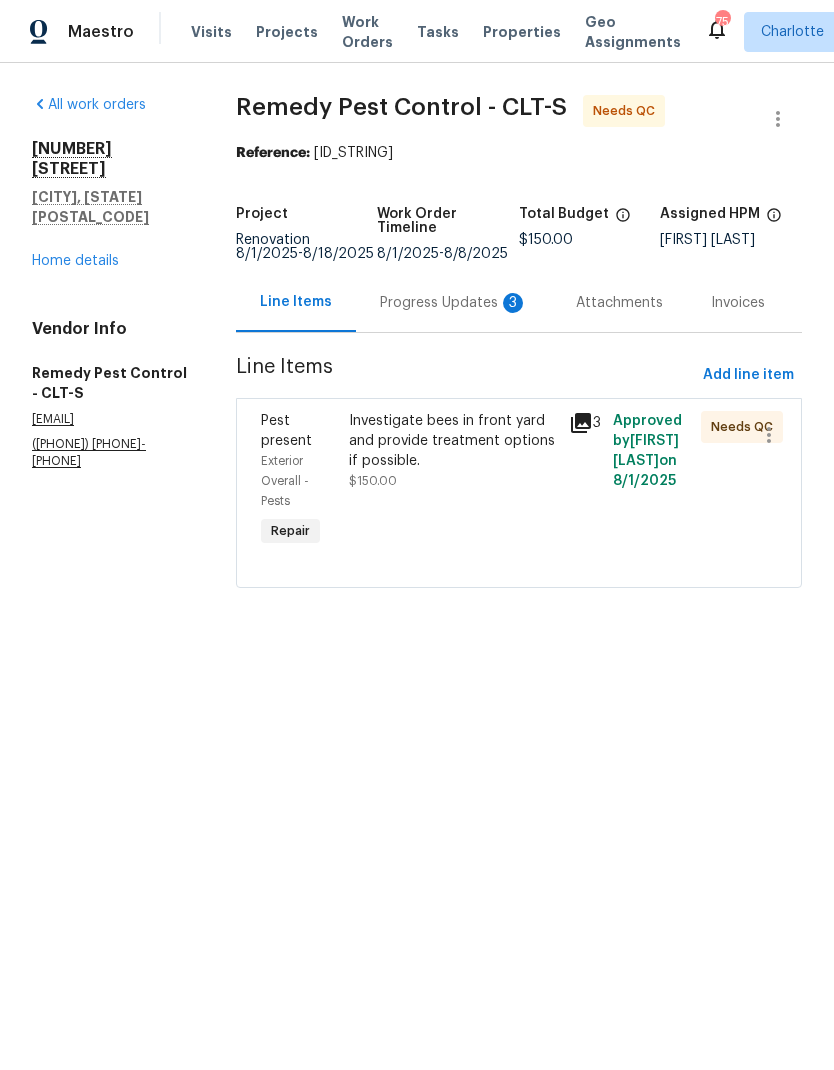 click on "Progress Updates 3" at bounding box center (454, 303) 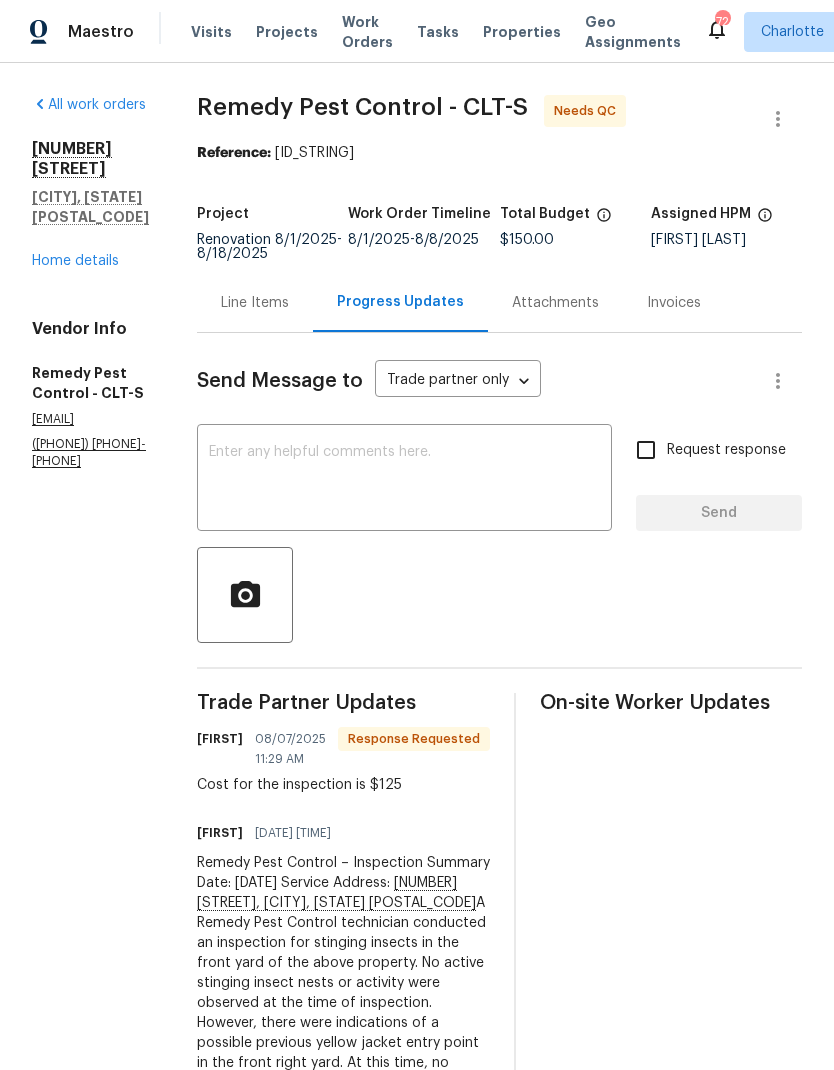 click on "Line Items" at bounding box center [255, 302] 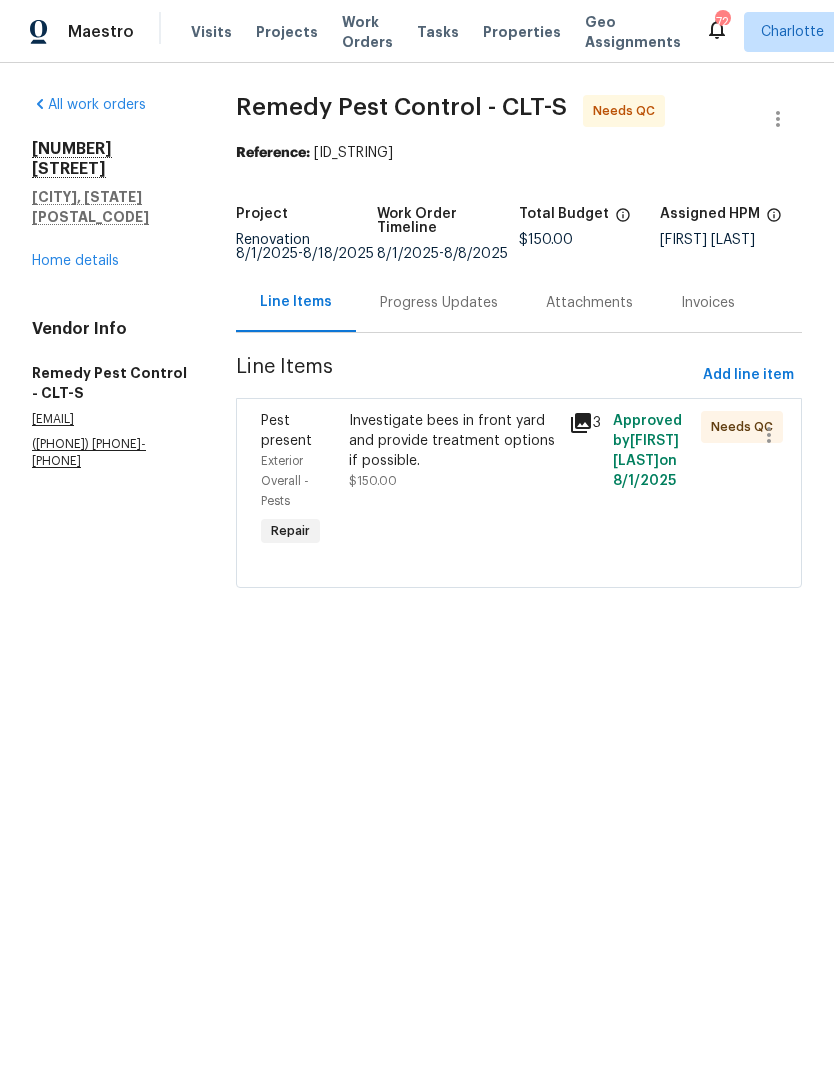 click on "Investigate bees in front yard and provide treatment options if possible." at bounding box center (453, 441) 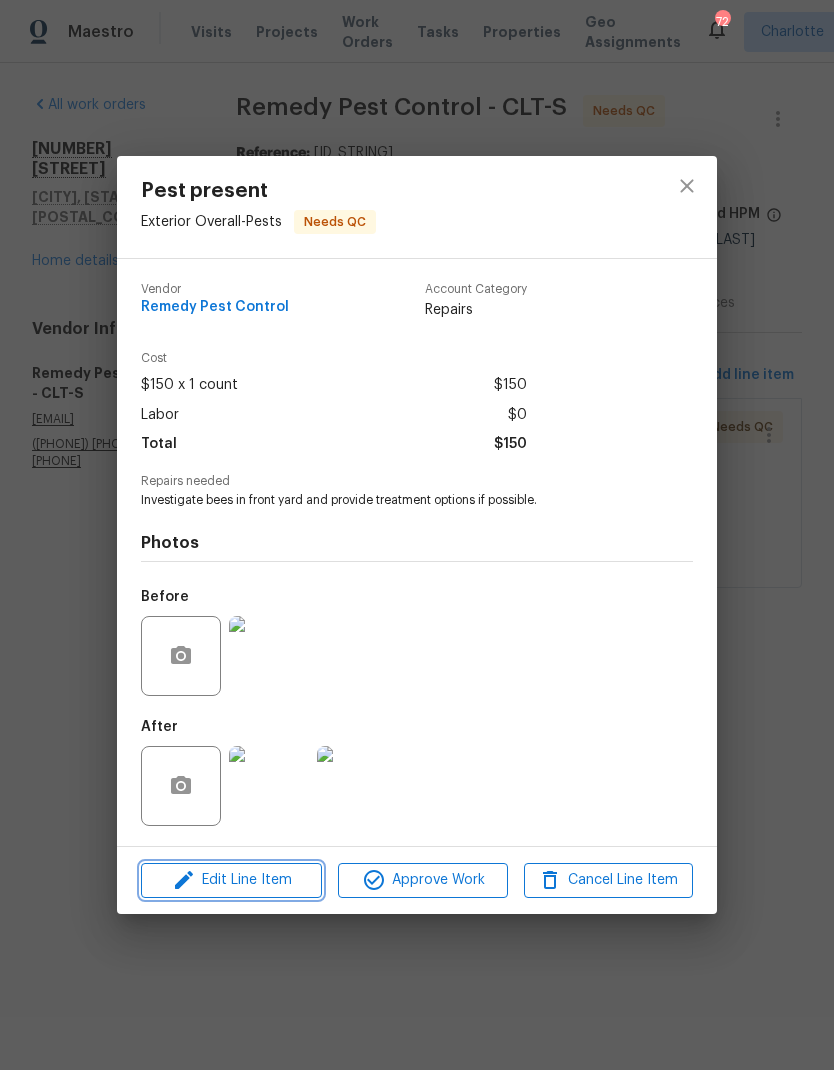 click on "Edit Line Item" at bounding box center [231, 880] 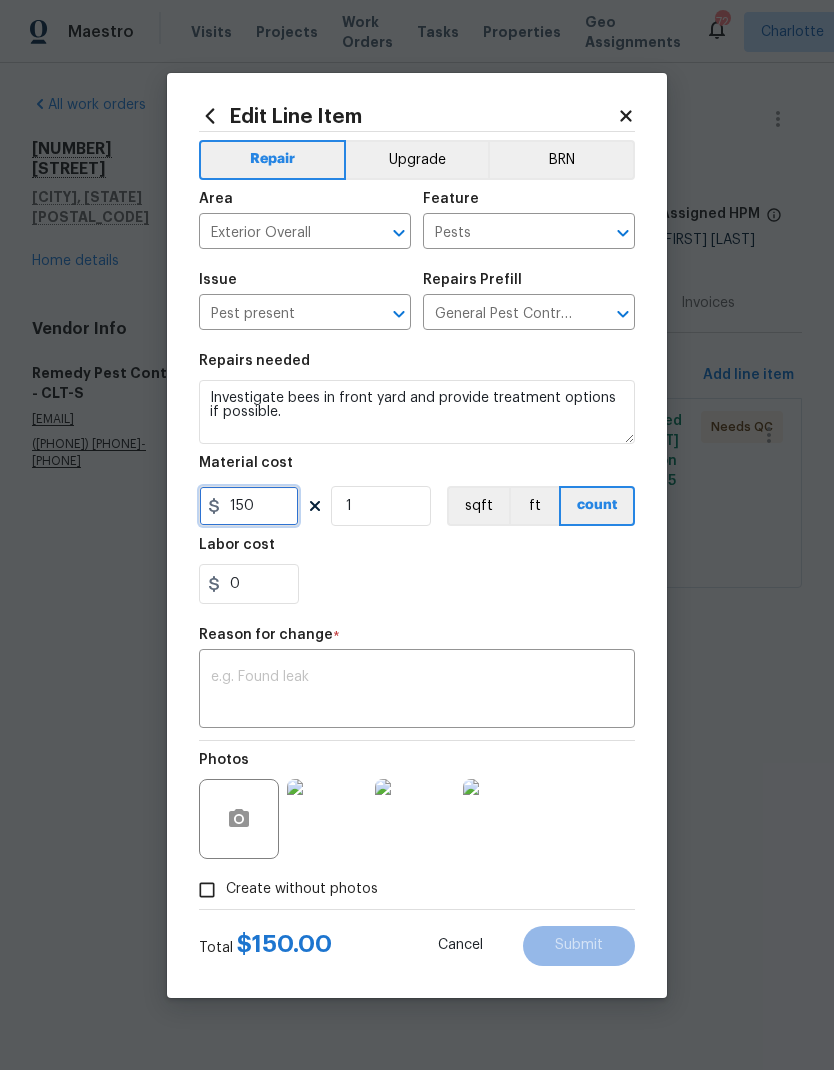 click on "150" at bounding box center [249, 506] 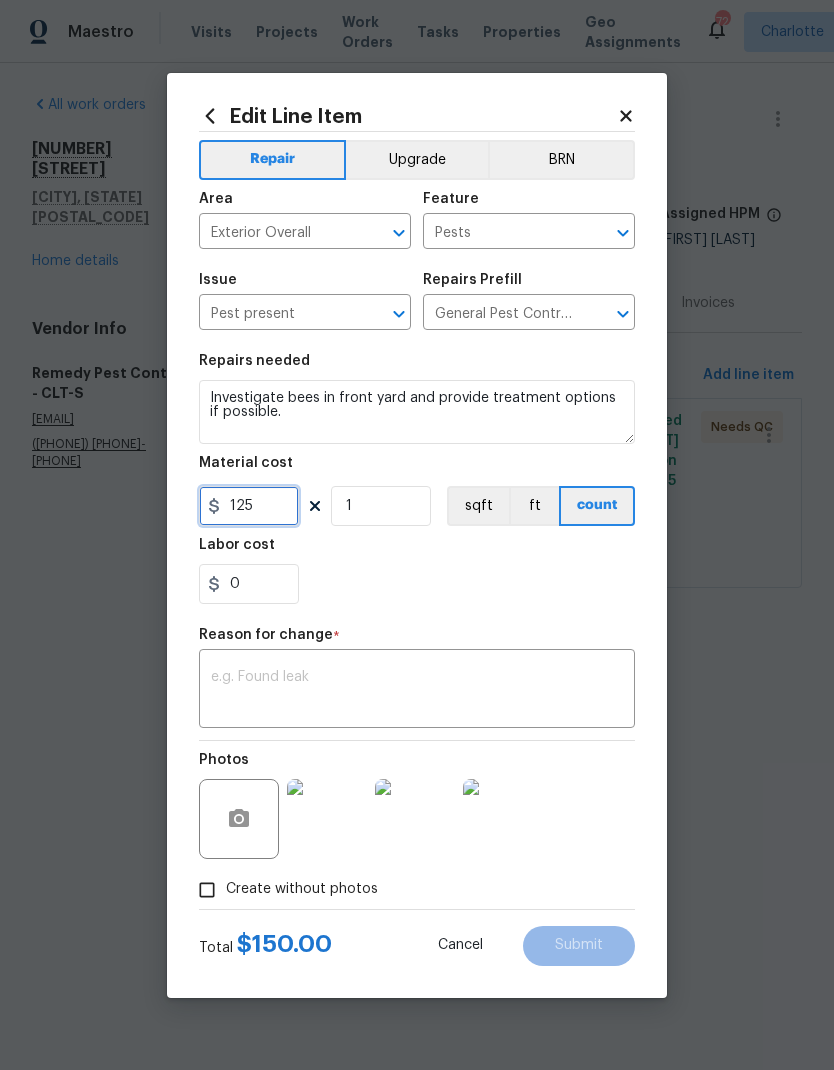 type on "125" 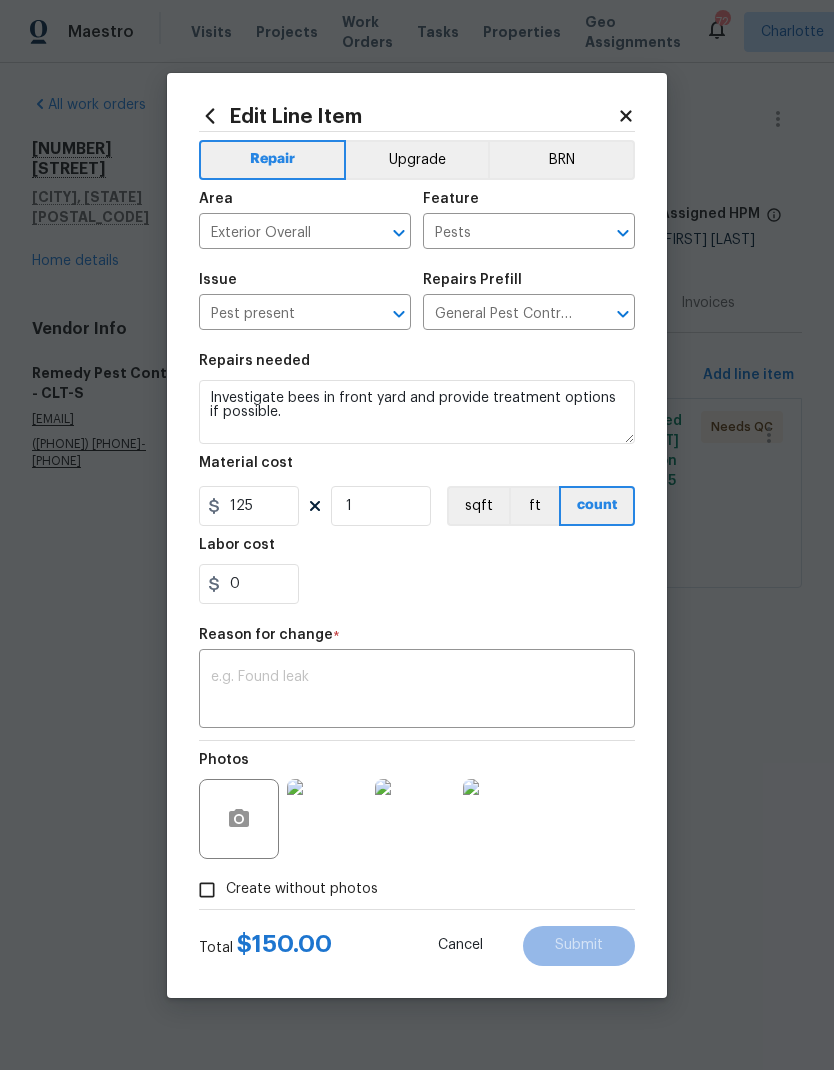 click on "x ​" at bounding box center [417, 691] 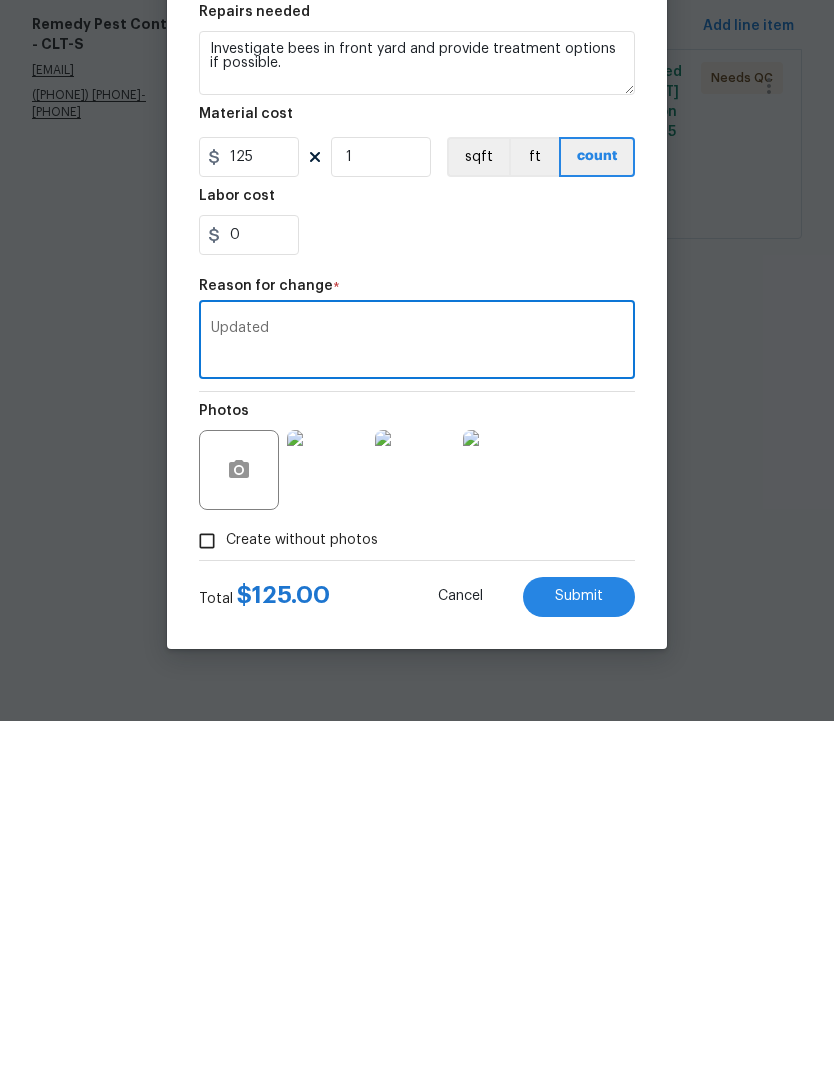 type on "Updated" 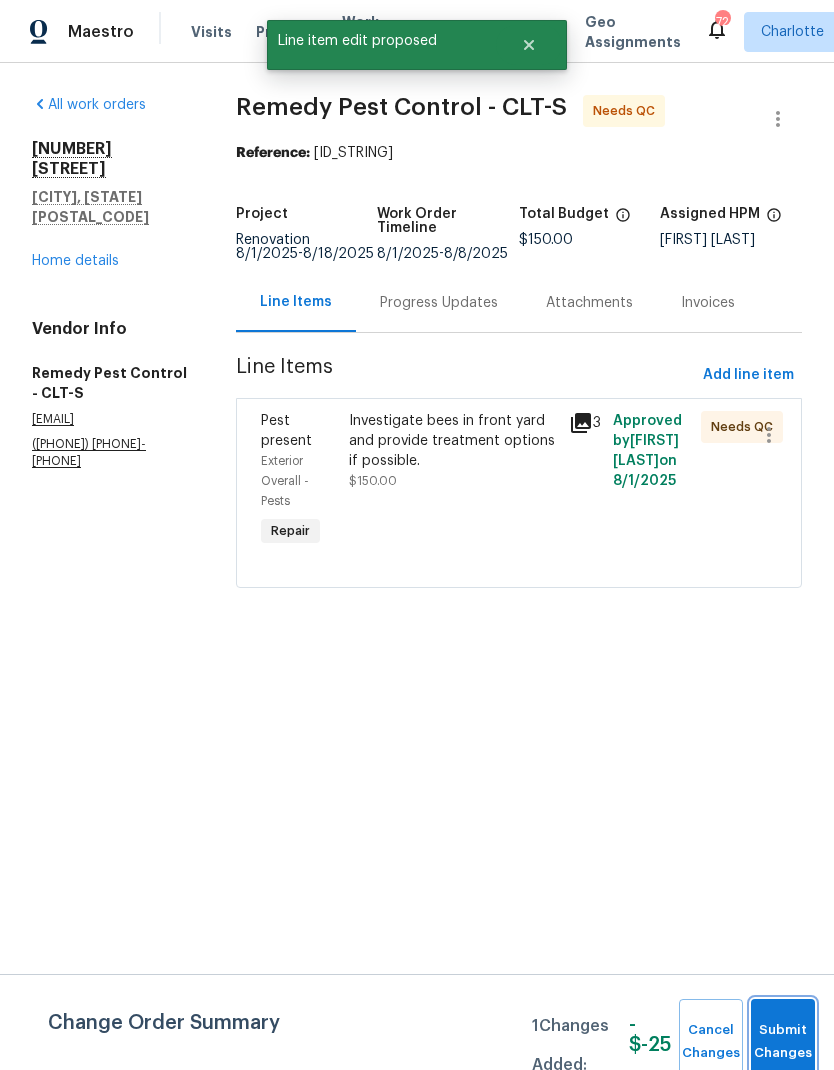 click on "Submit Changes" at bounding box center (783, 1042) 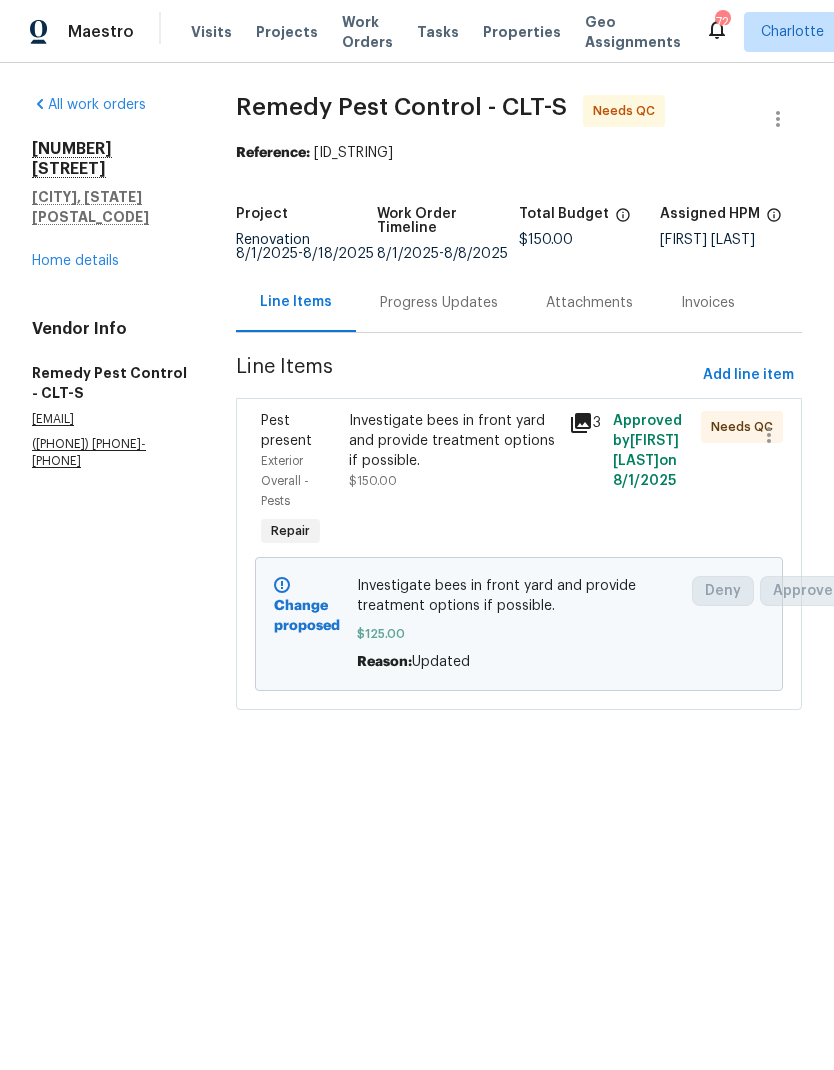 click on "Home details" at bounding box center [75, 261] 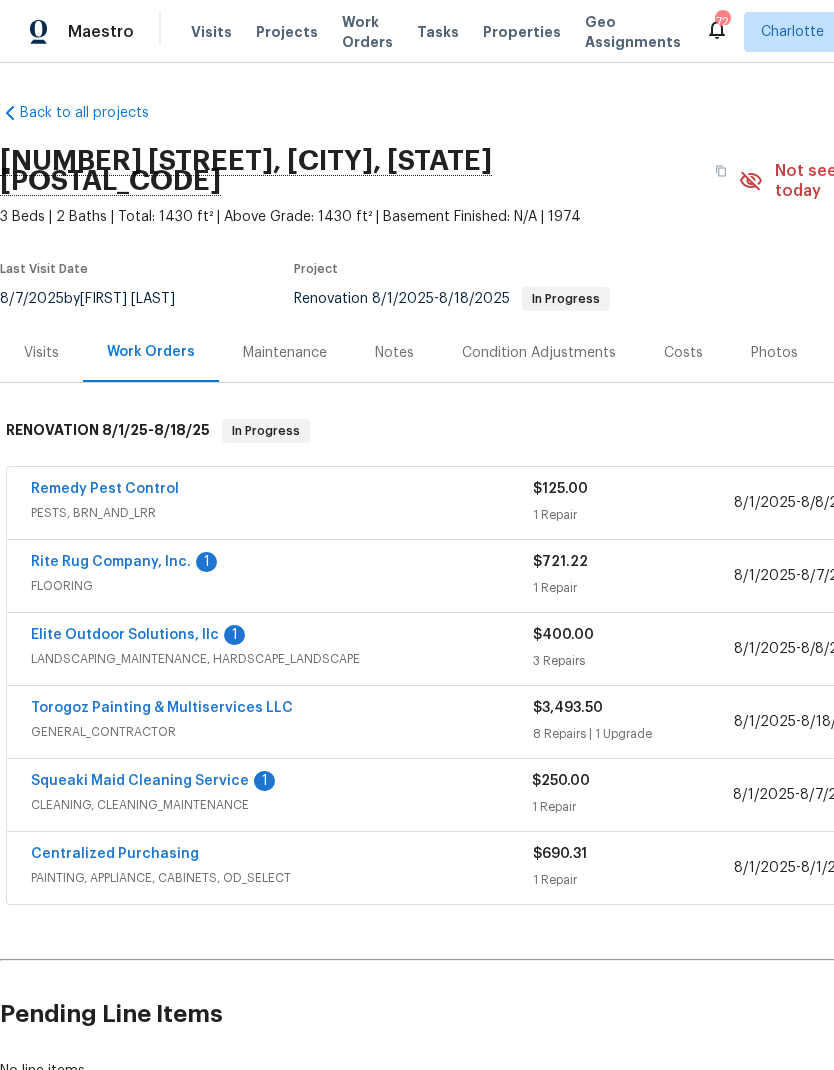 click on "Elite Outdoor Solutions, llc" at bounding box center [125, 635] 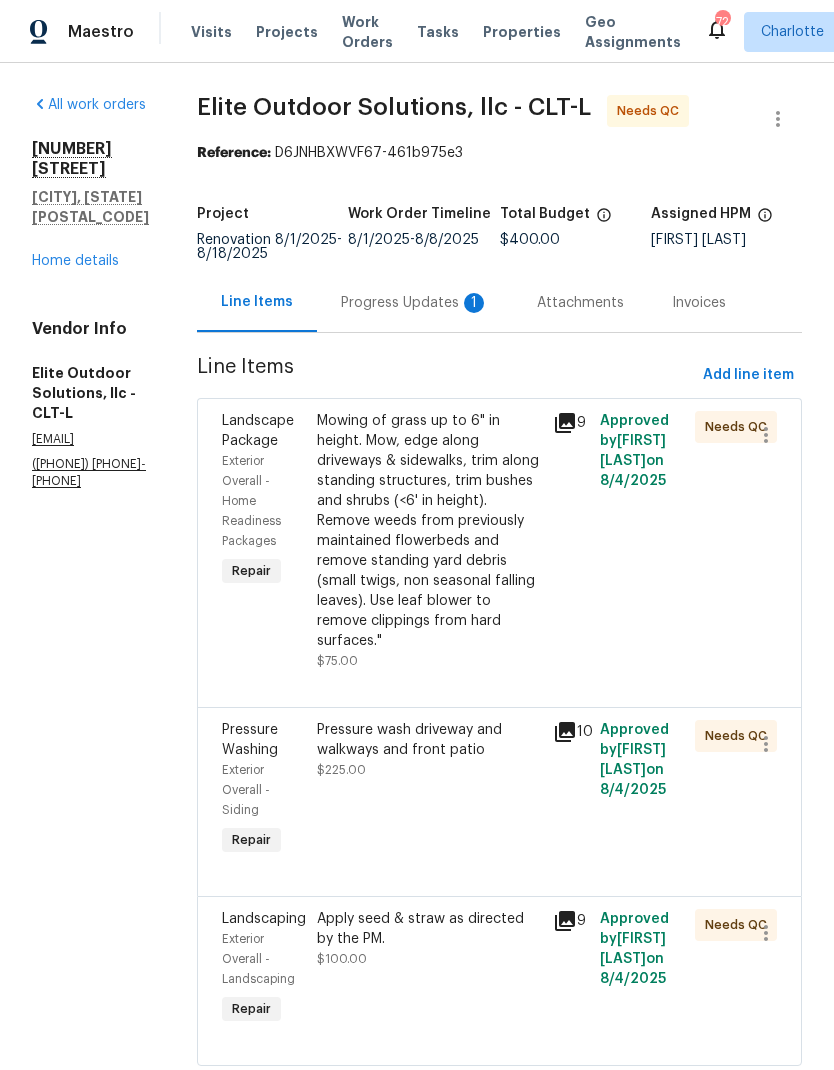 click on "Progress Updates 1" at bounding box center [415, 303] 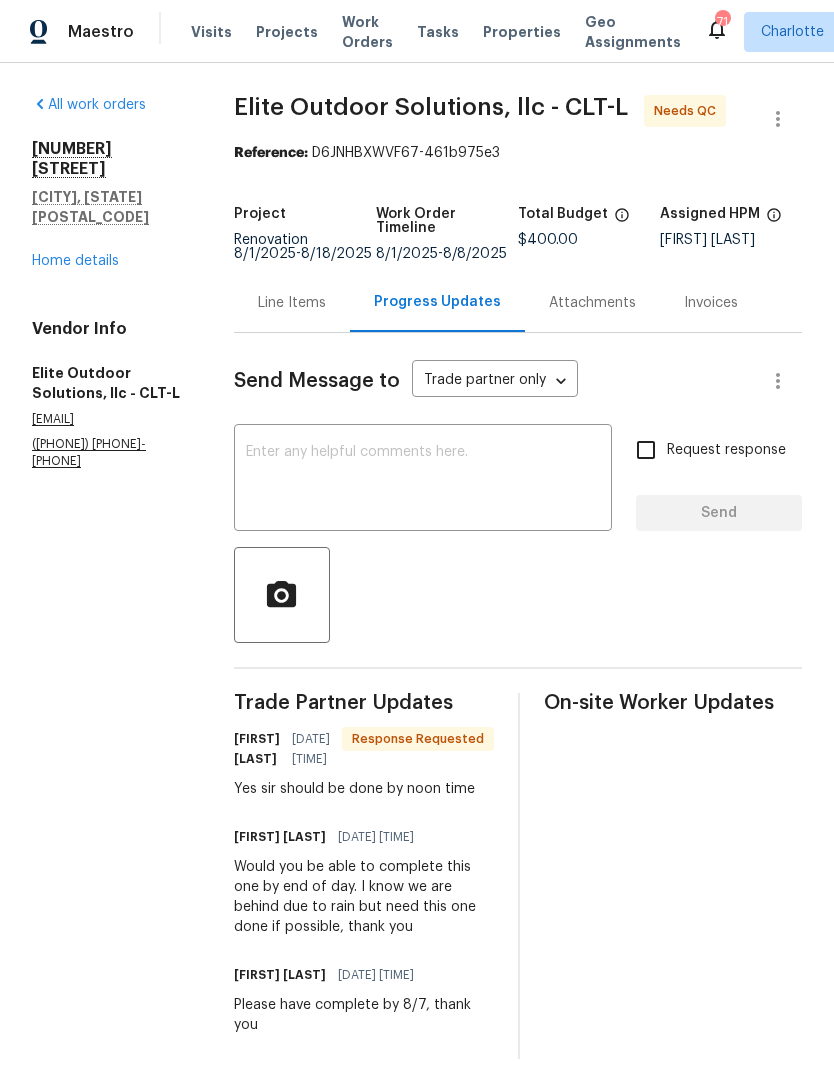 click on "Home details" at bounding box center (75, 261) 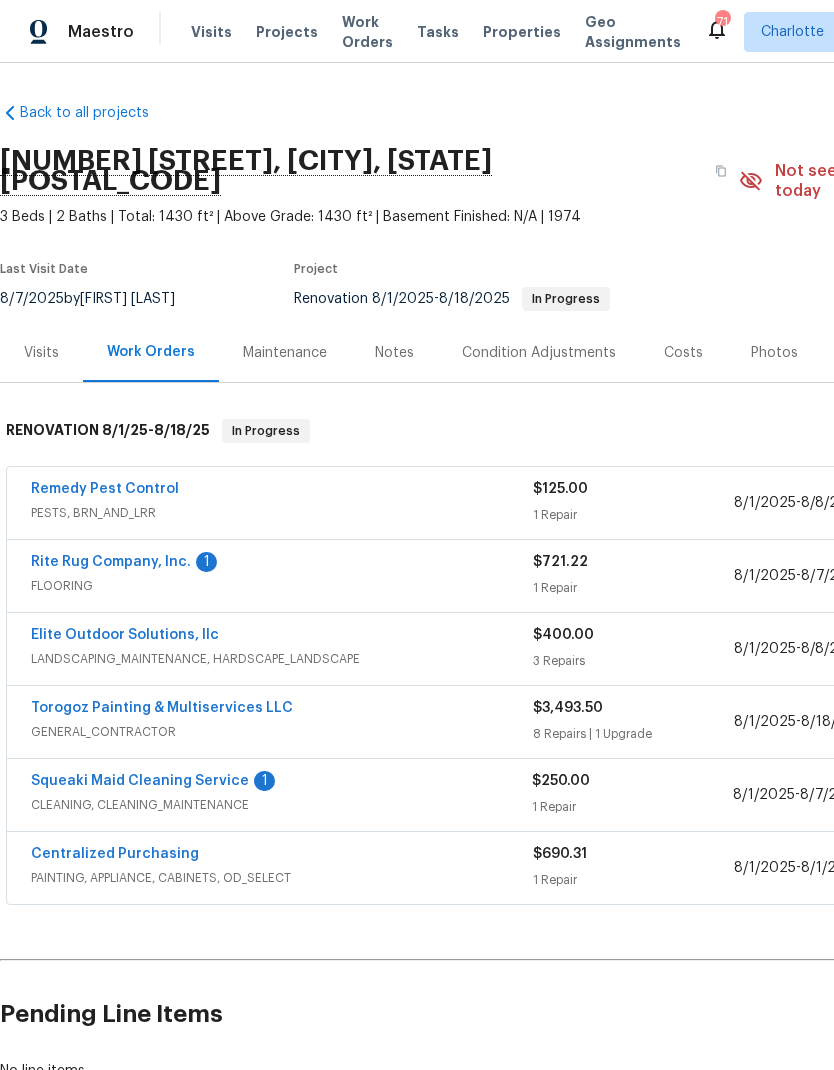 click on "Rite Rug Company, Inc." at bounding box center (111, 562) 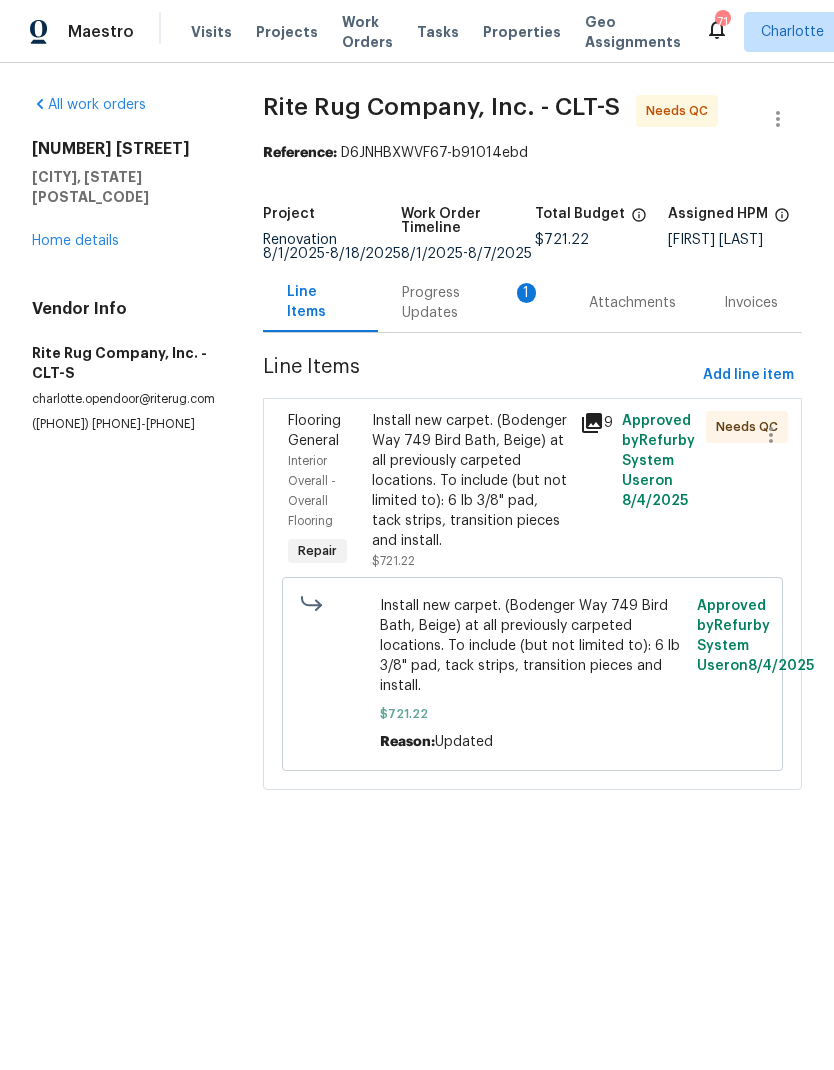 click on "Progress Updates 1" at bounding box center [471, 303] 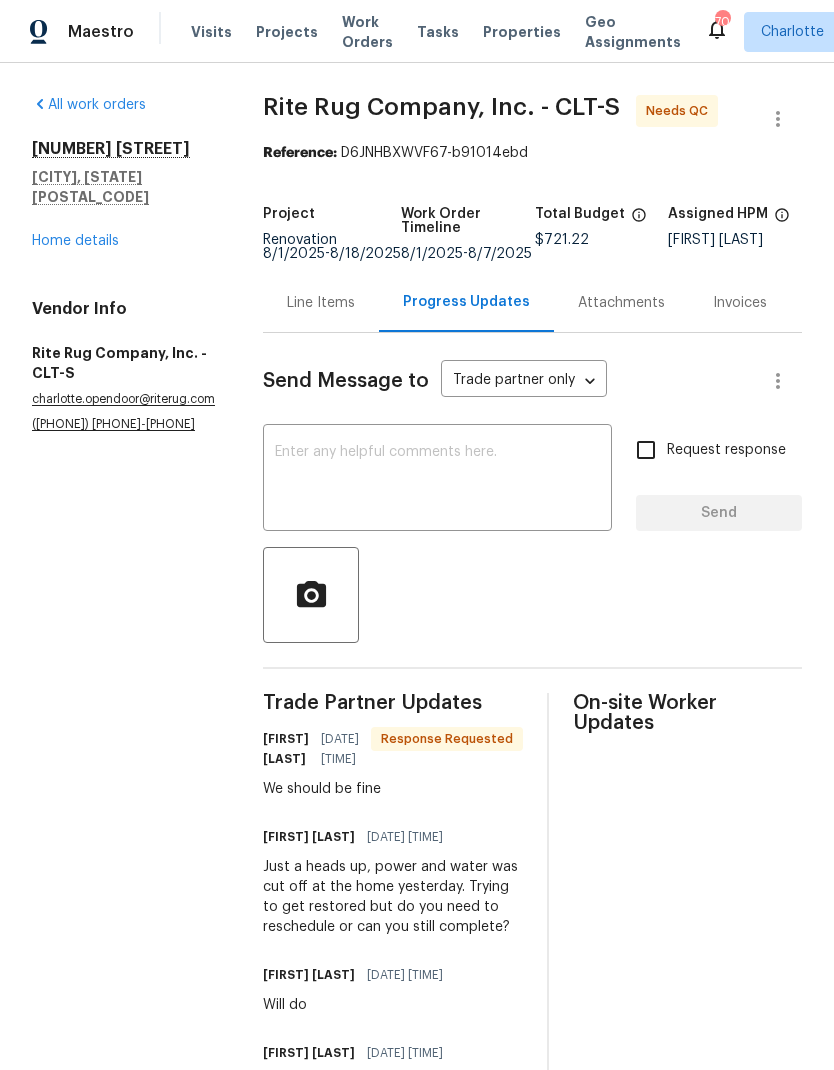 click on "Home details" at bounding box center [75, 241] 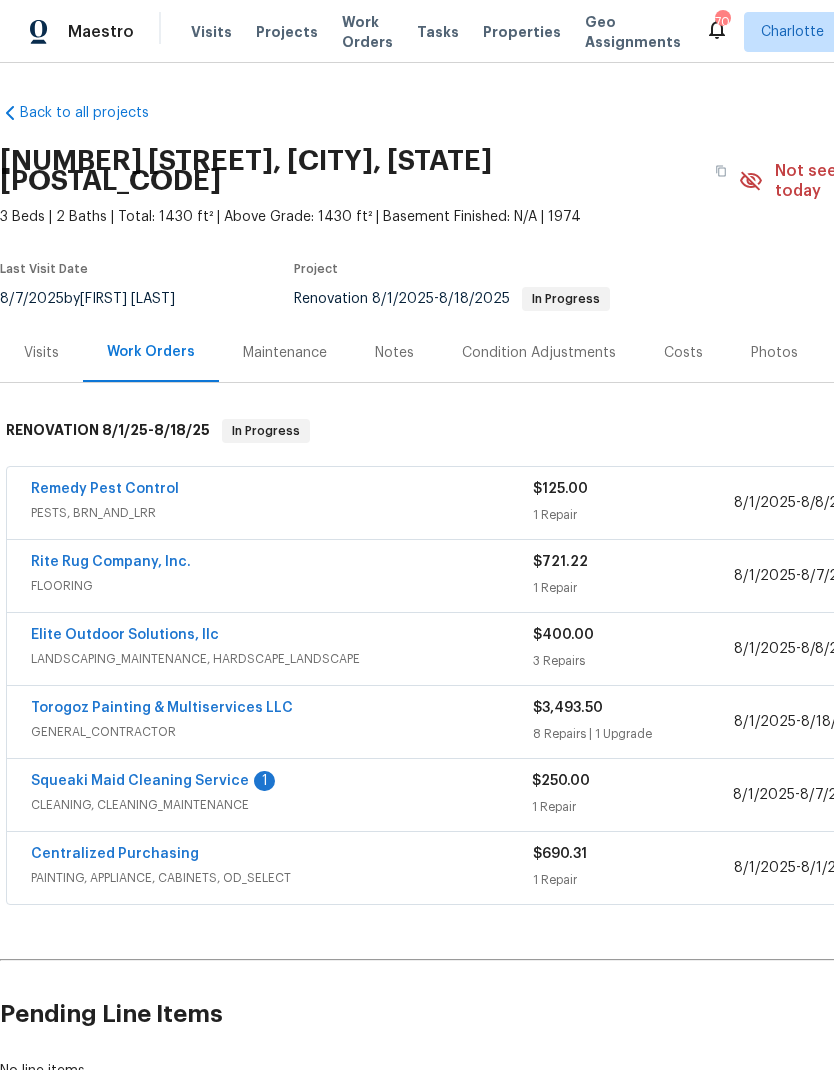 click on "Squeaki Maid Cleaning Service" at bounding box center (140, 781) 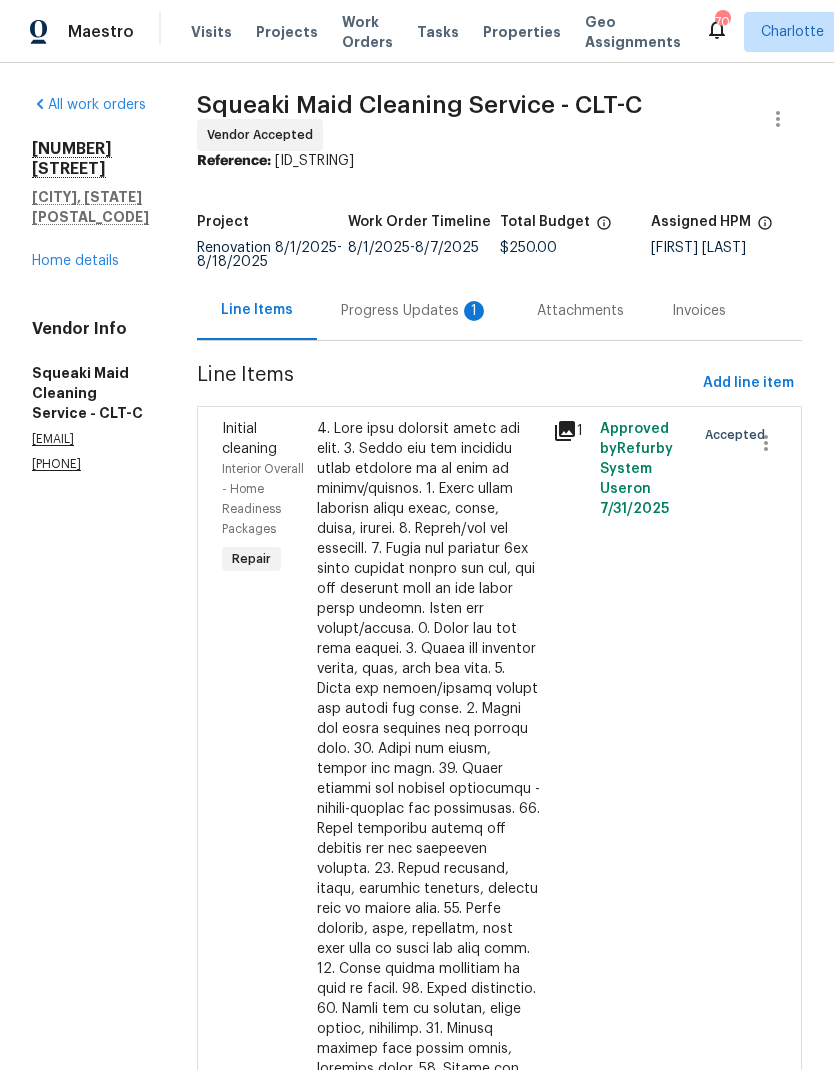 click on "Progress Updates 1" at bounding box center (415, 311) 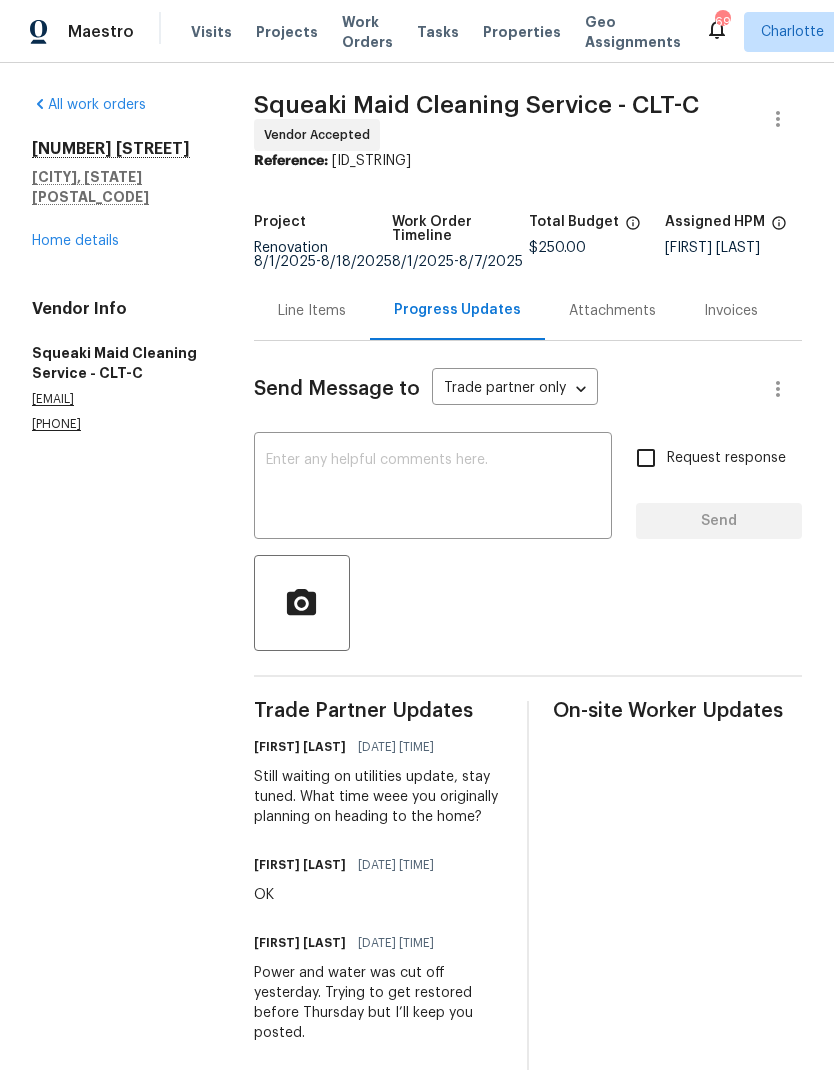 click on "Home details" at bounding box center [75, 241] 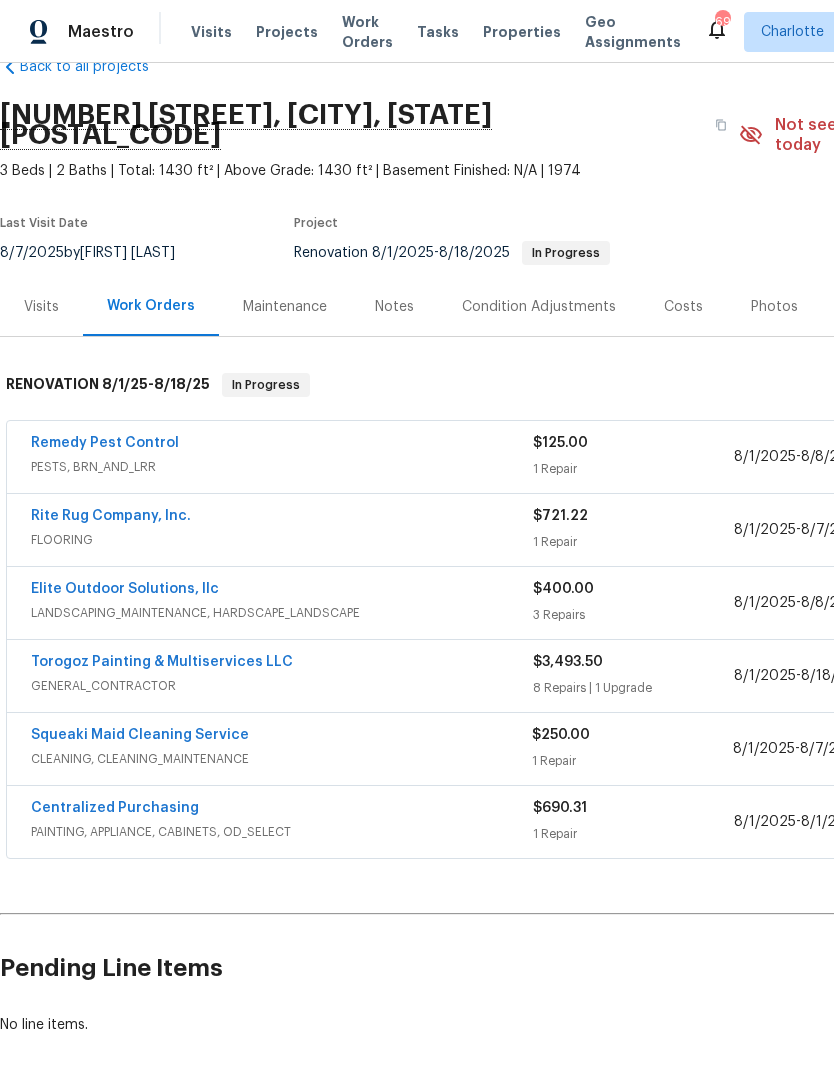 scroll, scrollTop: 46, scrollLeft: 0, axis: vertical 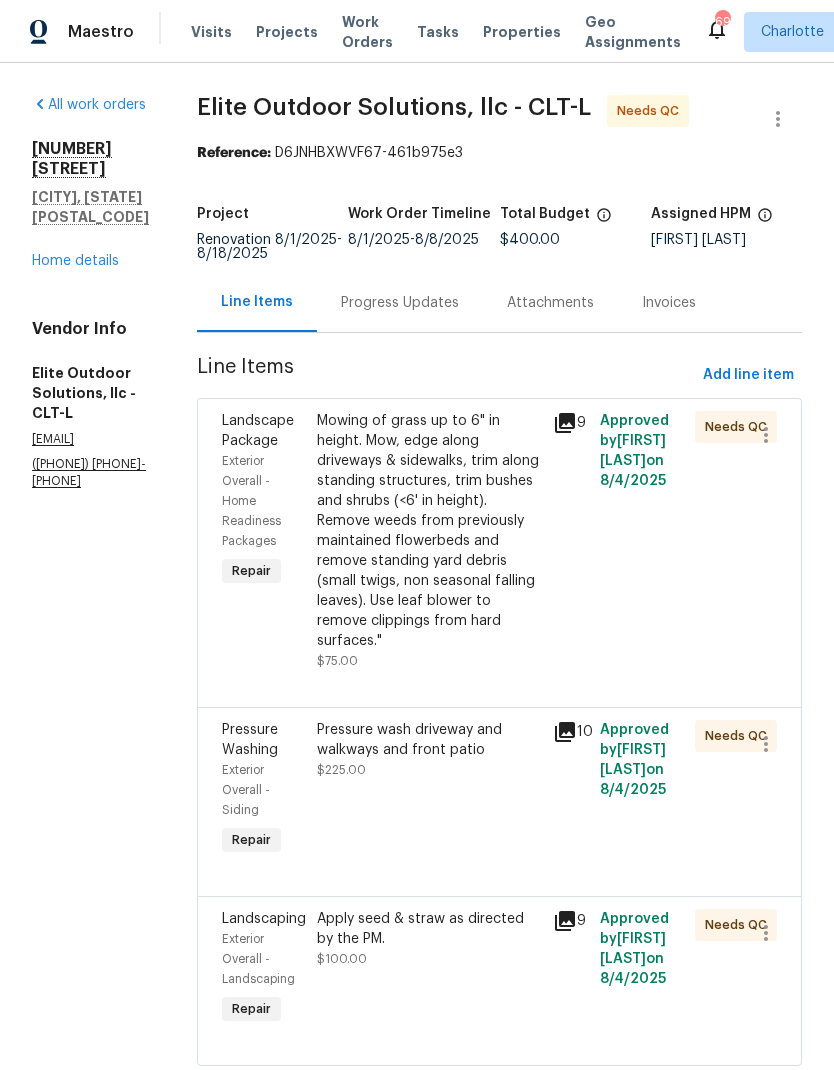 click on "Progress Updates" at bounding box center [400, 302] 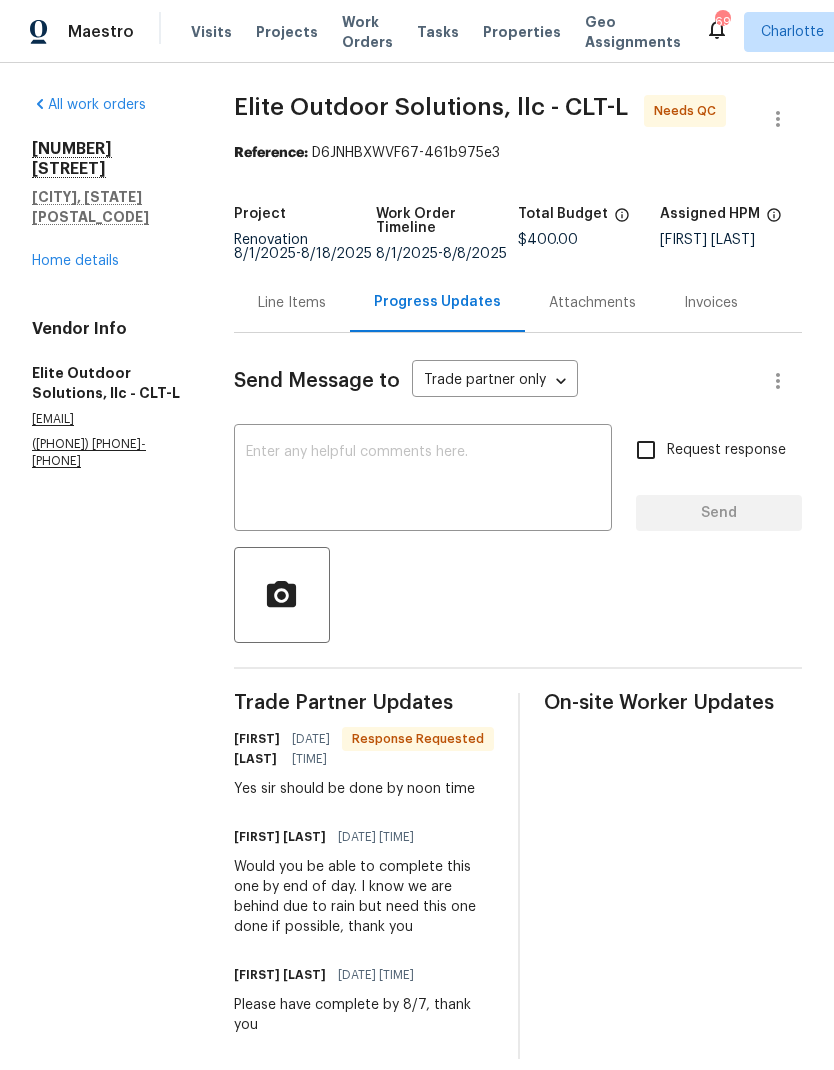click at bounding box center (423, 480) 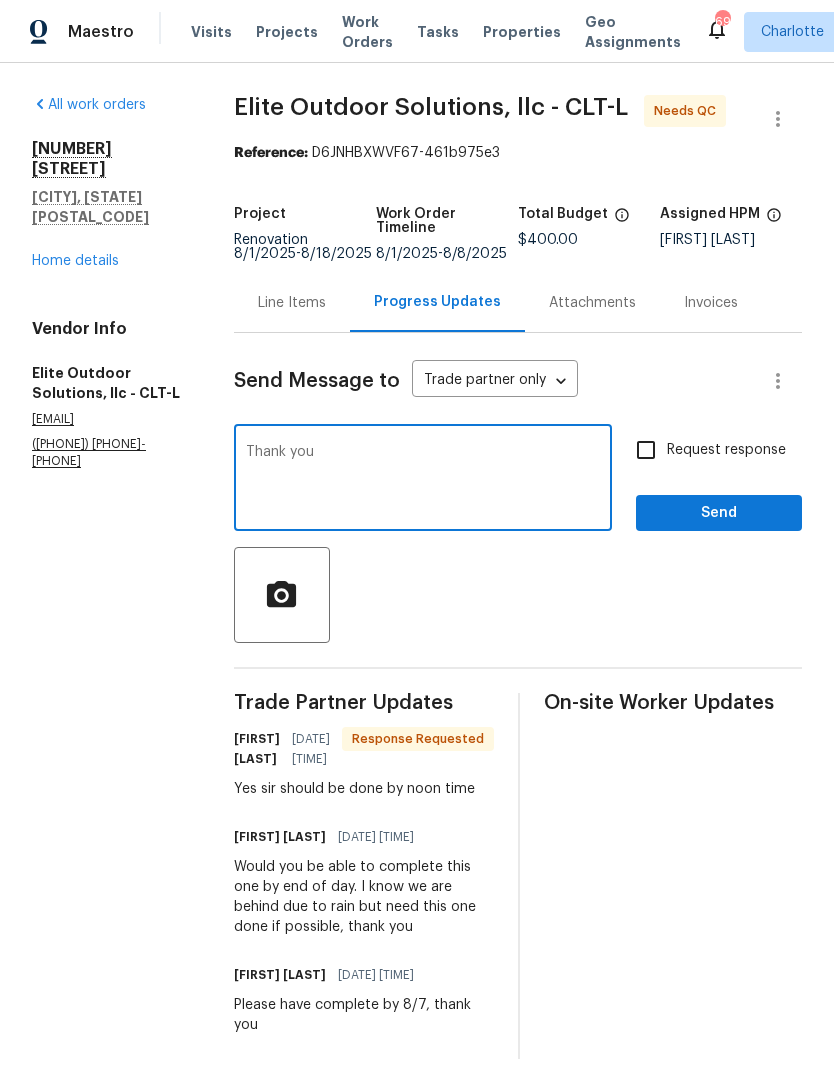 type on "Thank you" 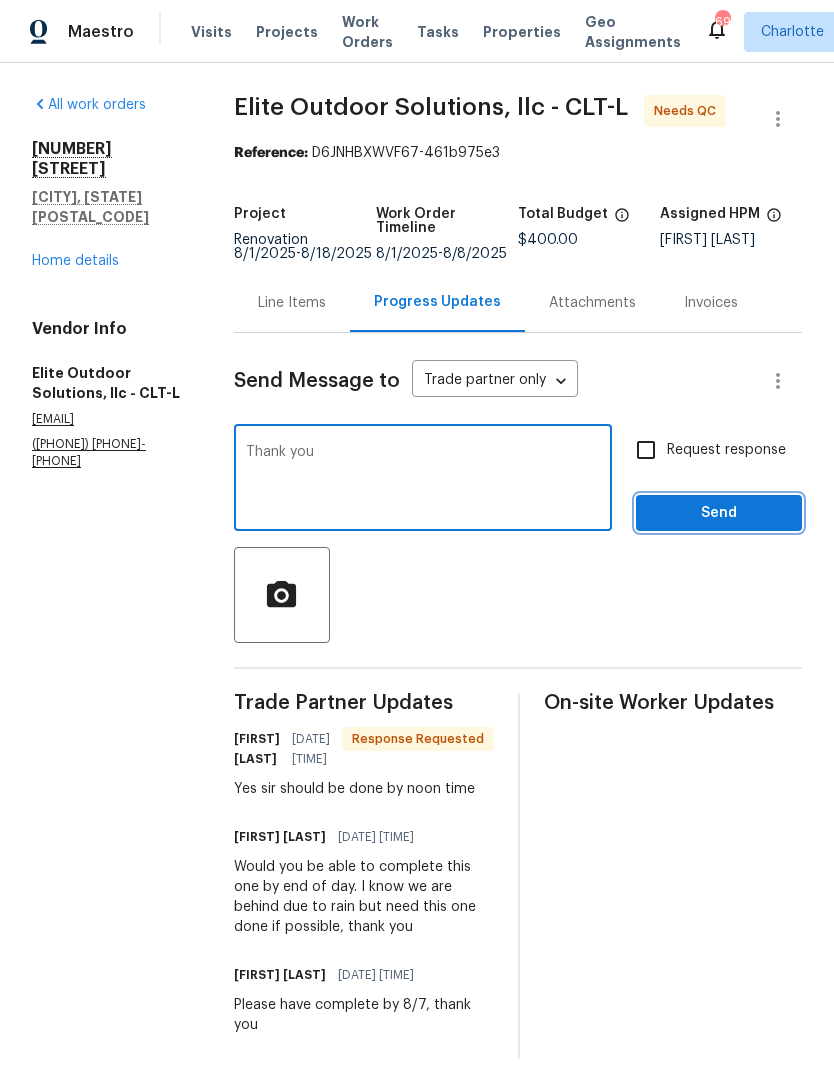 click on "Send" at bounding box center [719, 513] 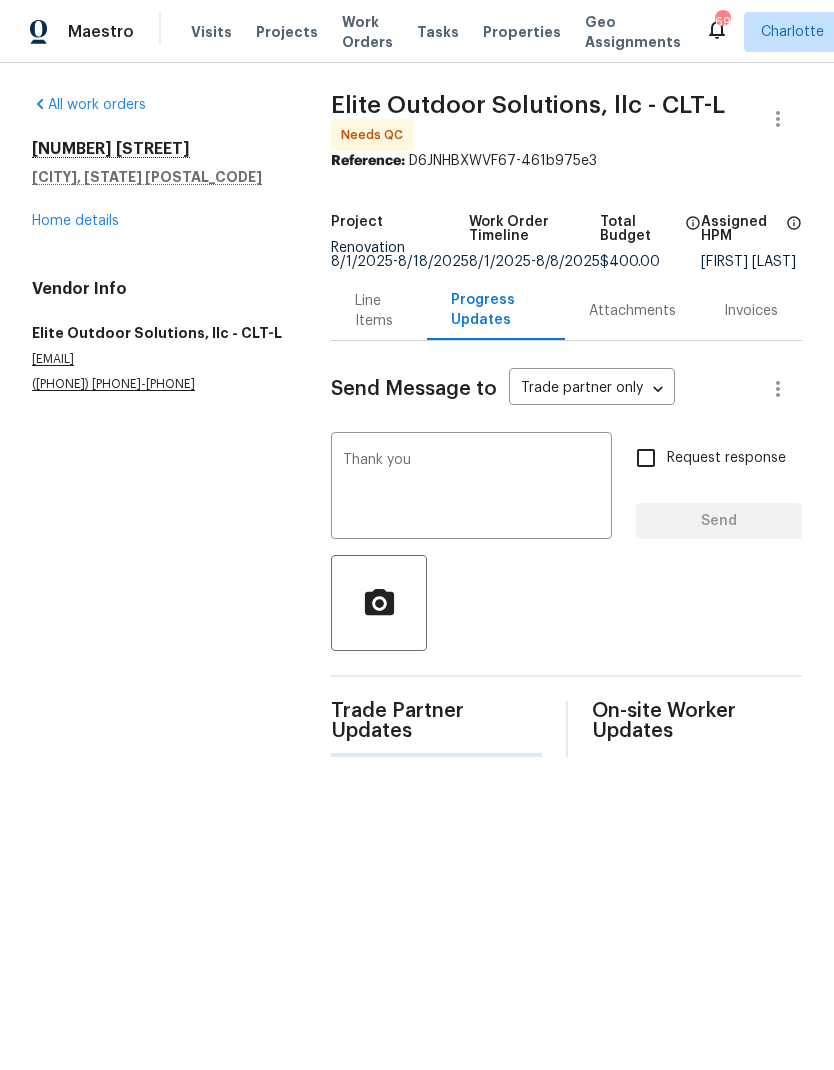 type 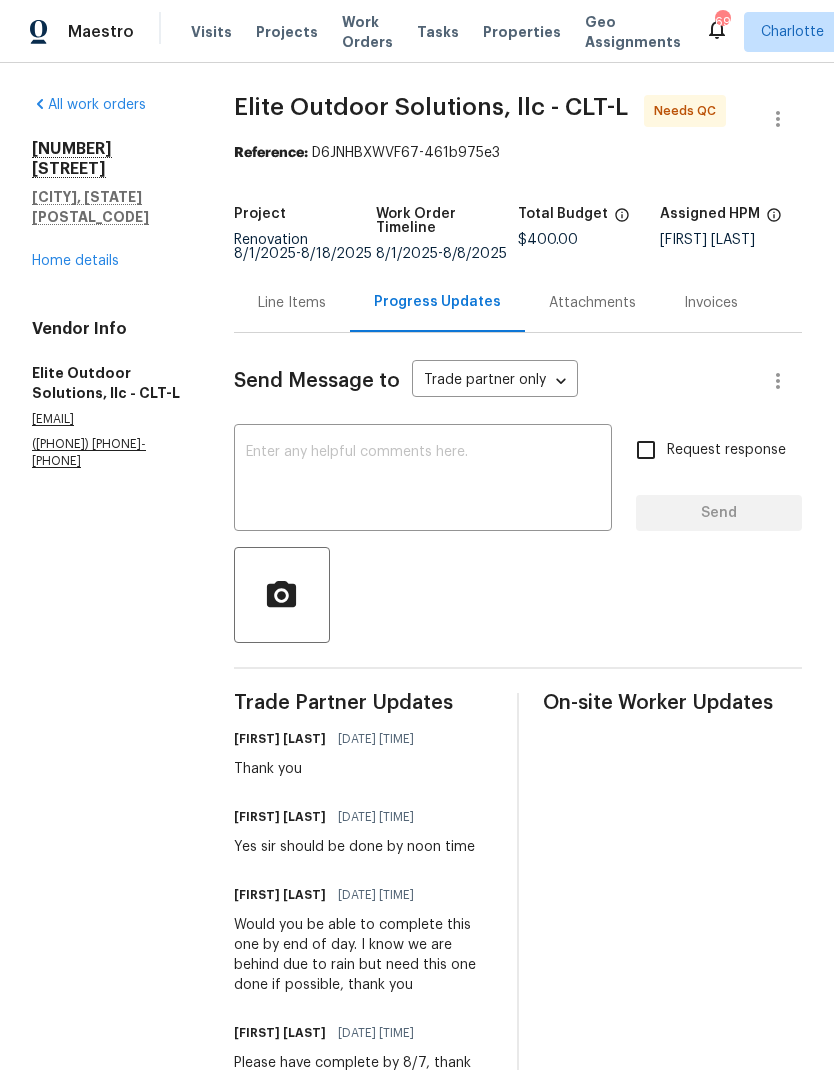 click on "Projects" at bounding box center (287, 32) 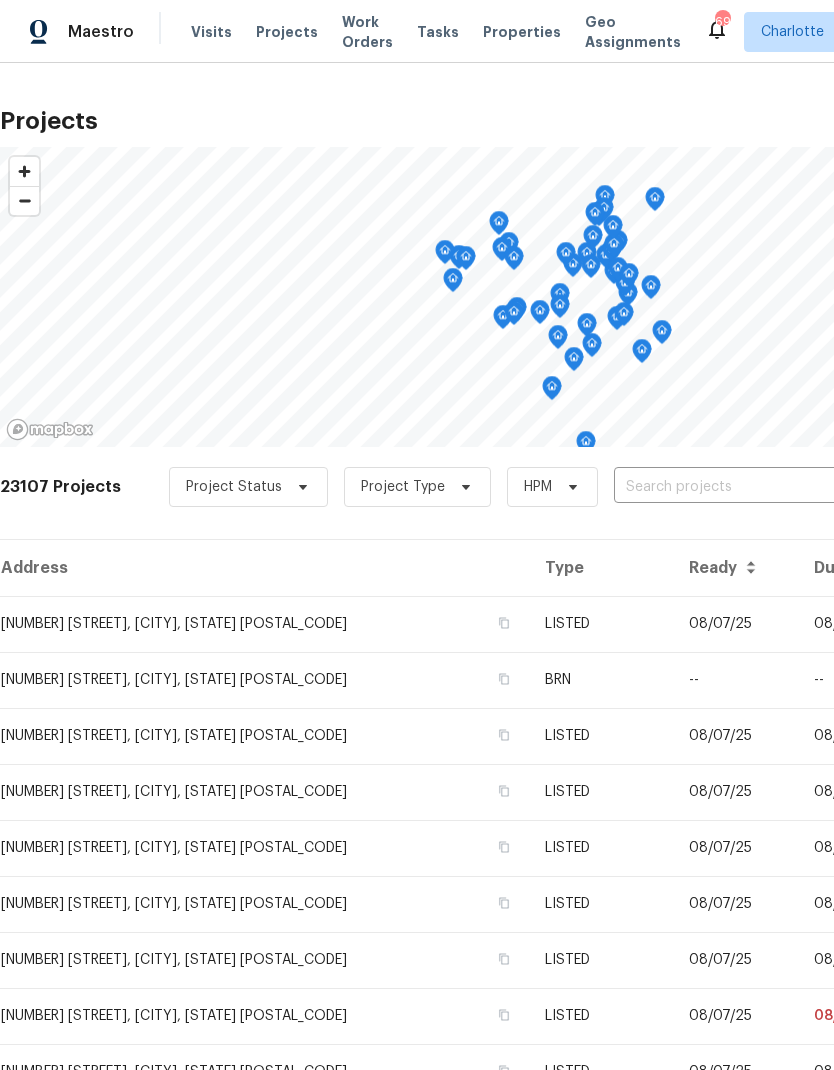 click at bounding box center [728, 487] 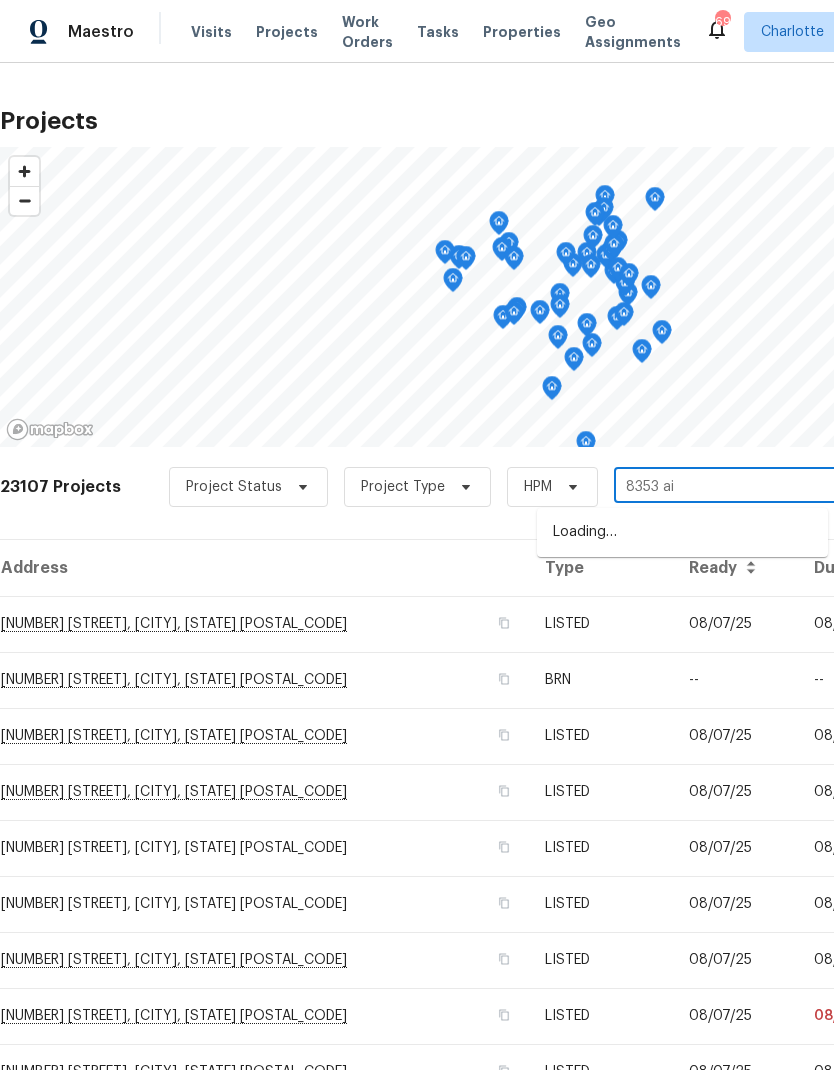 type on "8353 ain" 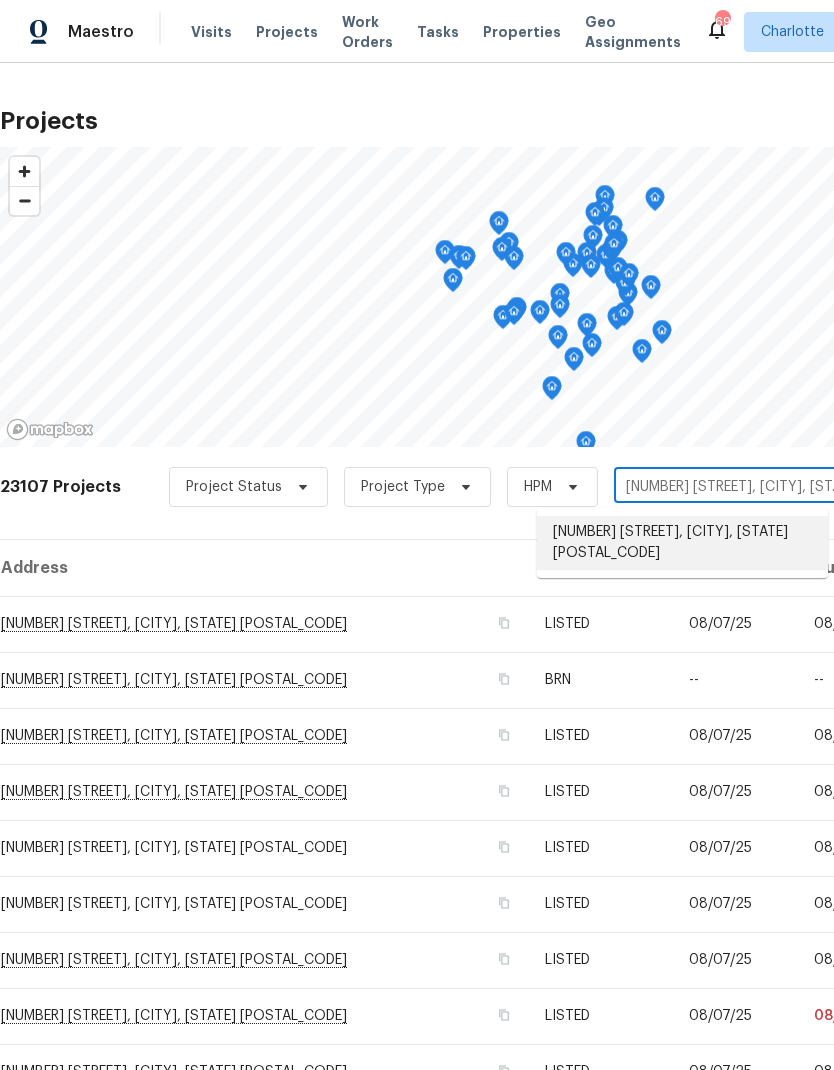 click on "8353 Ainsworth St, Charlotte, NC 28216" at bounding box center [682, 543] 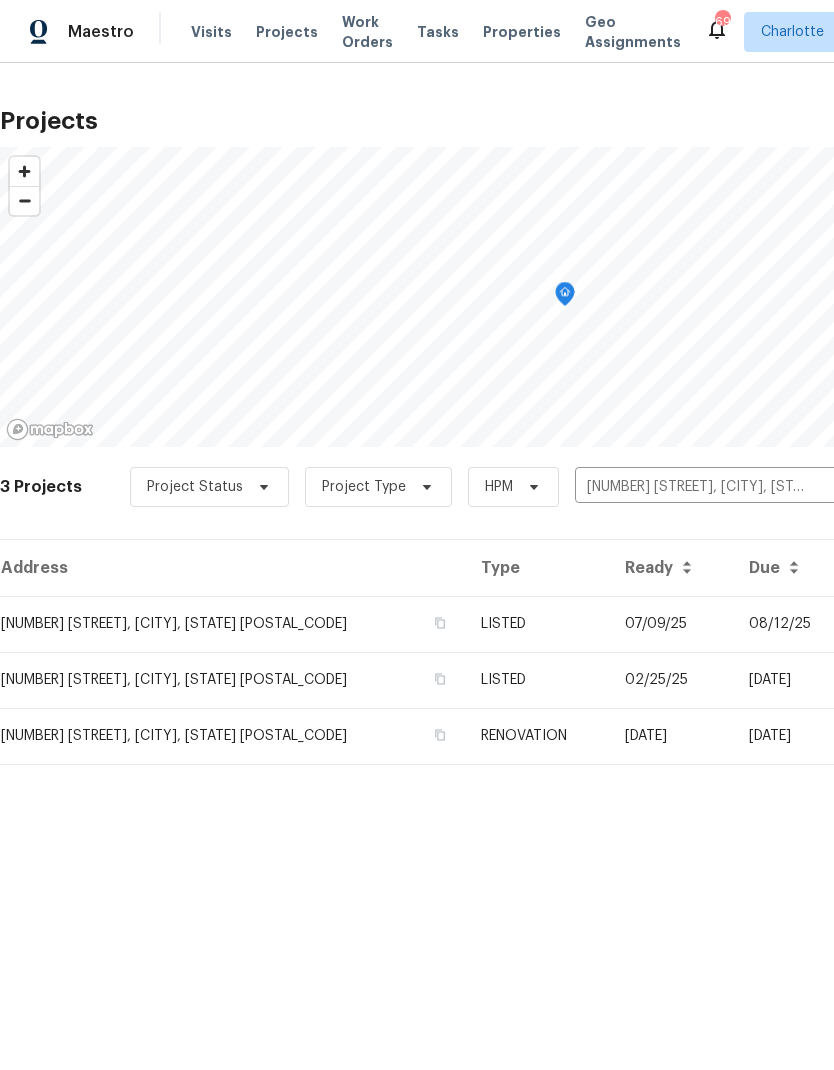 click on "07/09/25" at bounding box center [671, 624] 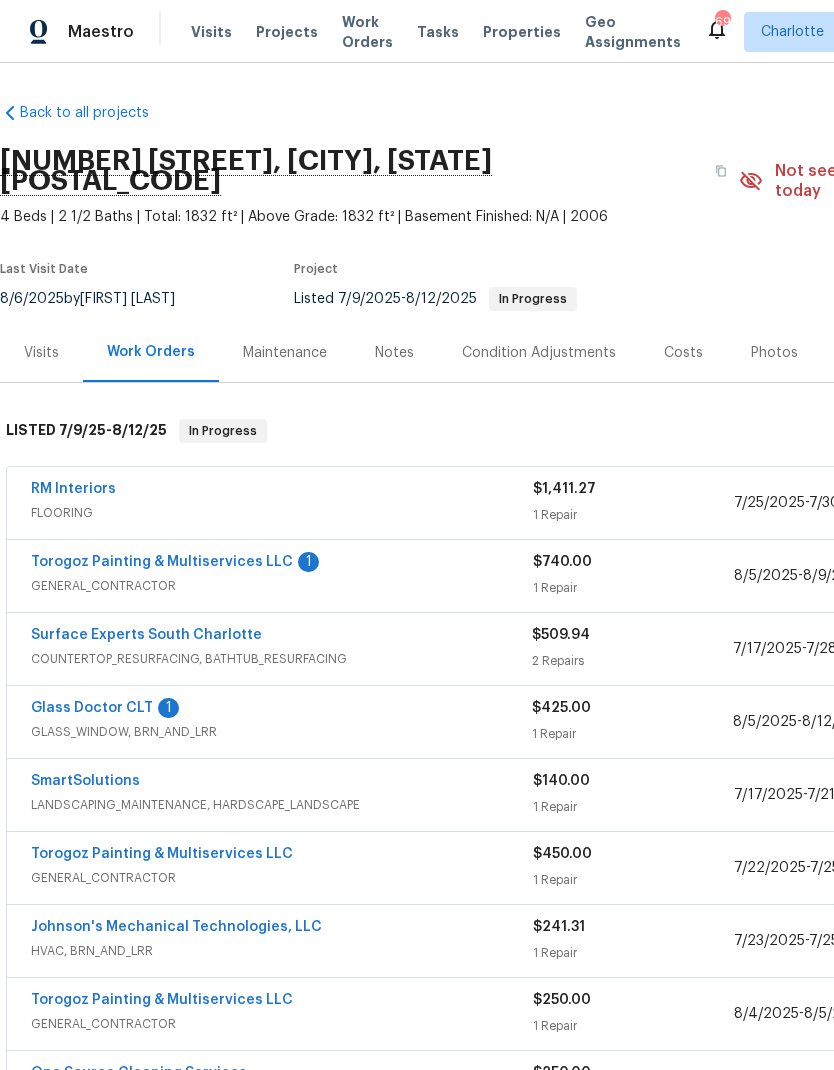 click on "Glass Doctor CLT" at bounding box center [92, 708] 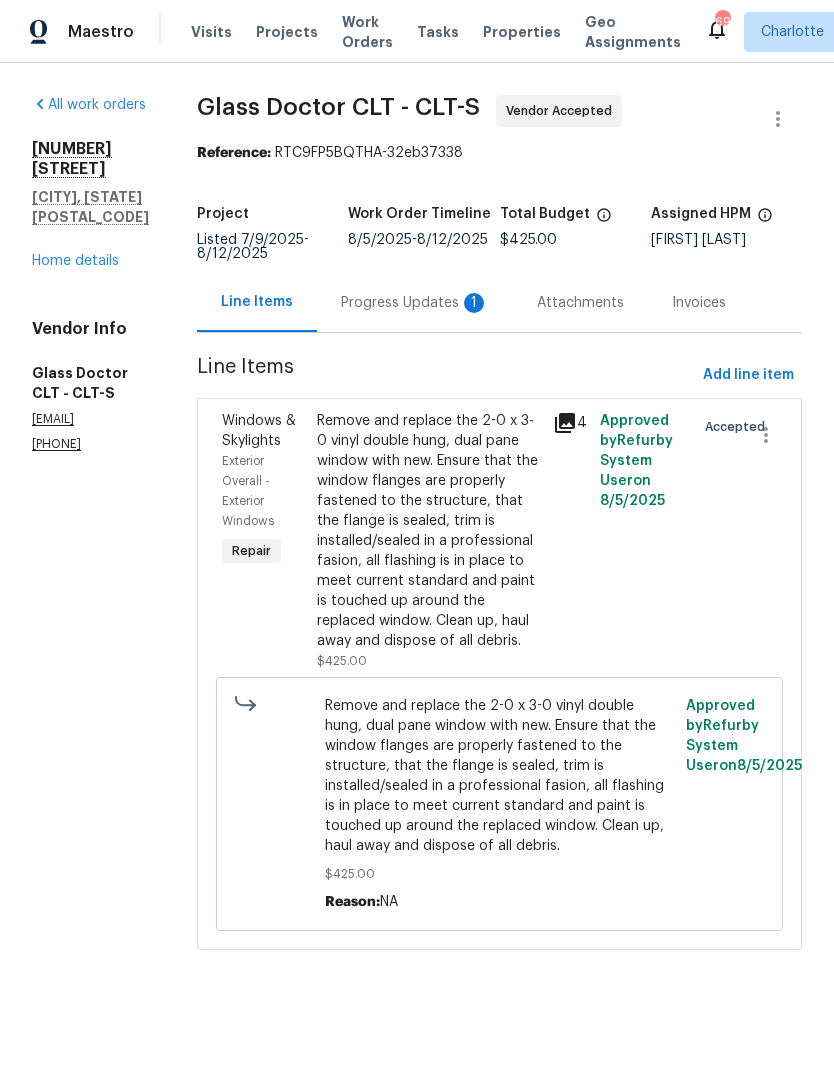 click on "Progress Updates 1" at bounding box center (415, 303) 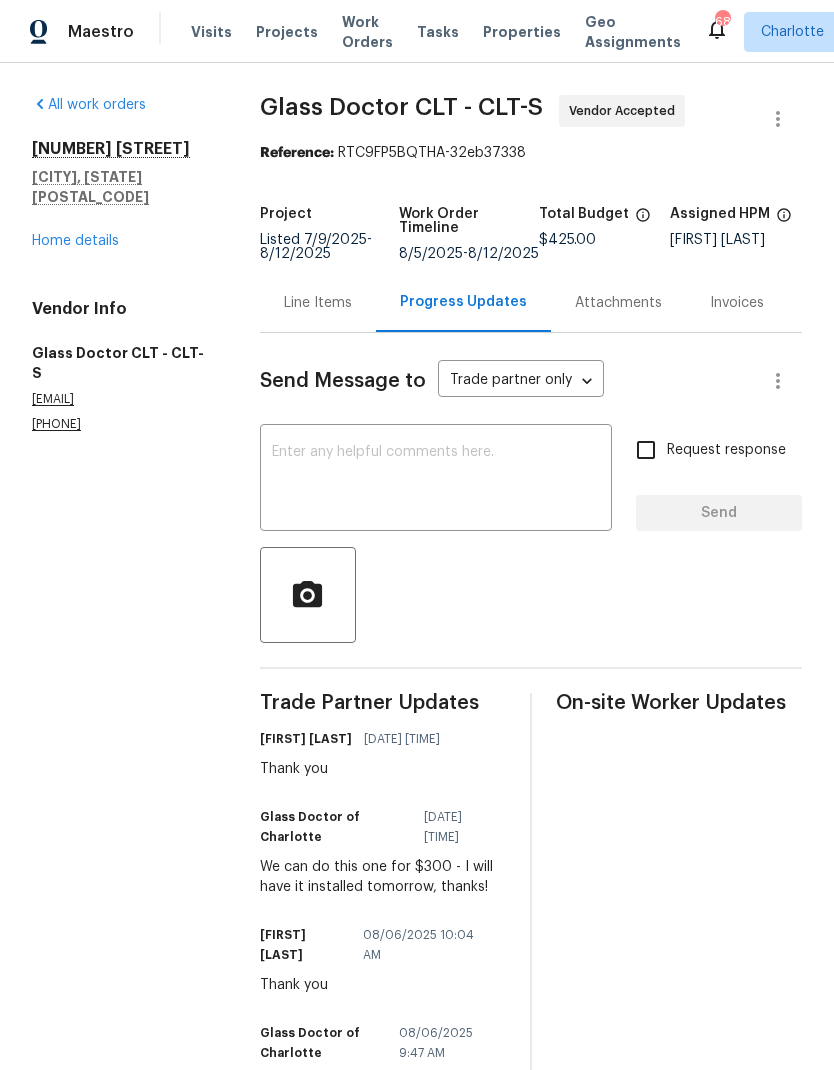 click at bounding box center [436, 480] 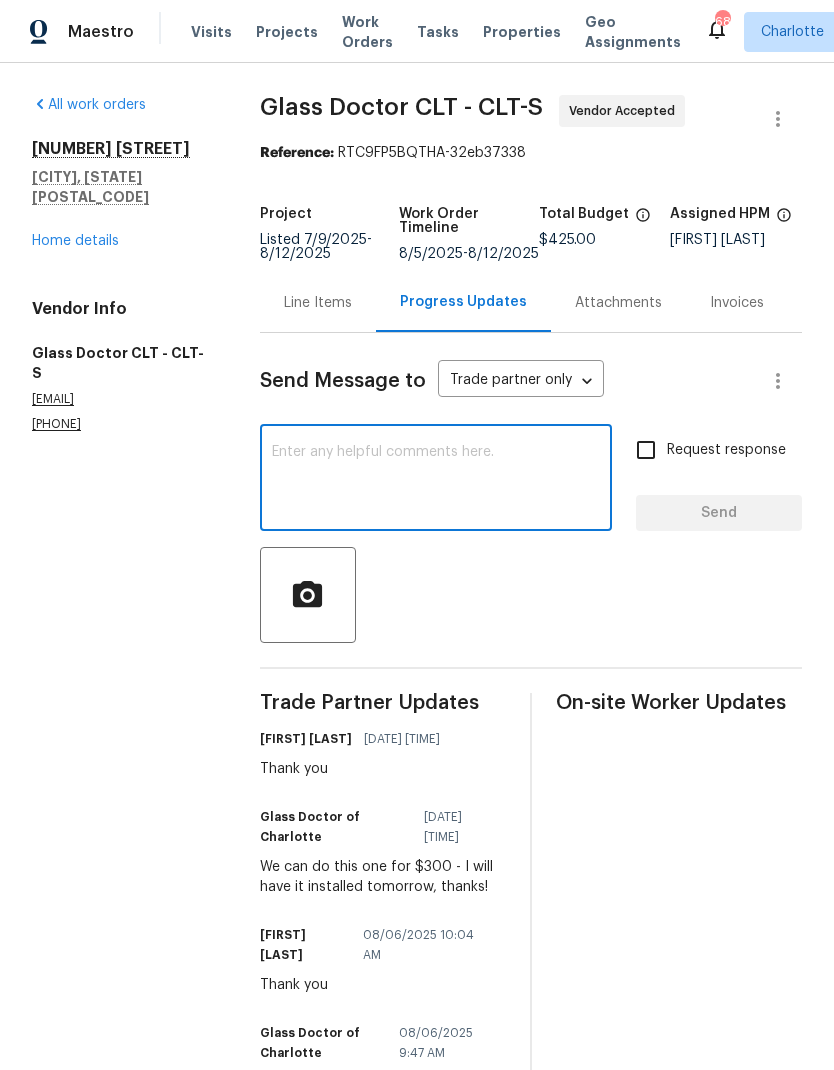 click on "Line Items" at bounding box center (318, 303) 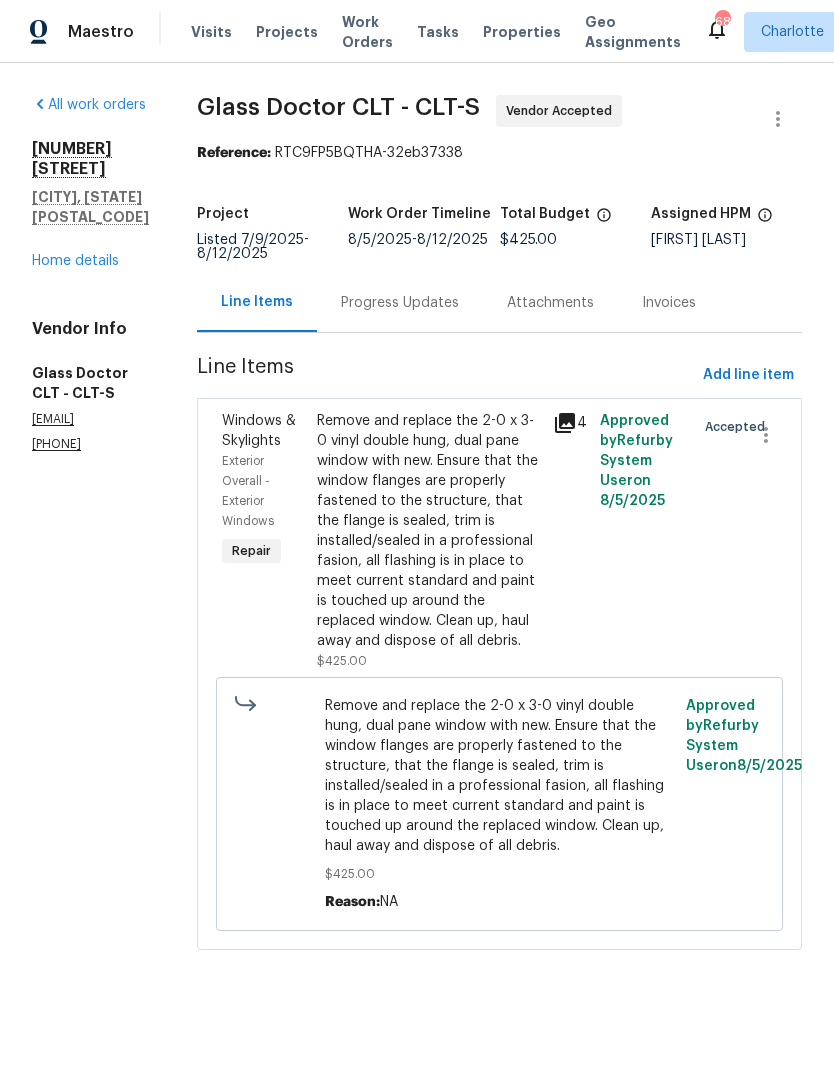click on "Remove and replace the 2-0 x 3-0 vinyl double hung, dual pane window with new. Ensure that the window flanges are properly fastened to the structure, that the flange is sealed, trim is installed/sealed in a professional fasion, all flashing is in place to meet current standard and paint is touched up around the replaced window. Clean up, haul away and dispose of all debris." at bounding box center [429, 531] 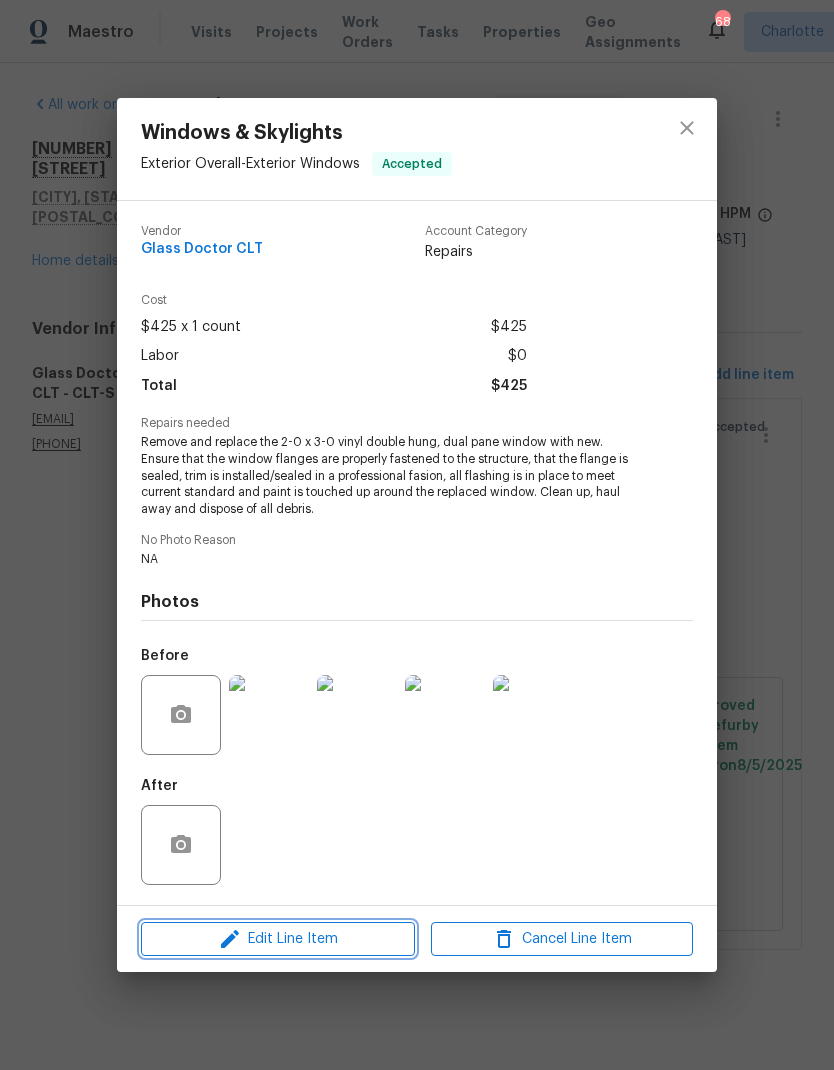 click on "Edit Line Item" at bounding box center (278, 939) 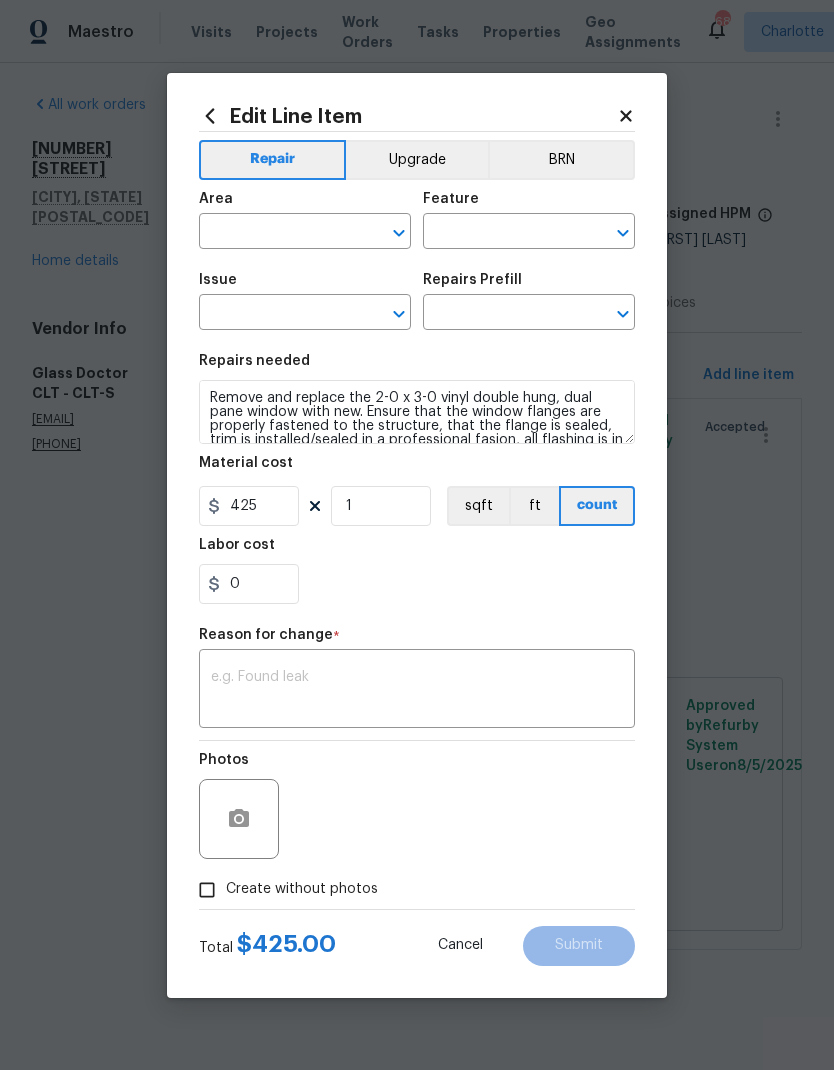 type on "Exterior Overall" 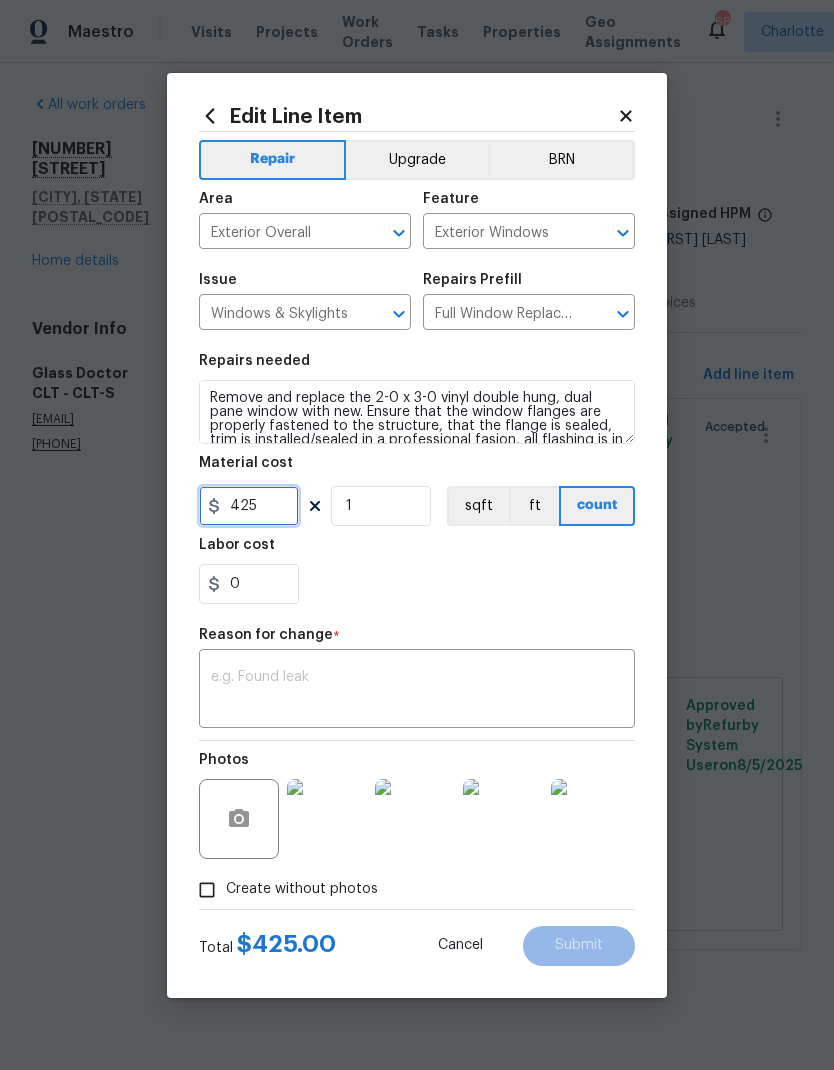 click on "425" at bounding box center [249, 506] 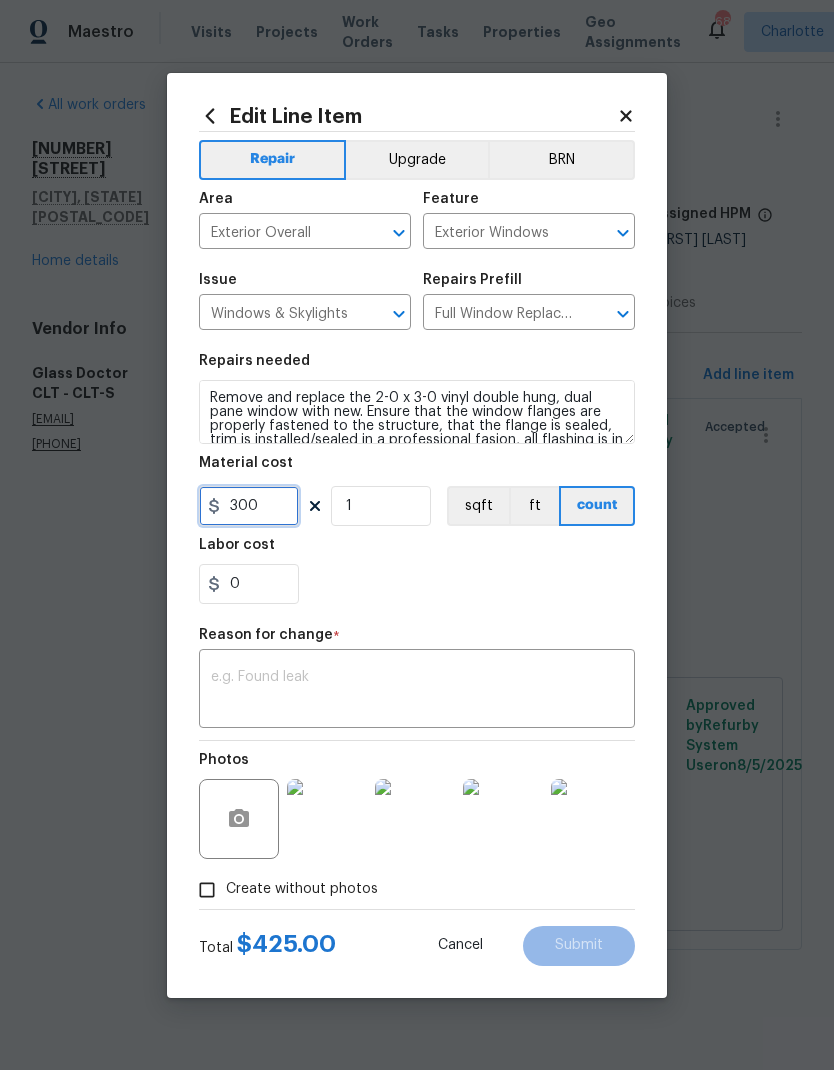 type on "300" 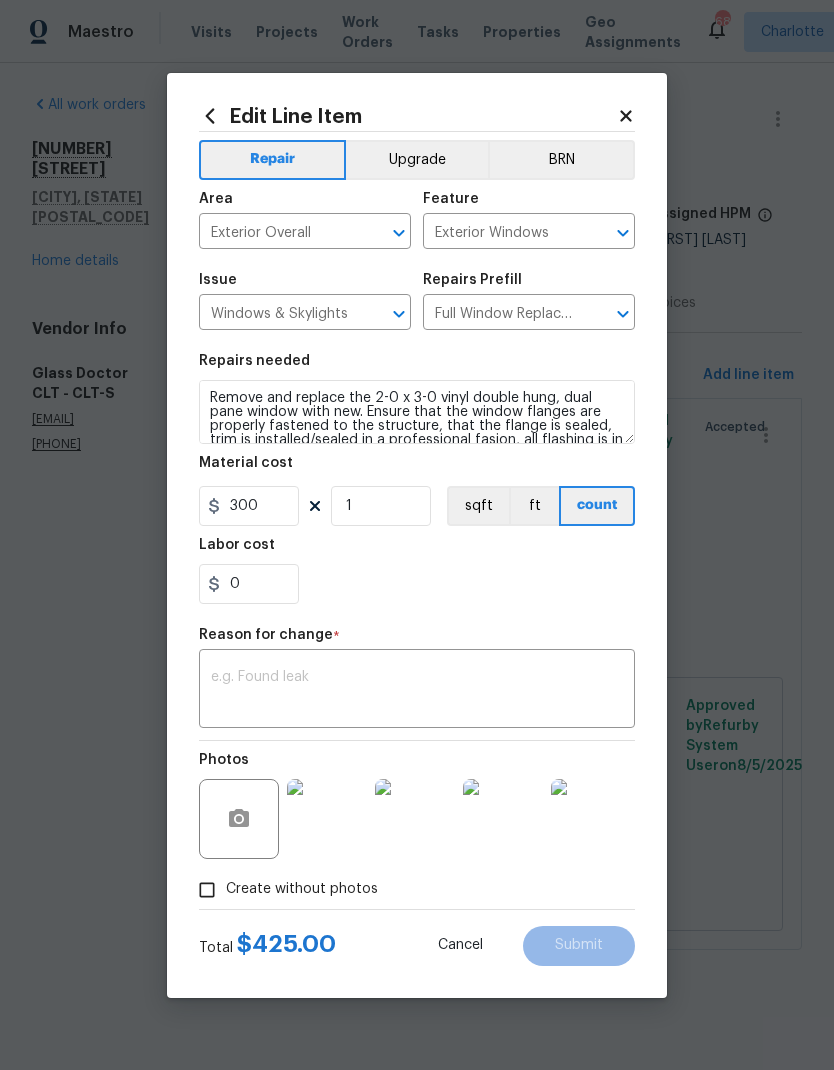 click at bounding box center [417, 691] 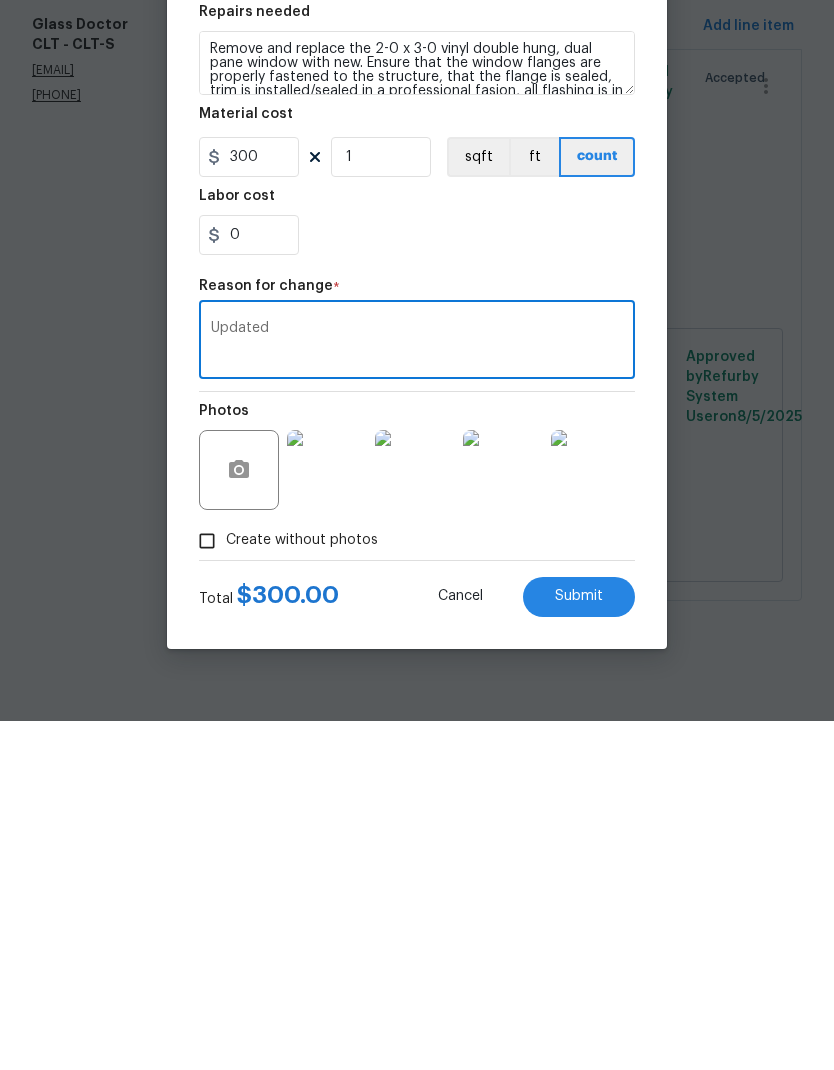 type on "Updated" 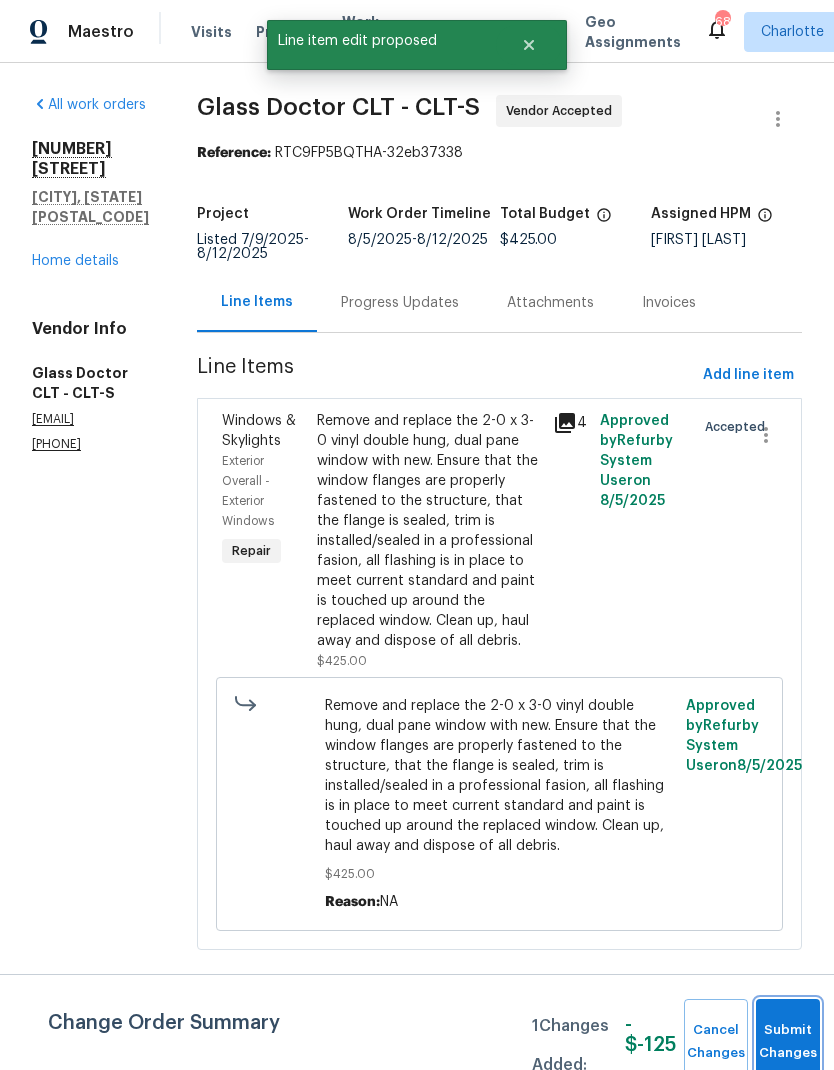 click on "Submit Changes" at bounding box center (788, 1042) 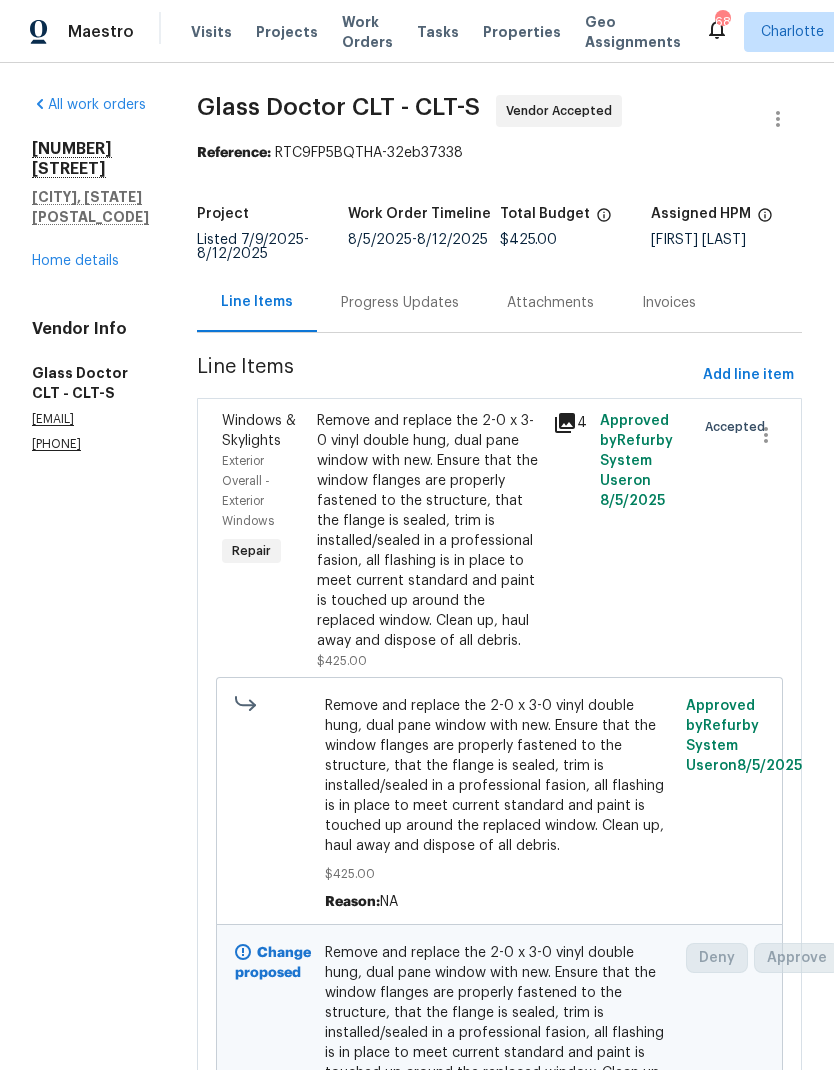 click on "Home details" at bounding box center (75, 261) 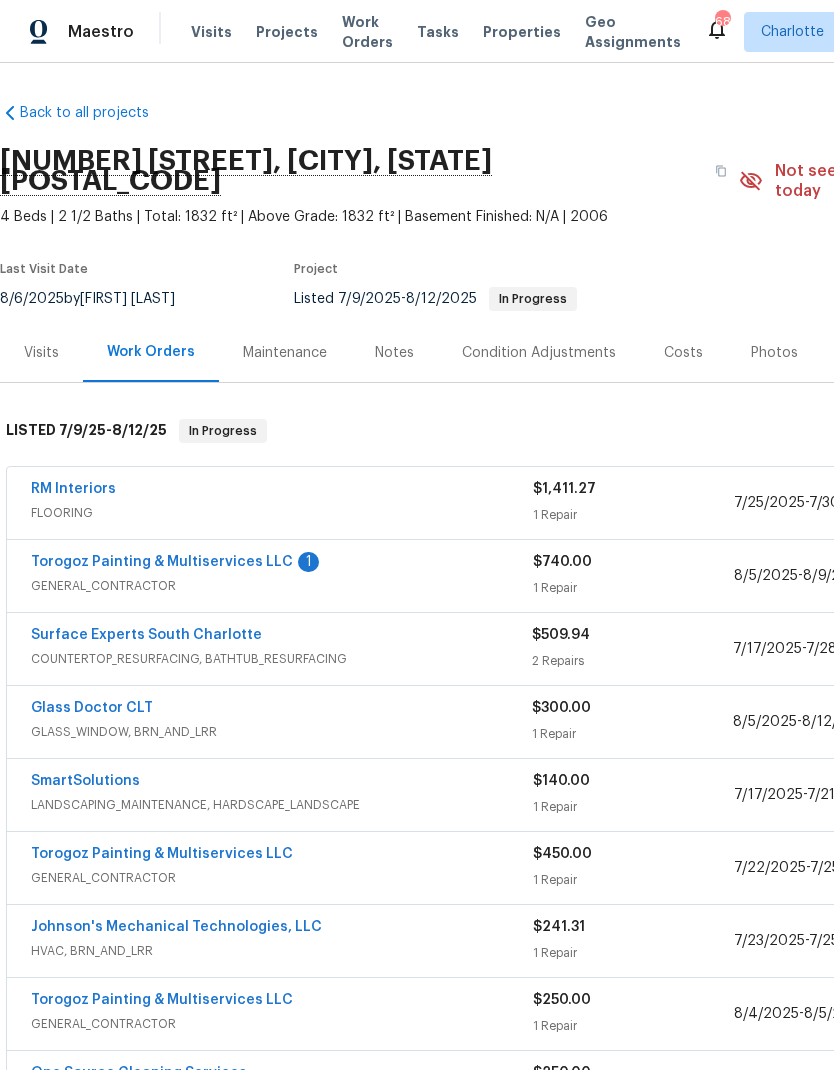 click on "Torogoz Painting & Multiservices LLC" at bounding box center (162, 562) 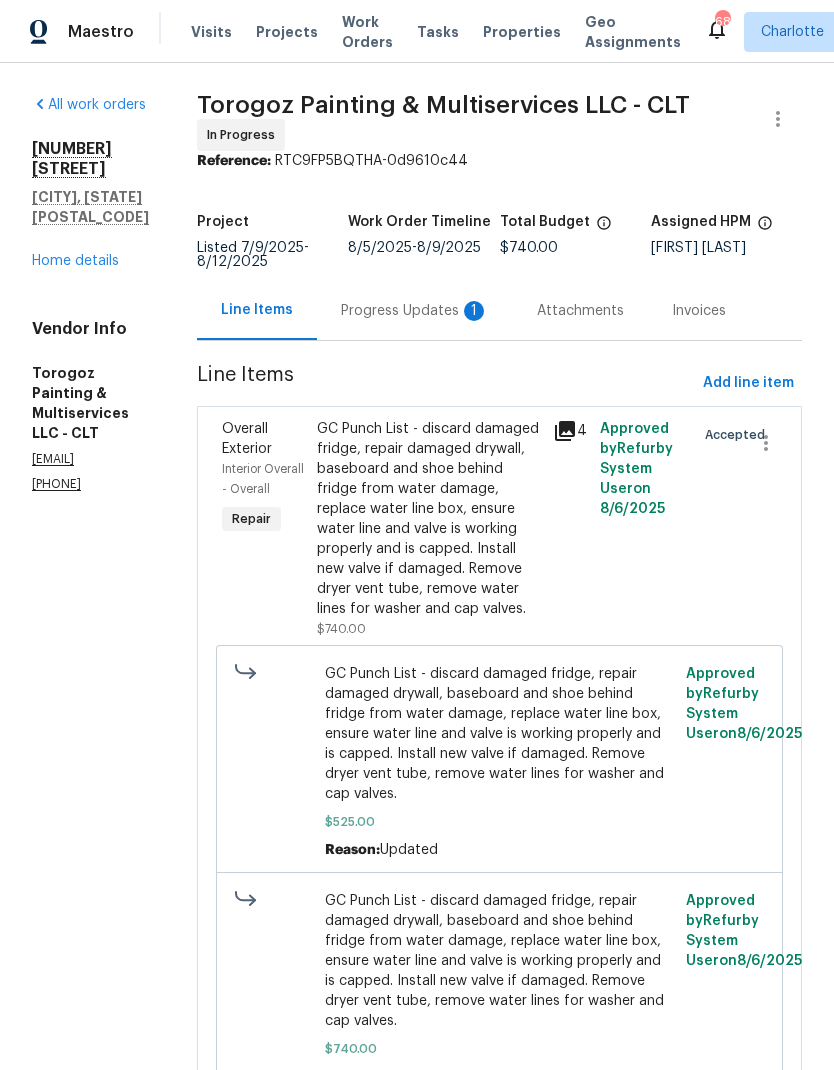 click on "Progress Updates 1" at bounding box center (415, 311) 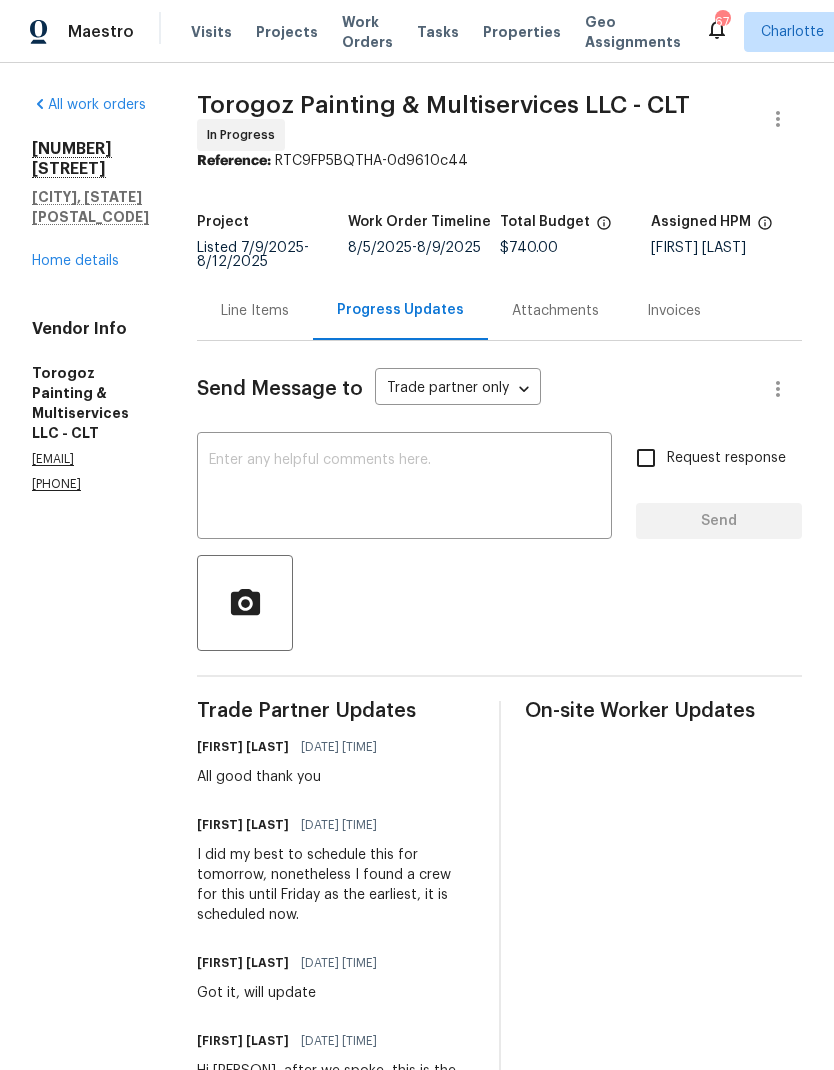 click on "Home details" at bounding box center (75, 261) 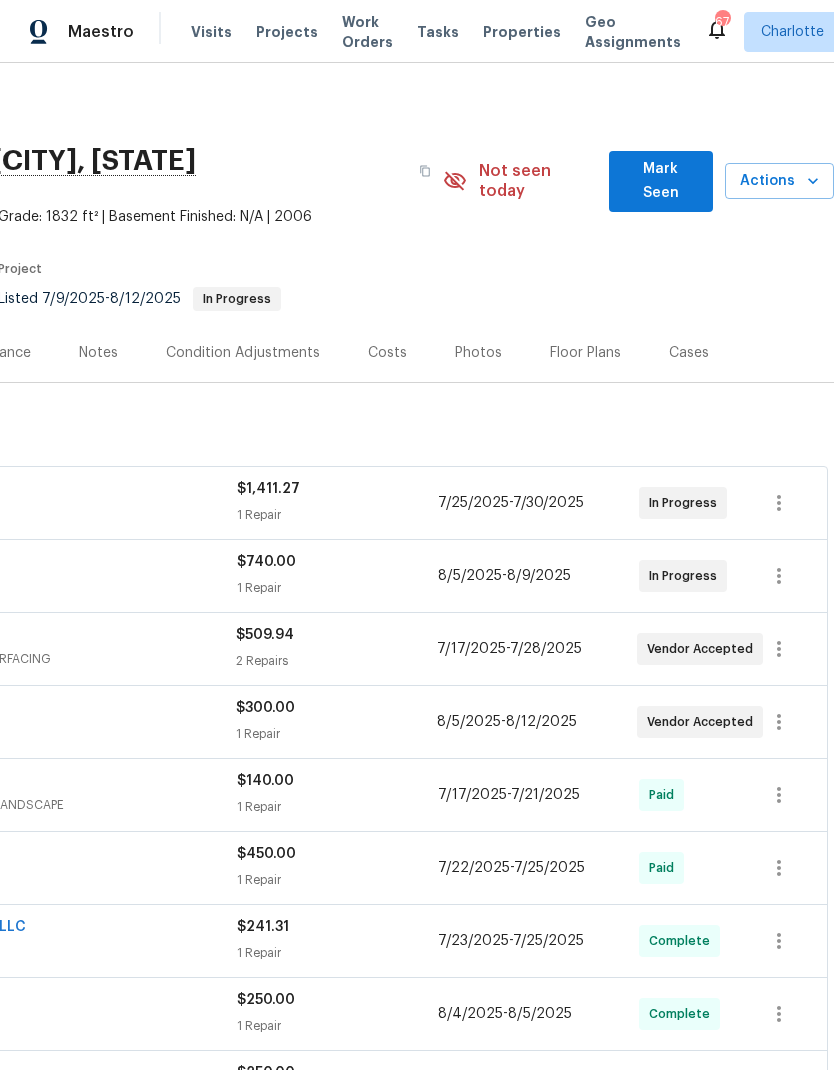 scroll, scrollTop: 0, scrollLeft: 296, axis: horizontal 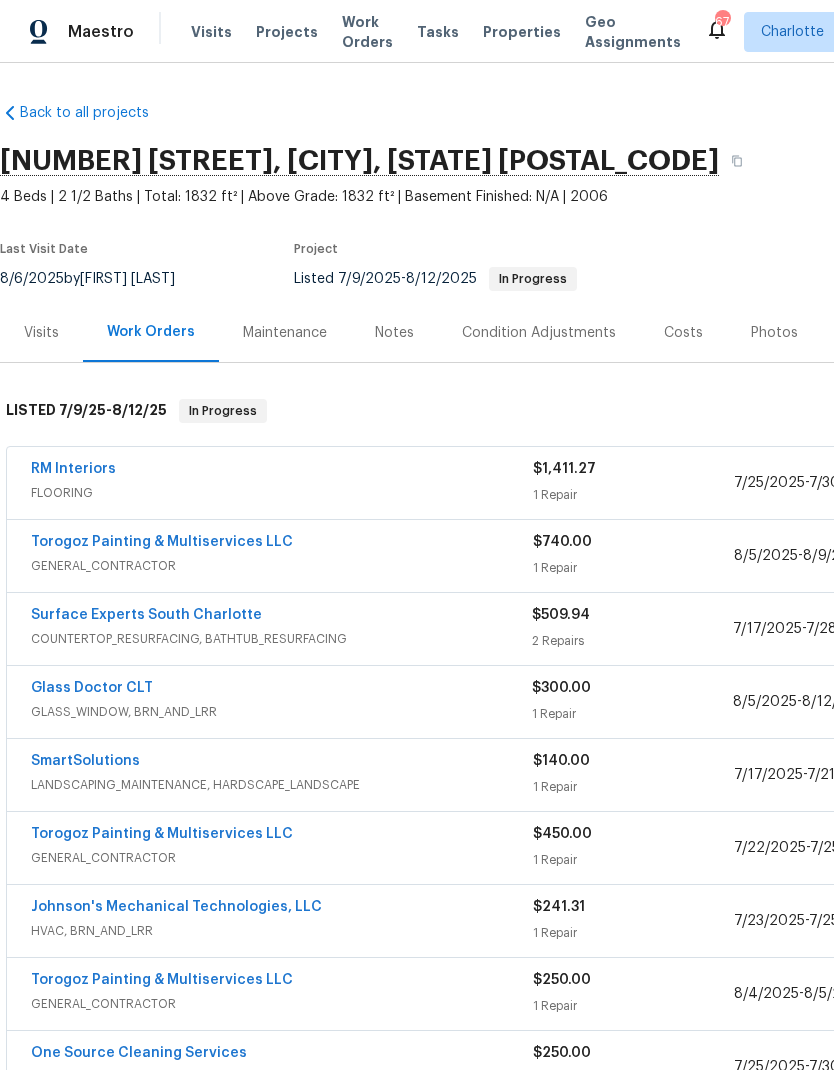 click on "RM Interiors" at bounding box center [73, 469] 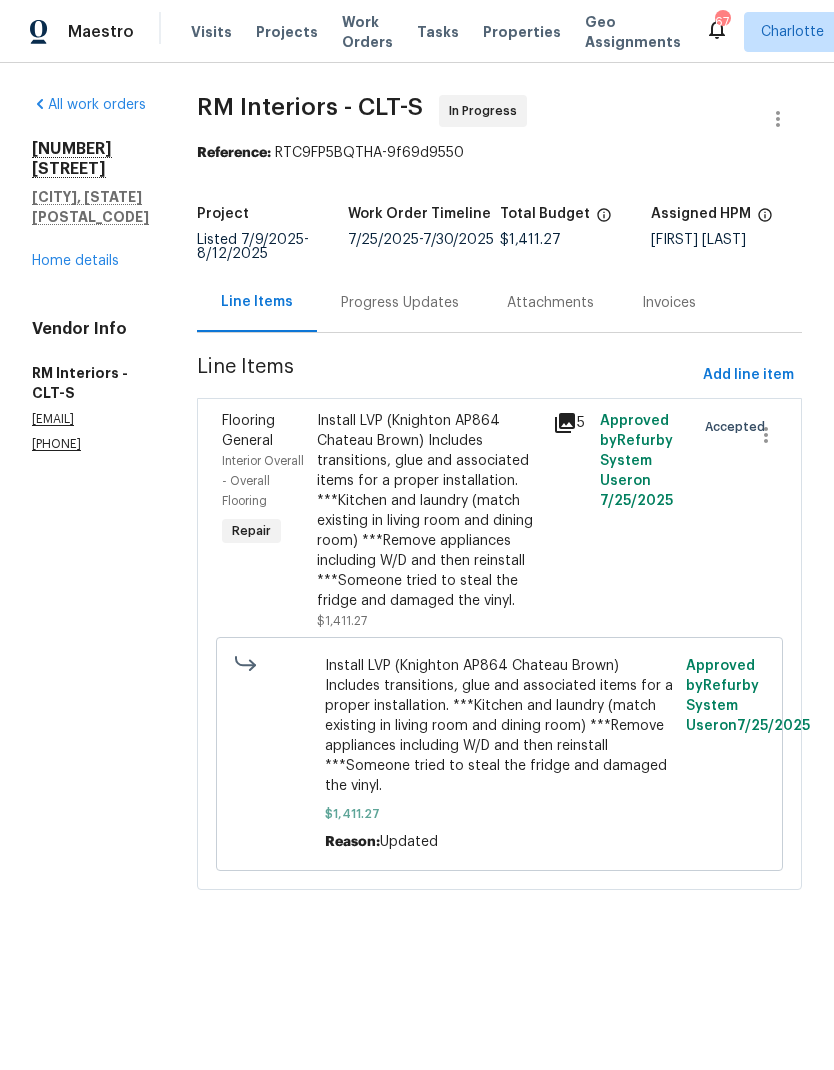 click on "Progress Updates" at bounding box center [400, 303] 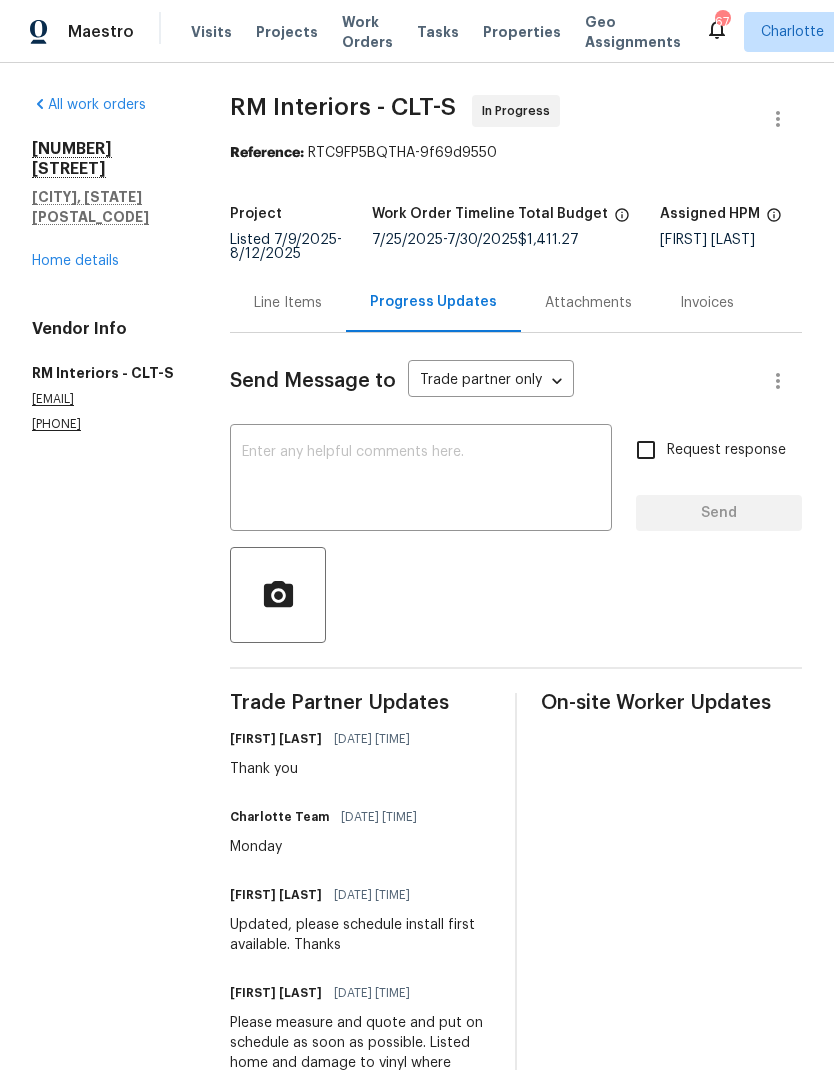 click at bounding box center (421, 480) 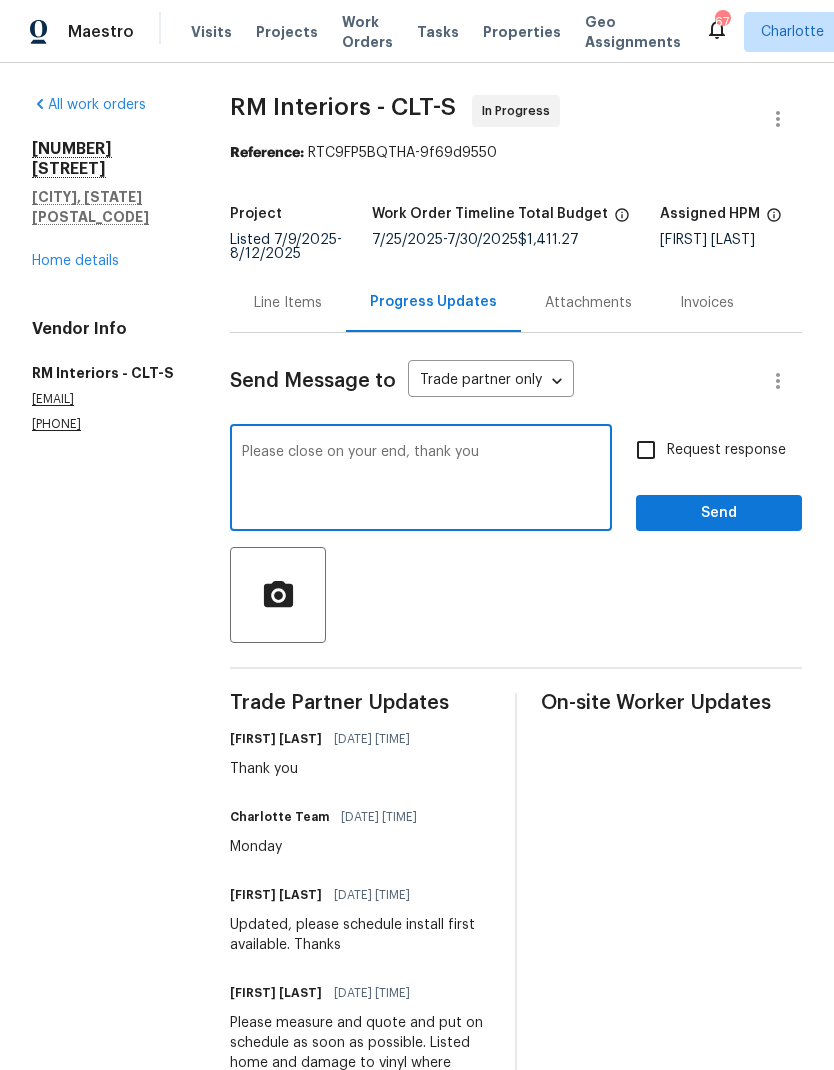 type on "Please close on your end, thank you" 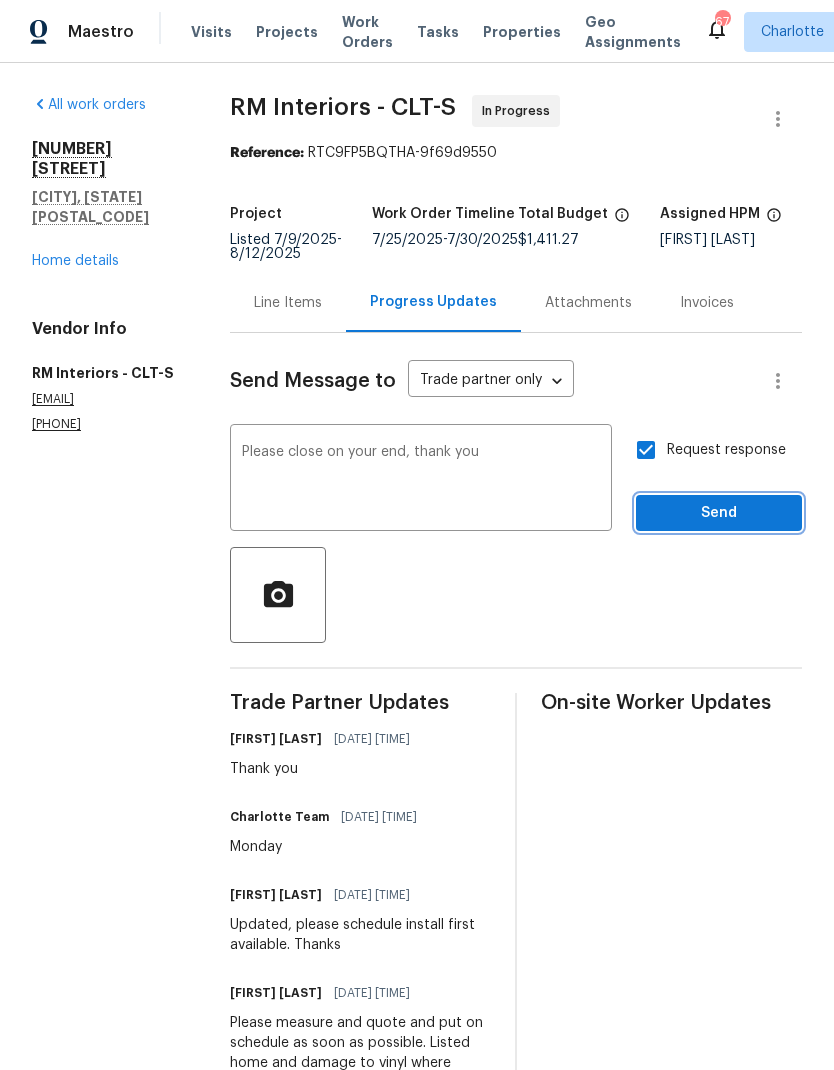 click on "Send" at bounding box center (719, 513) 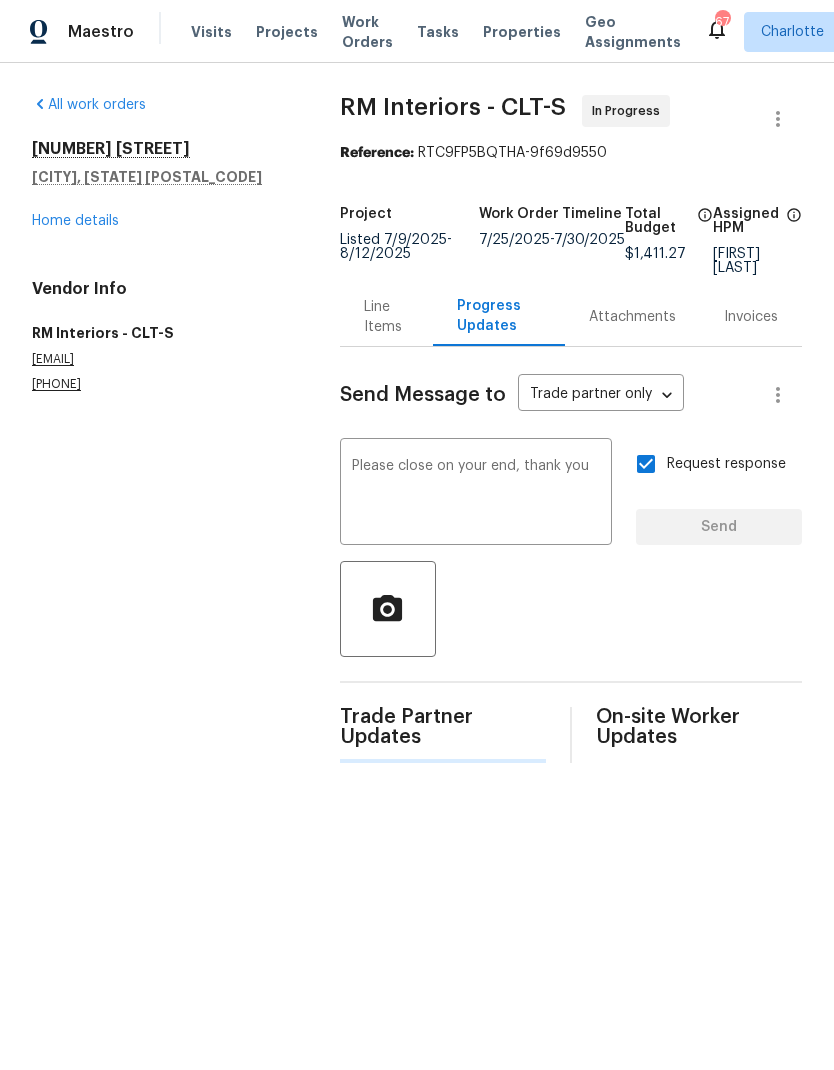 type 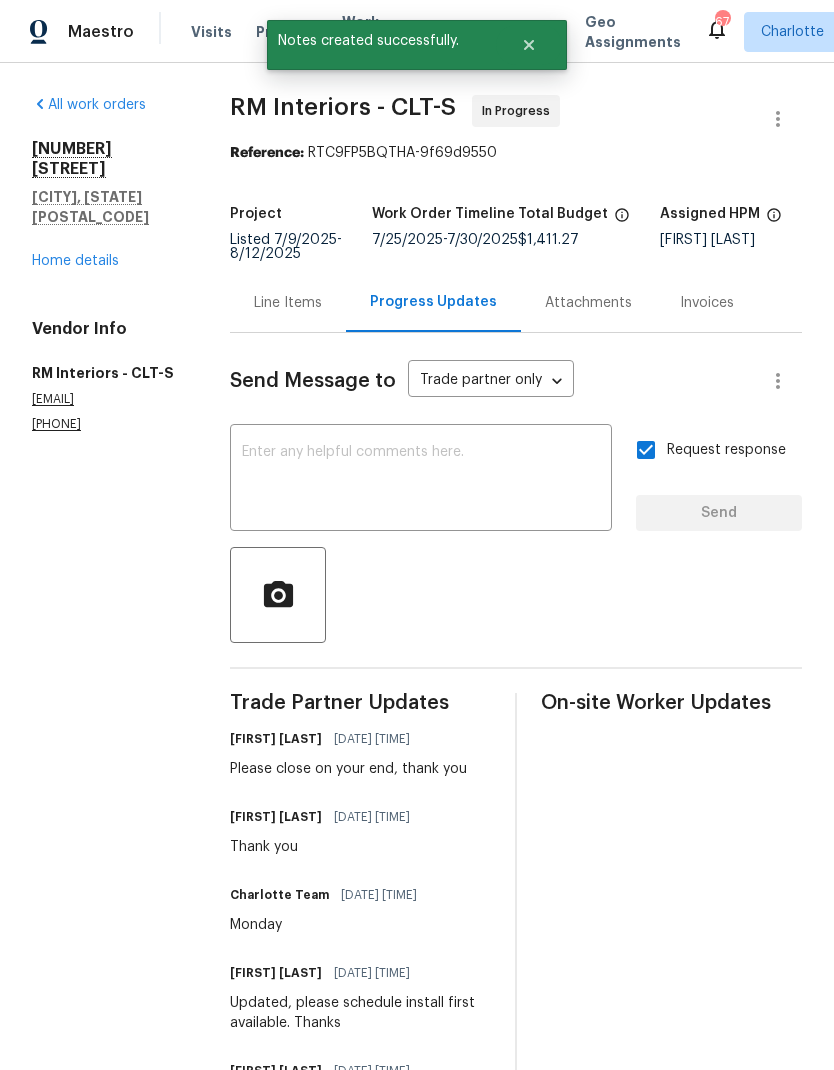 click on "Home details" at bounding box center [75, 261] 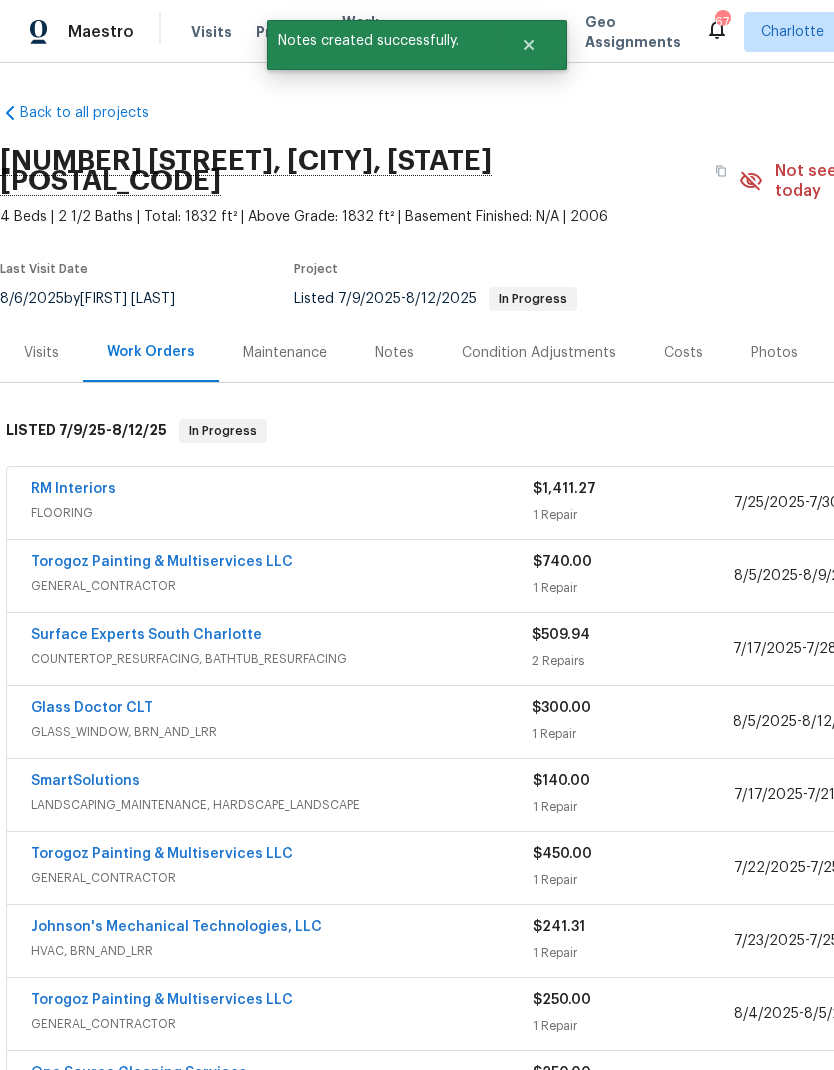 click on "Surface Experts South Charlotte" at bounding box center (146, 635) 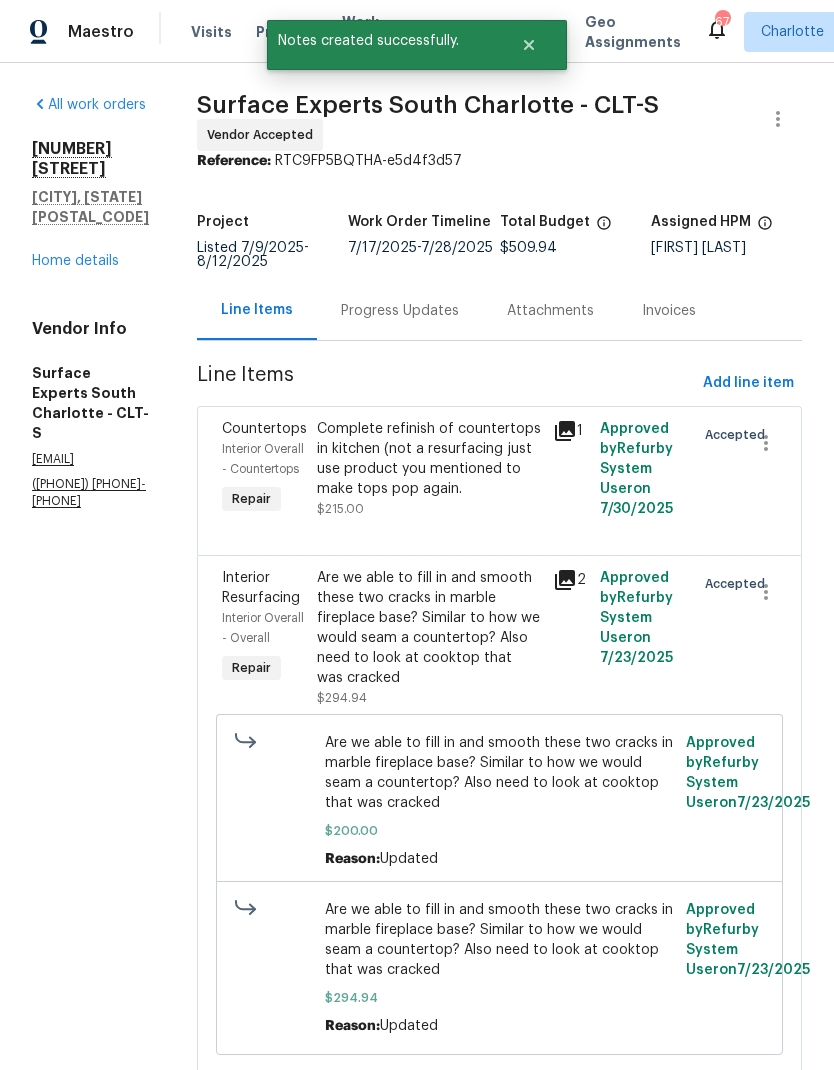 click on "Progress Updates" at bounding box center [400, 311] 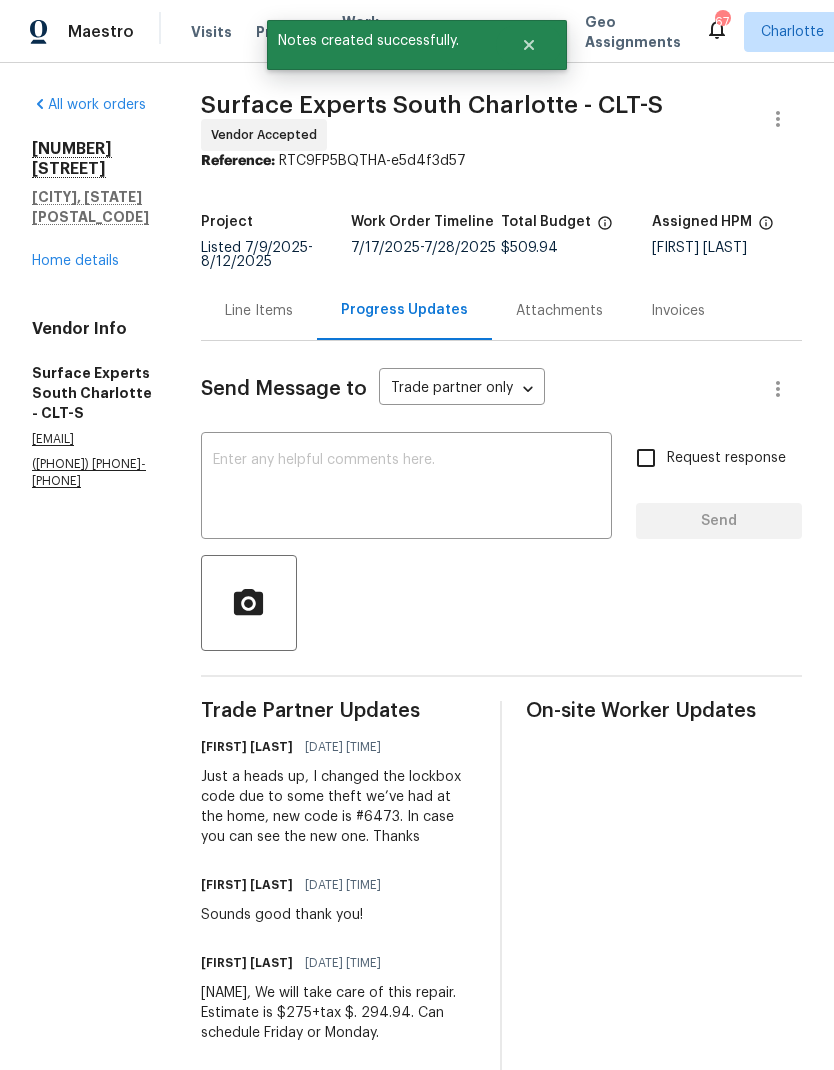 click at bounding box center [406, 488] 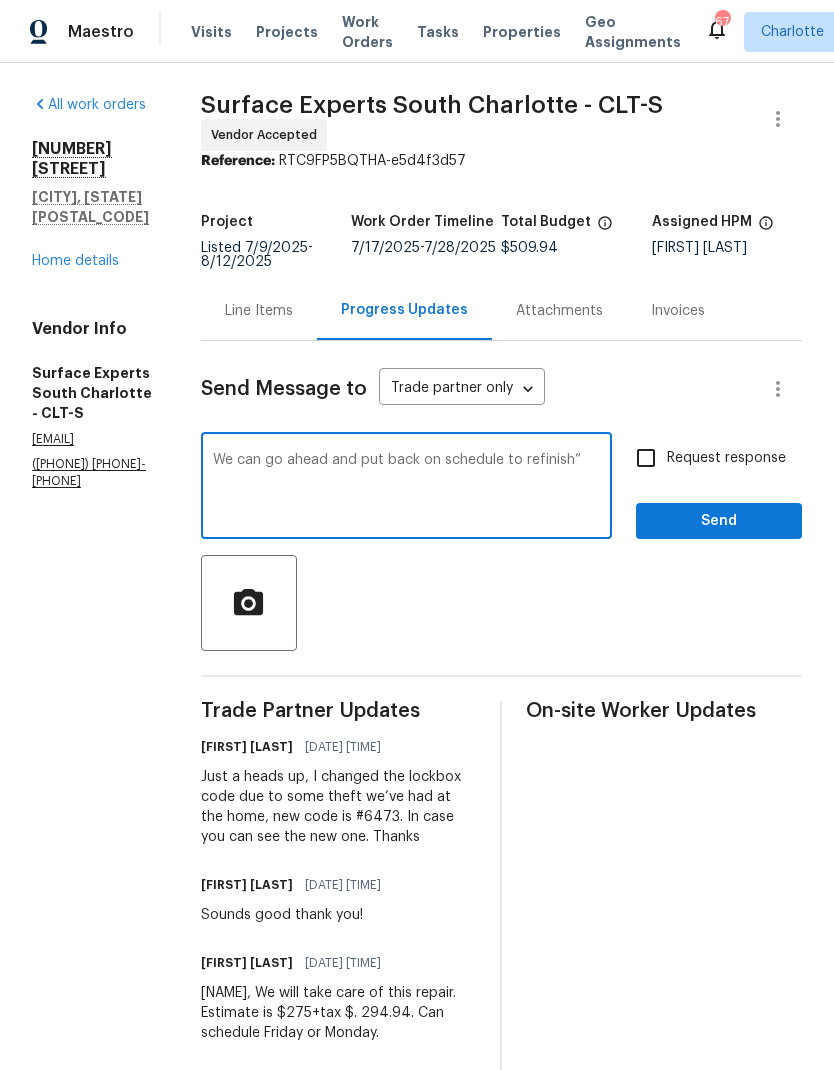 click on "We can go ahead and put back on schedule to refinish”" at bounding box center (406, 488) 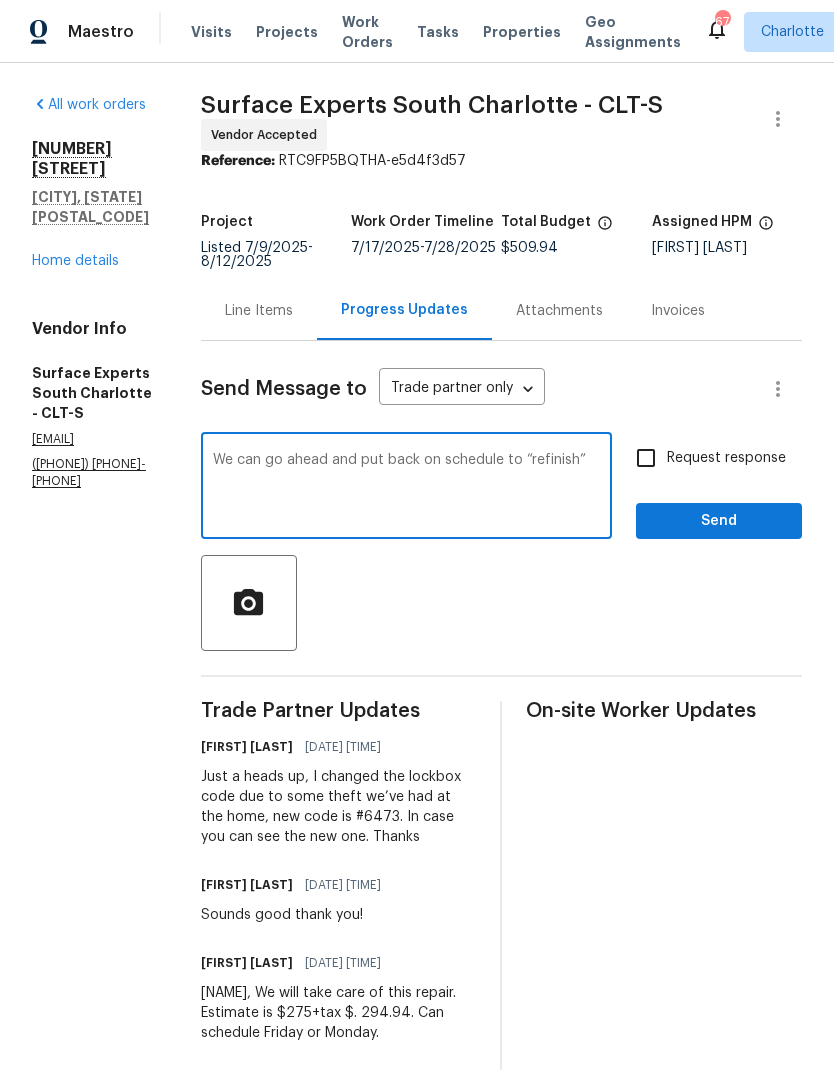 click on "We can go ahead and put back on schedule to “refinish”" at bounding box center [406, 488] 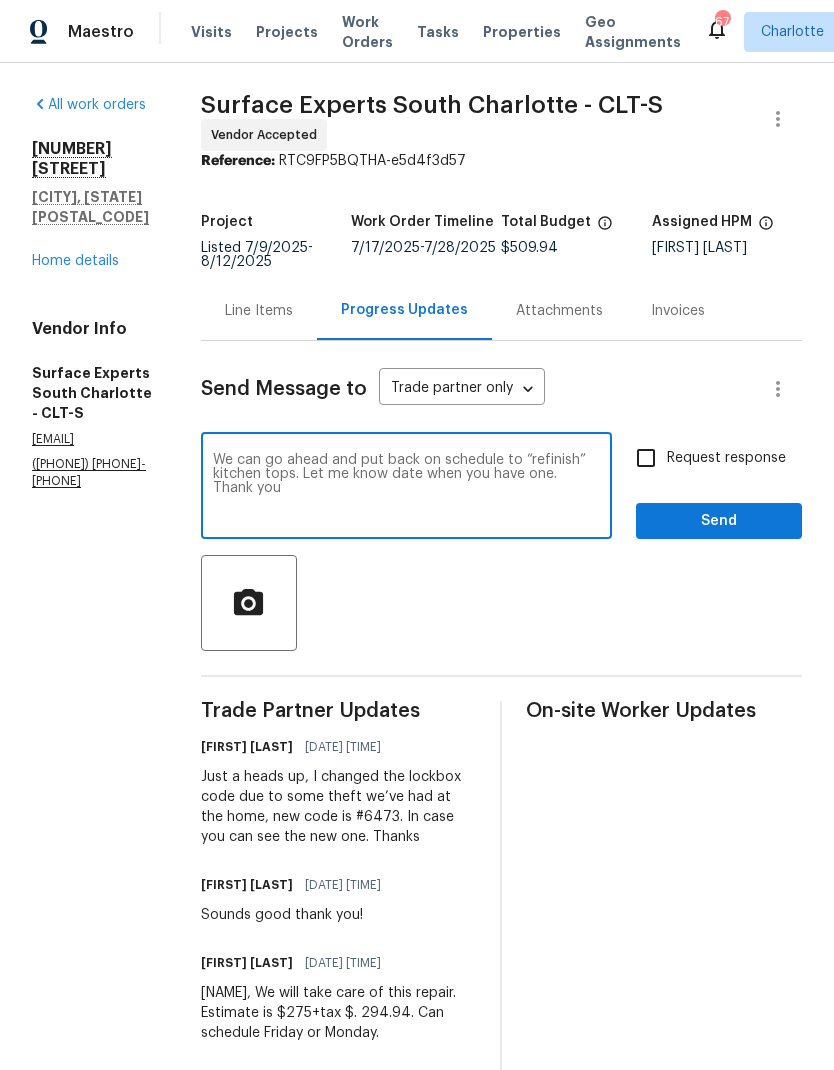type on "We can go ahead and put back on schedule to “refinish” kitchen tops. Let me know date when you have one. Thank you" 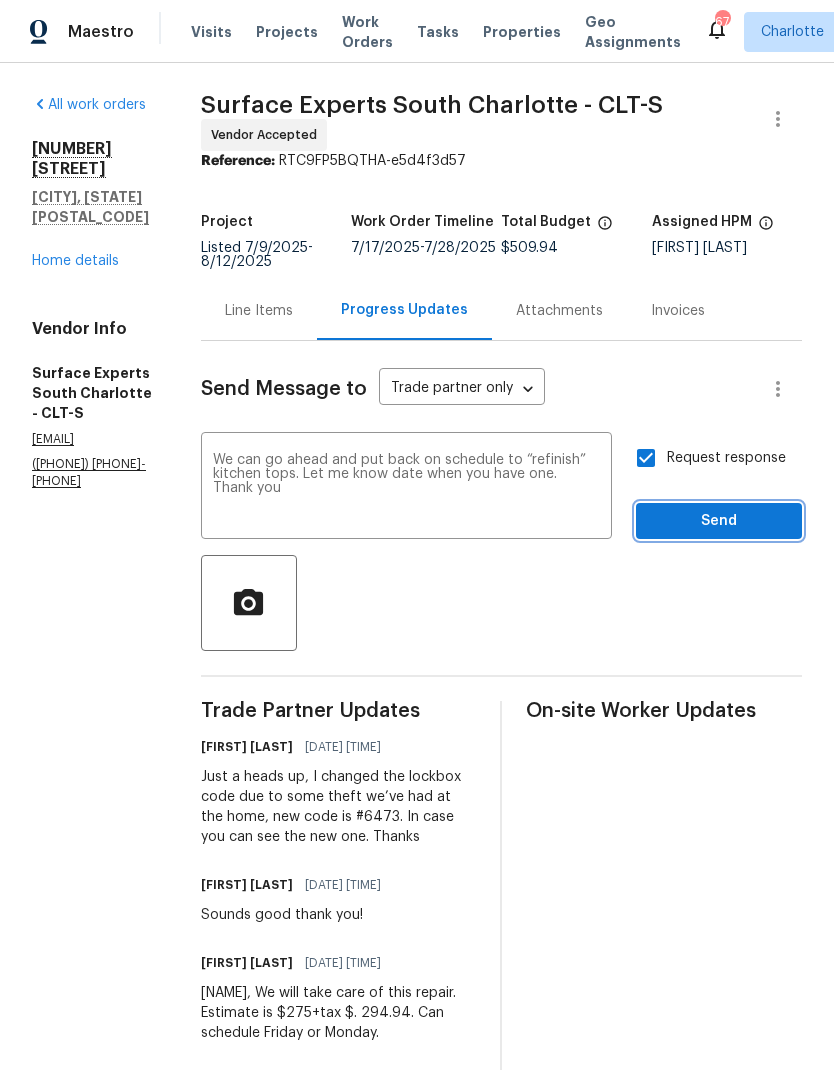 click on "Send" at bounding box center [719, 521] 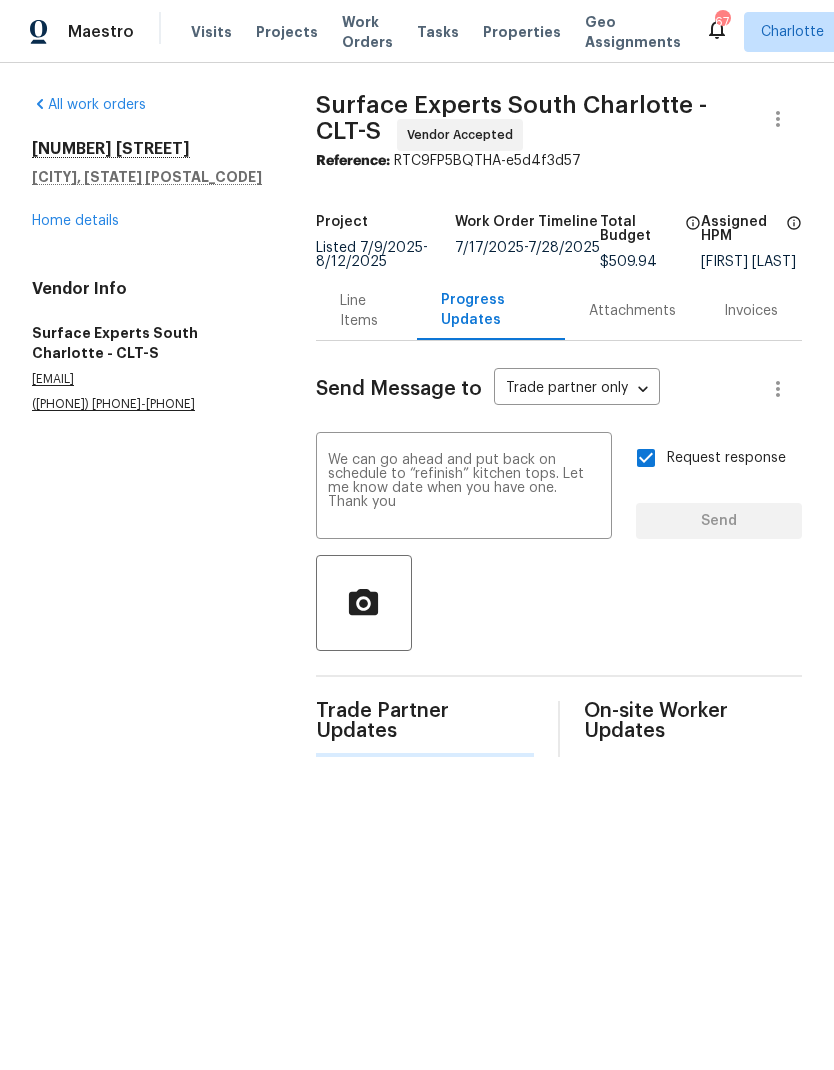 type 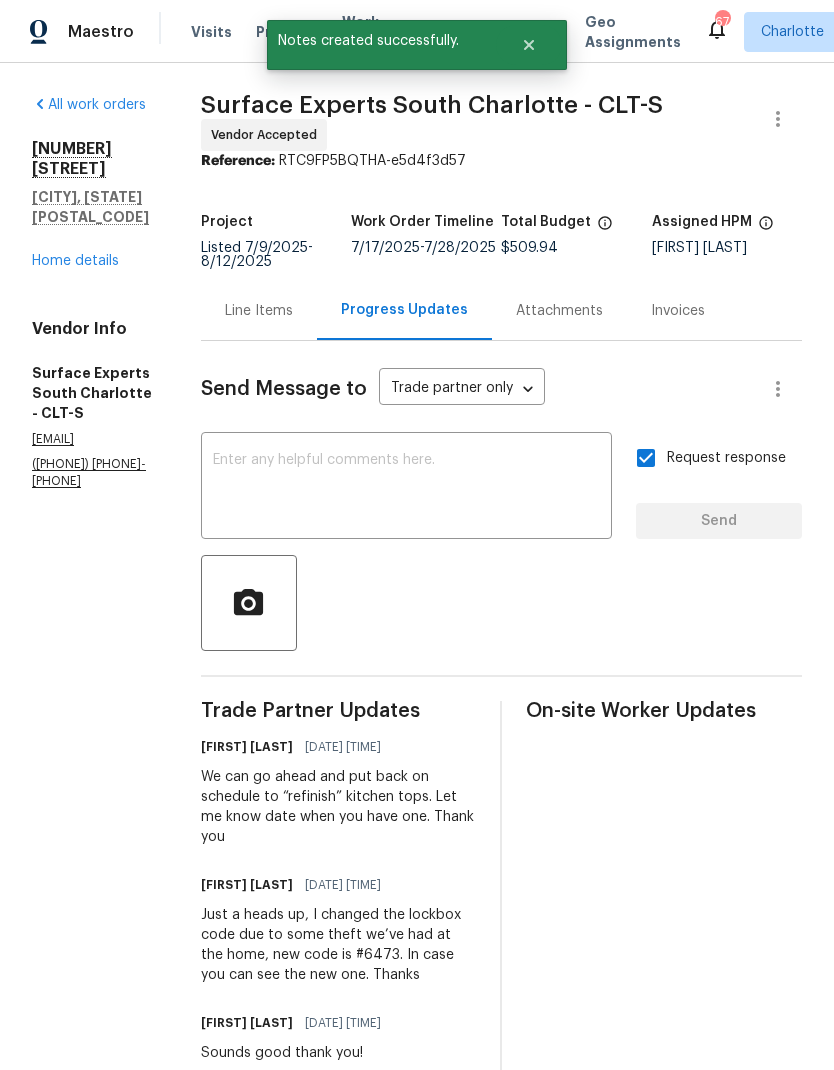 scroll, scrollTop: 0, scrollLeft: 0, axis: both 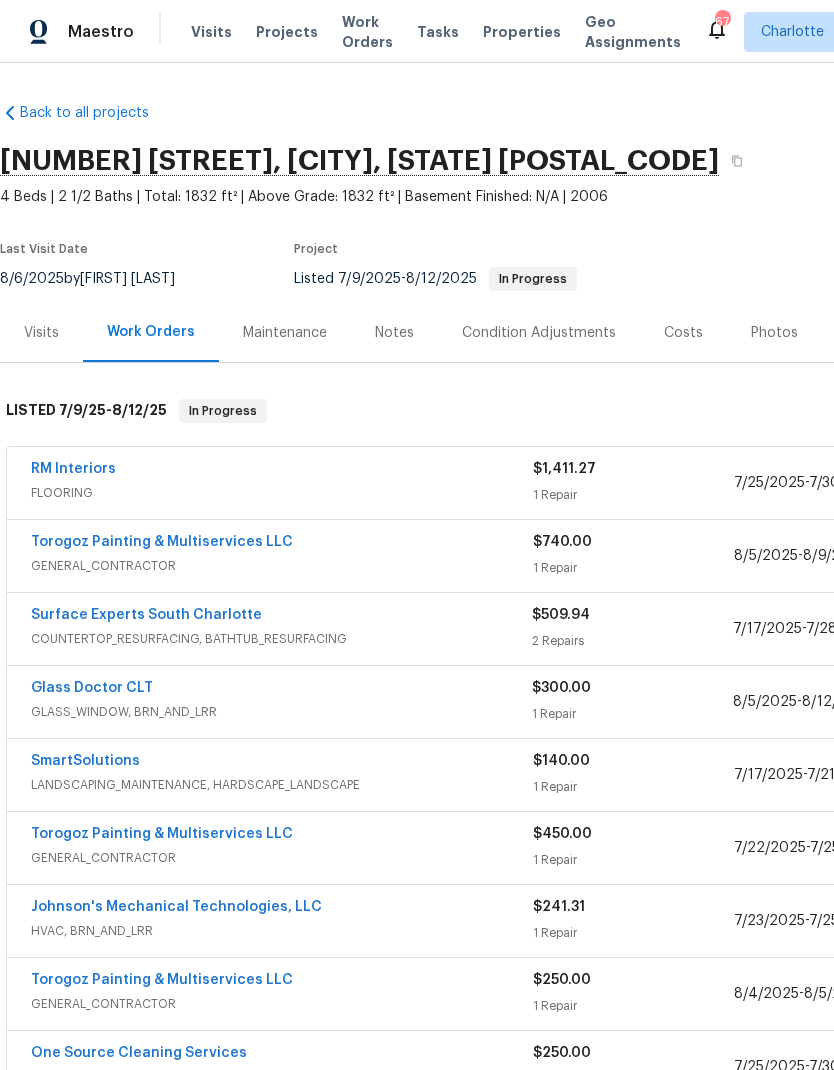 click on "Projects" at bounding box center (287, 32) 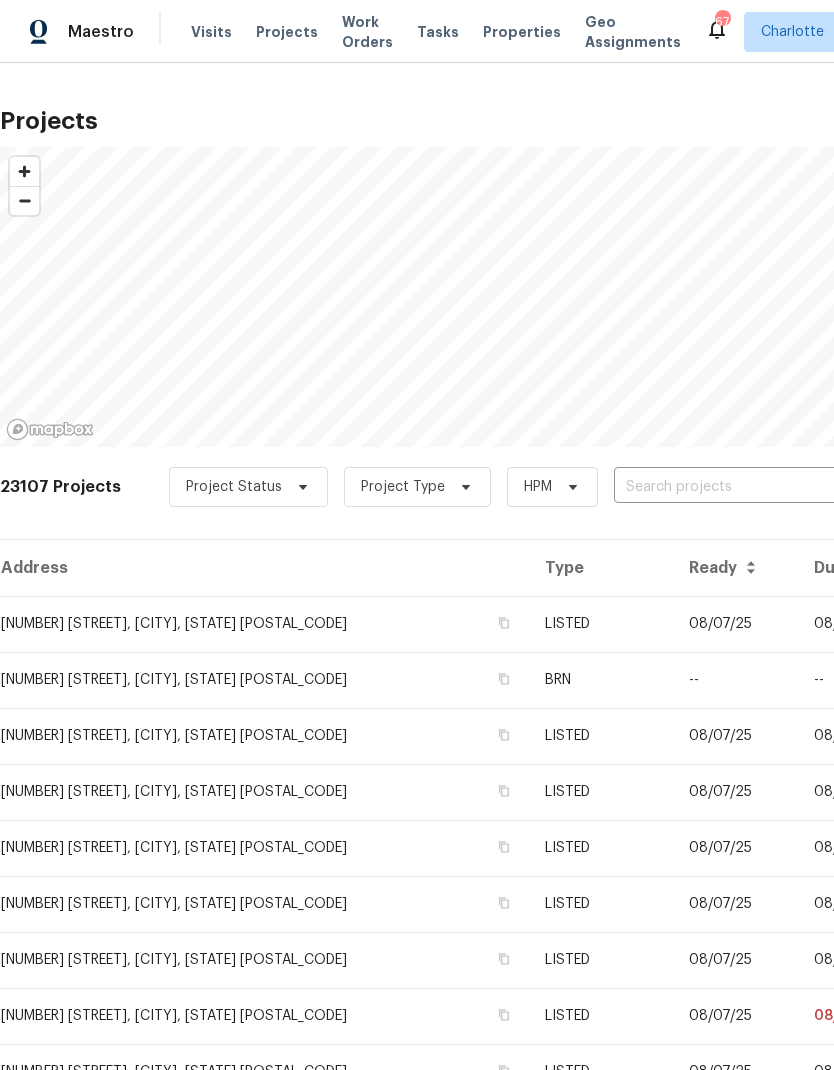 click at bounding box center [728, 487] 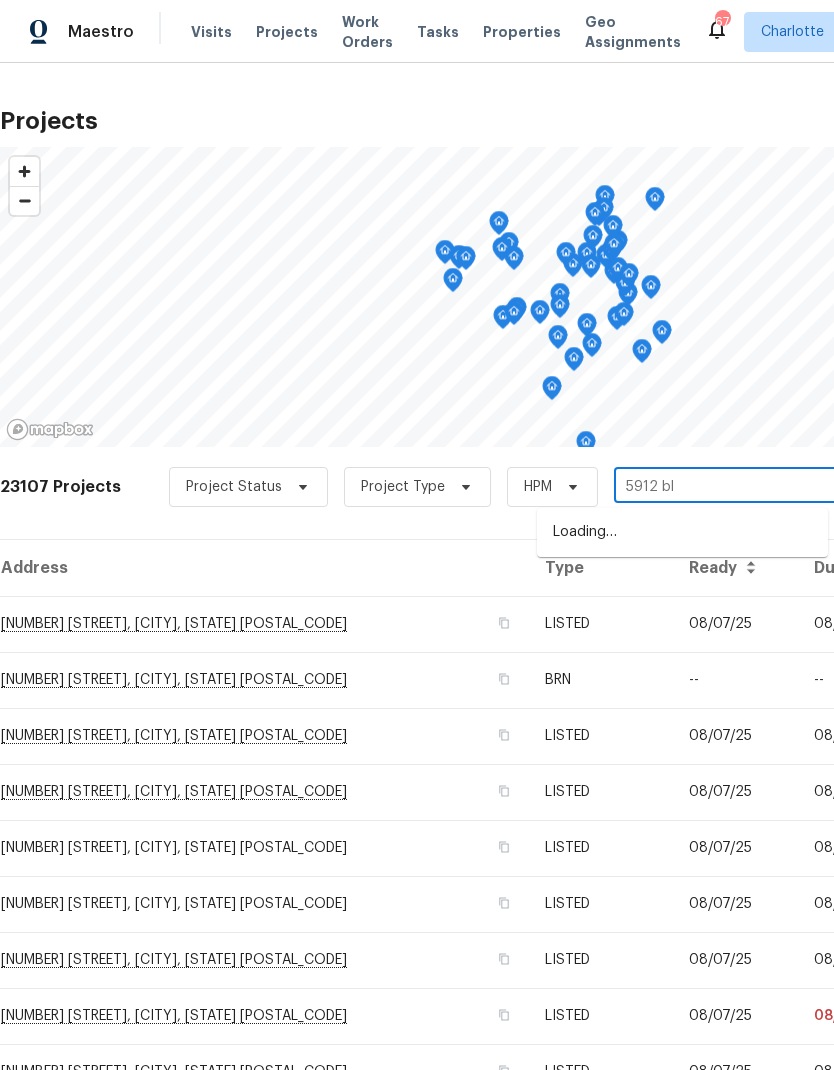 type on "5912 bla" 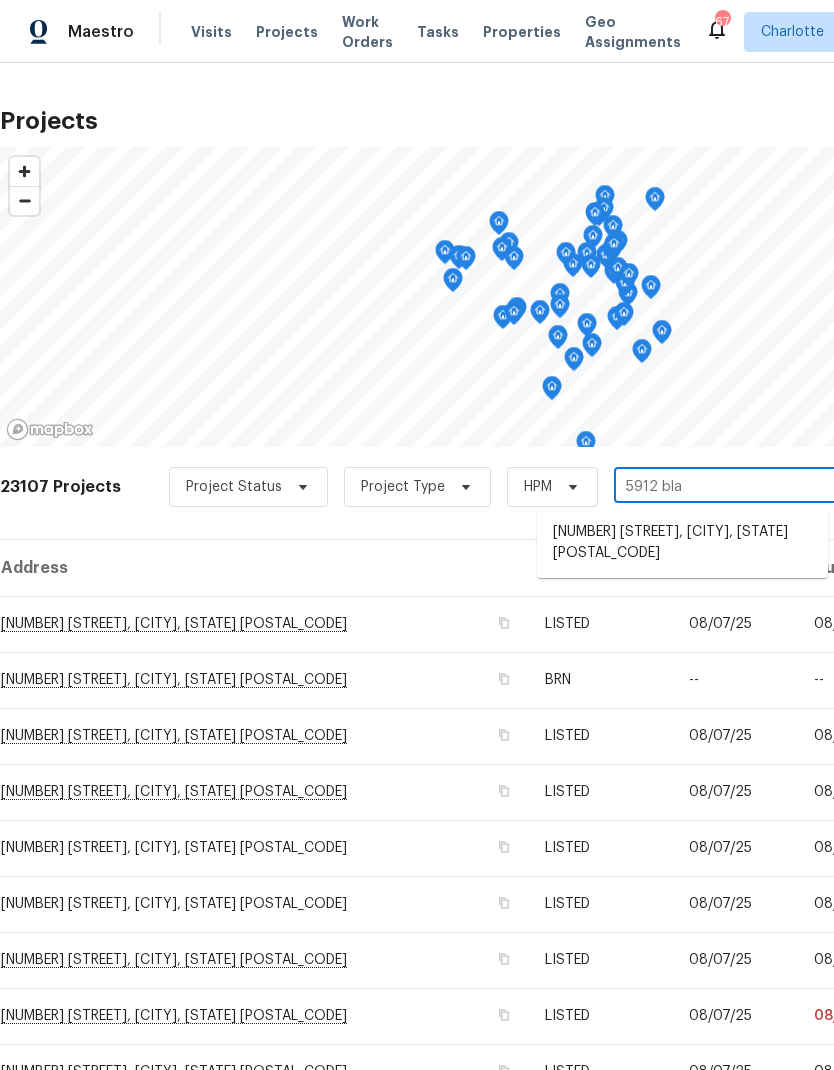 click on "[NUMBER] [STREET], [CITY], [STATE] [POSTAL_CODE]" at bounding box center [682, 543] 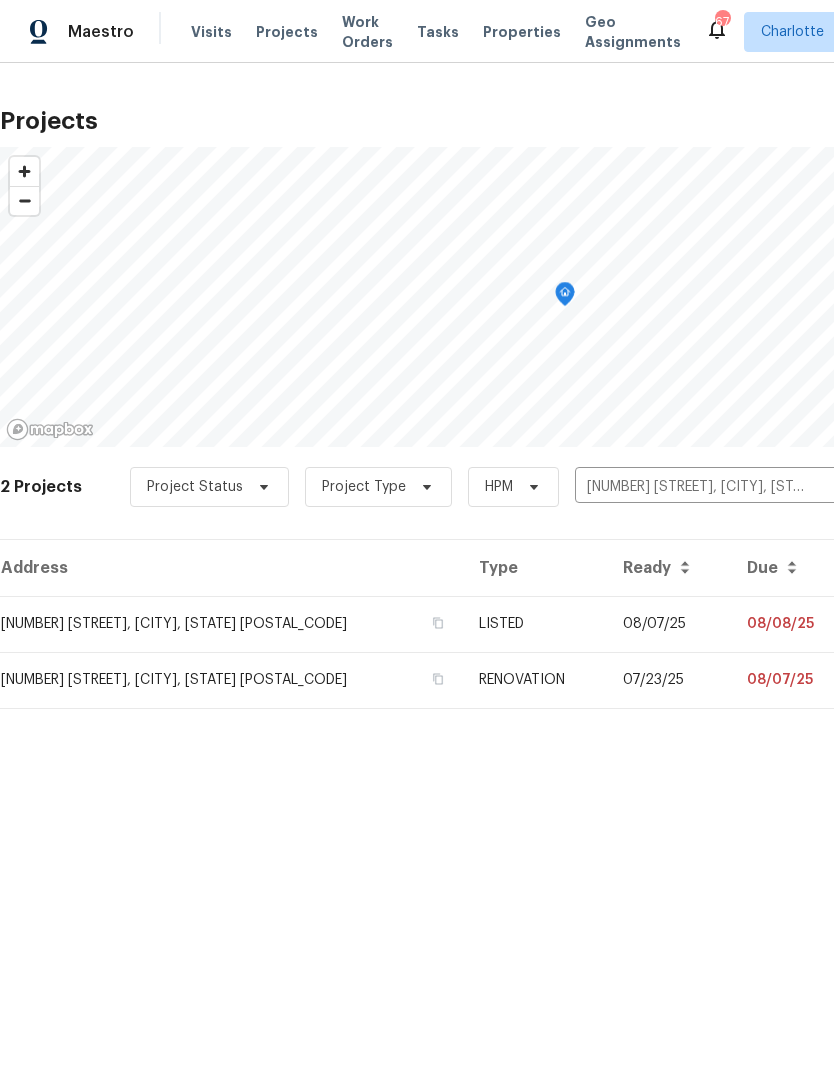 click on "08/08/25" at bounding box center [791, 624] 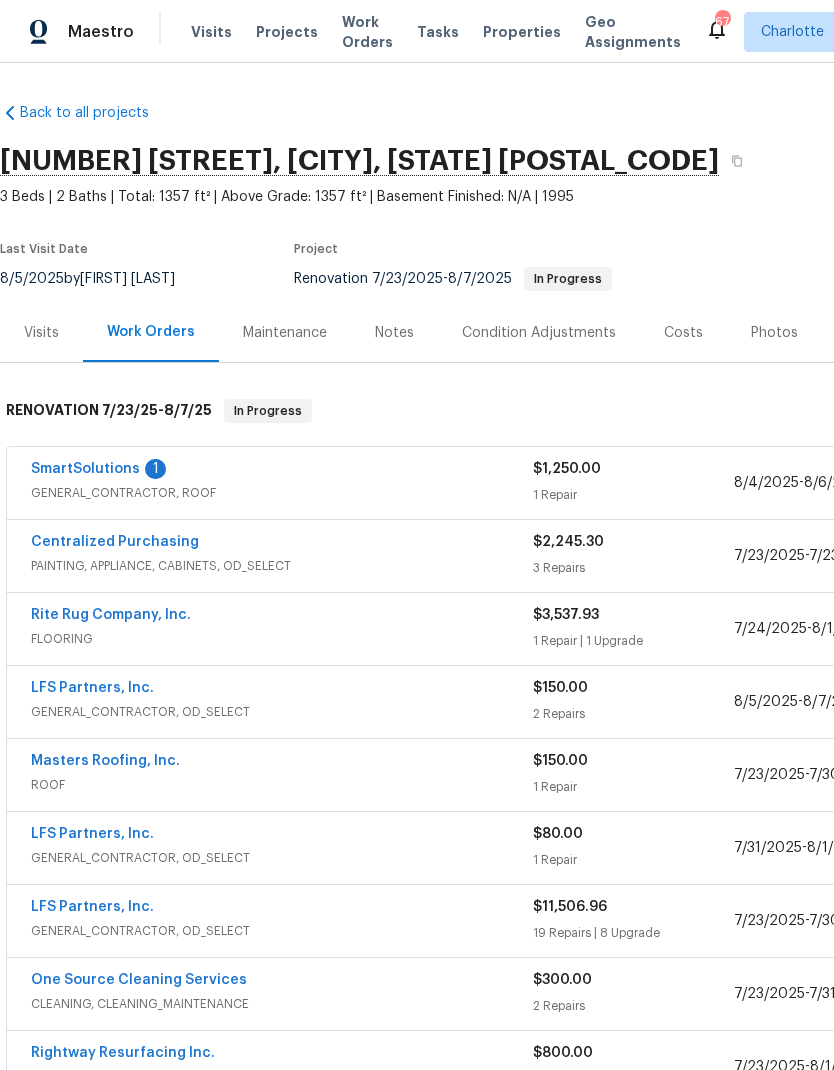 click on "SmartSolutions" at bounding box center (85, 469) 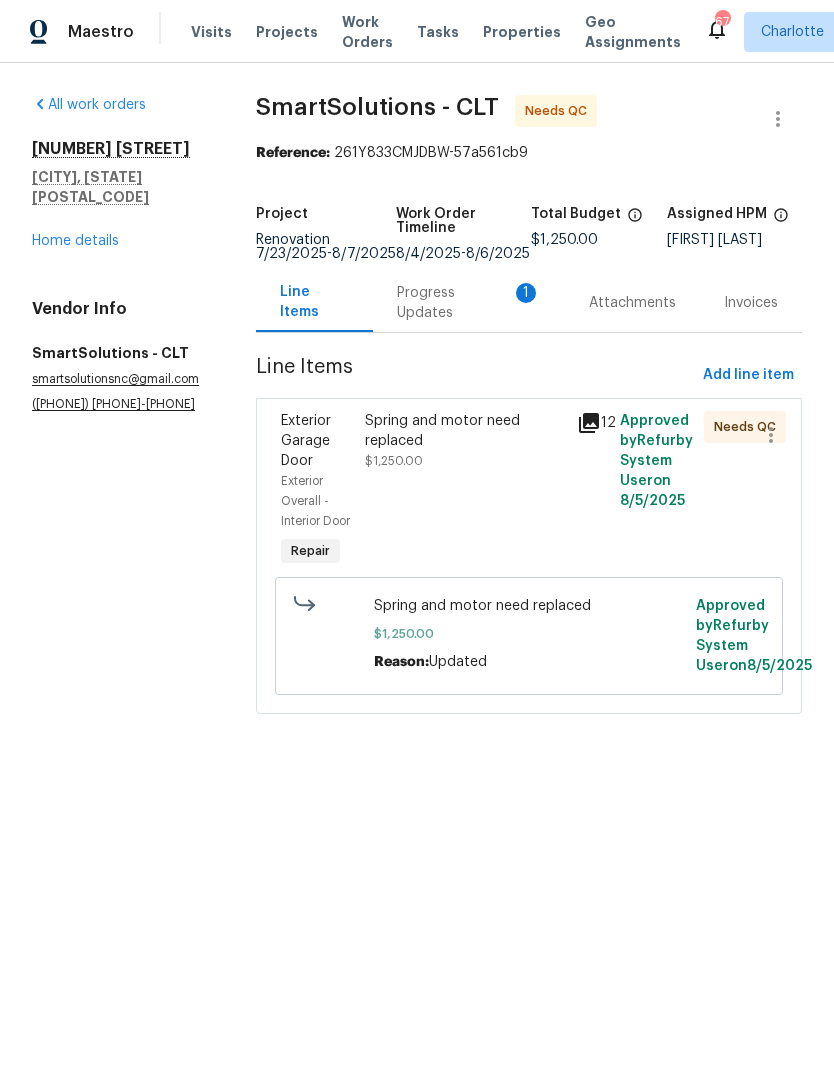 click on "Progress Updates 1" at bounding box center (469, 303) 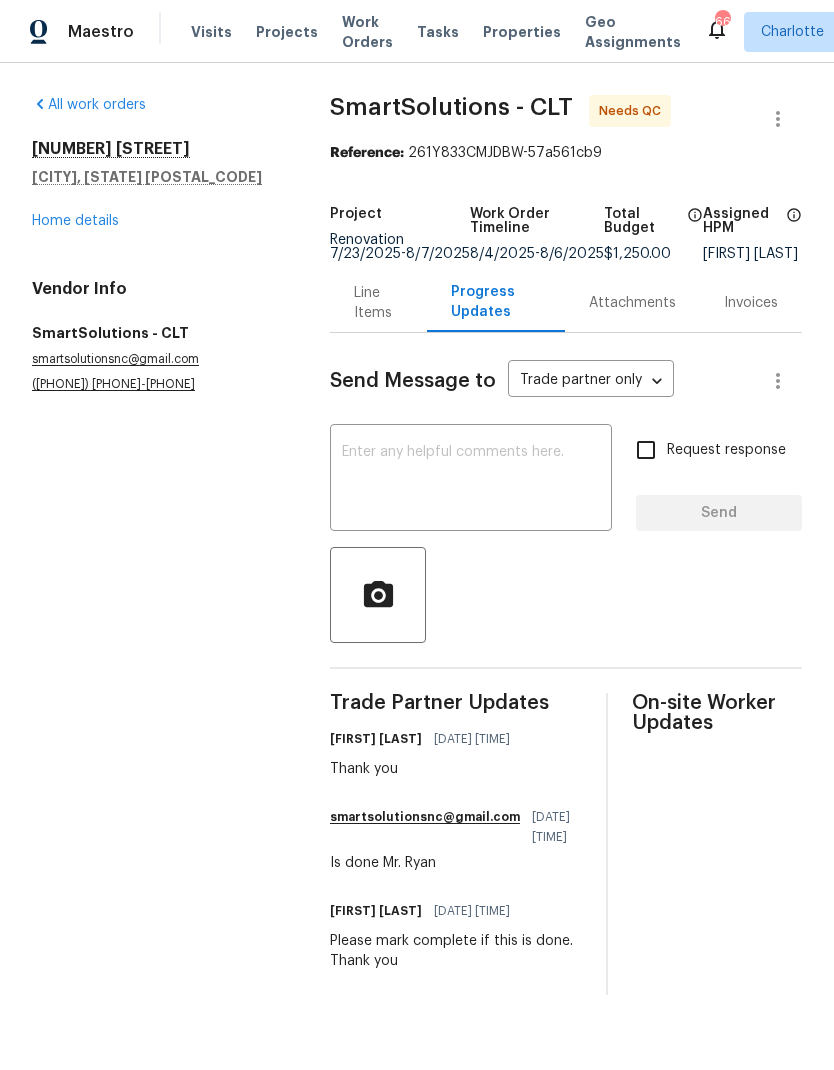 click on "Line Items" at bounding box center (378, 303) 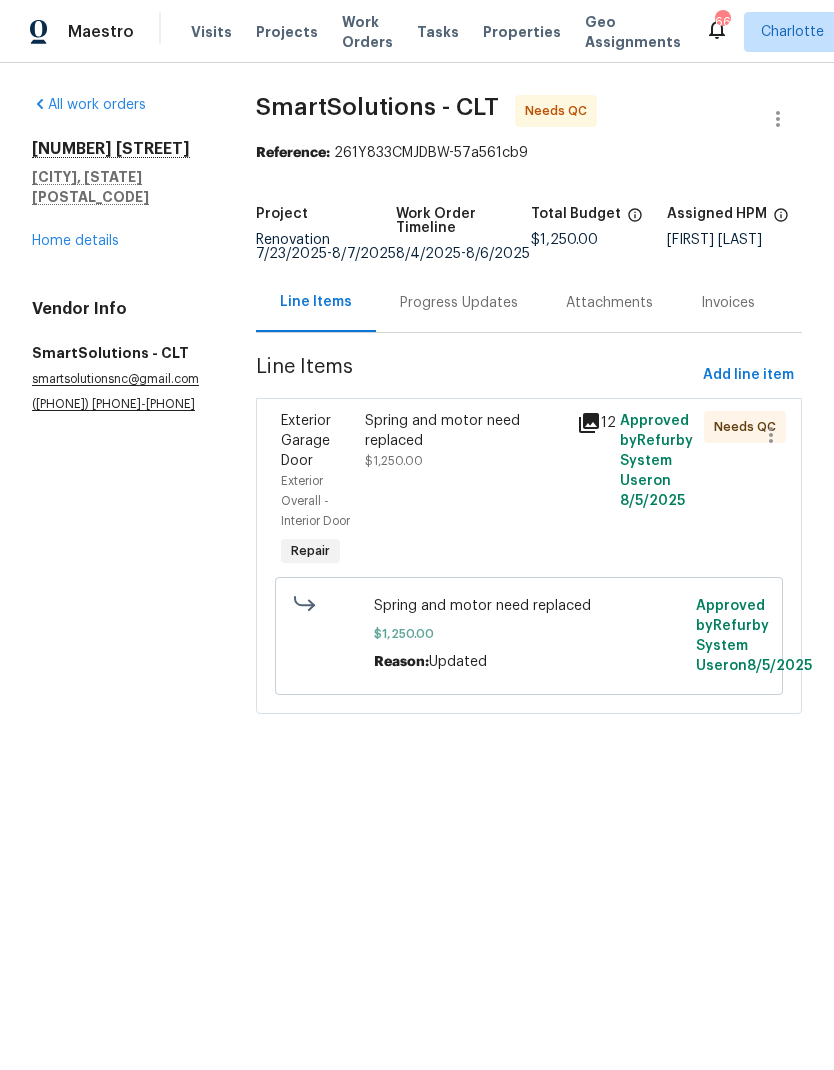 click 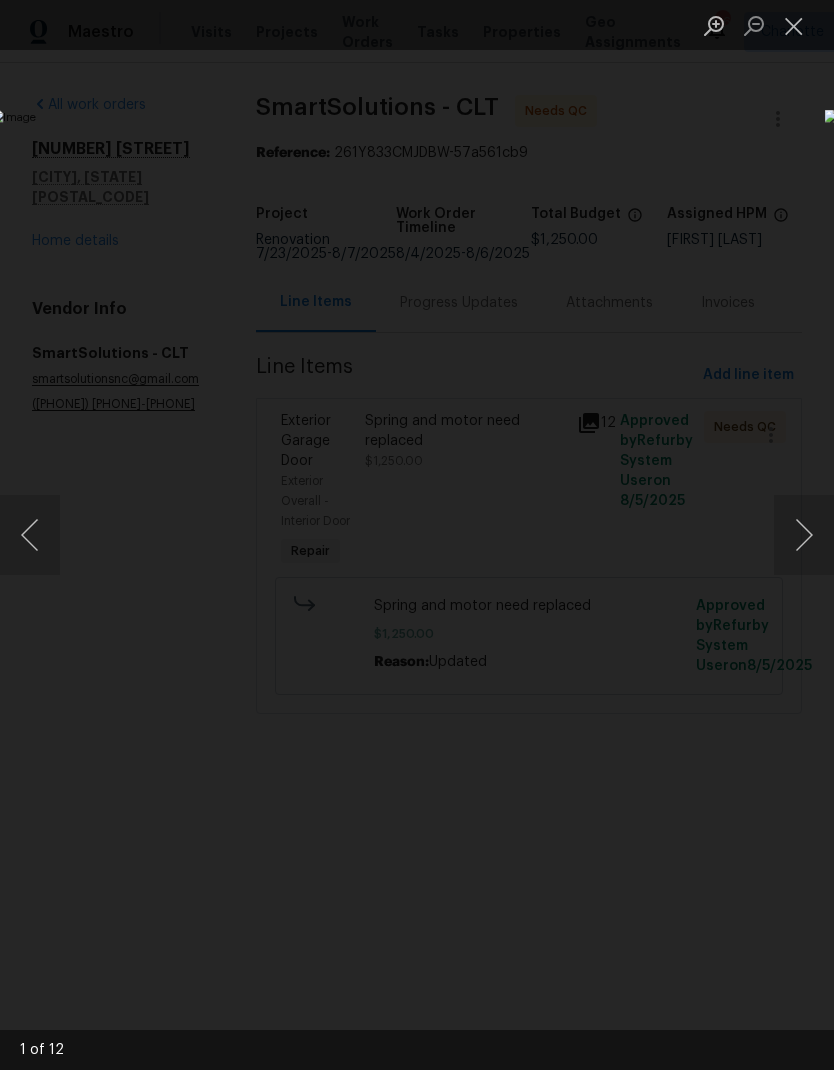 click at bounding box center [804, 535] 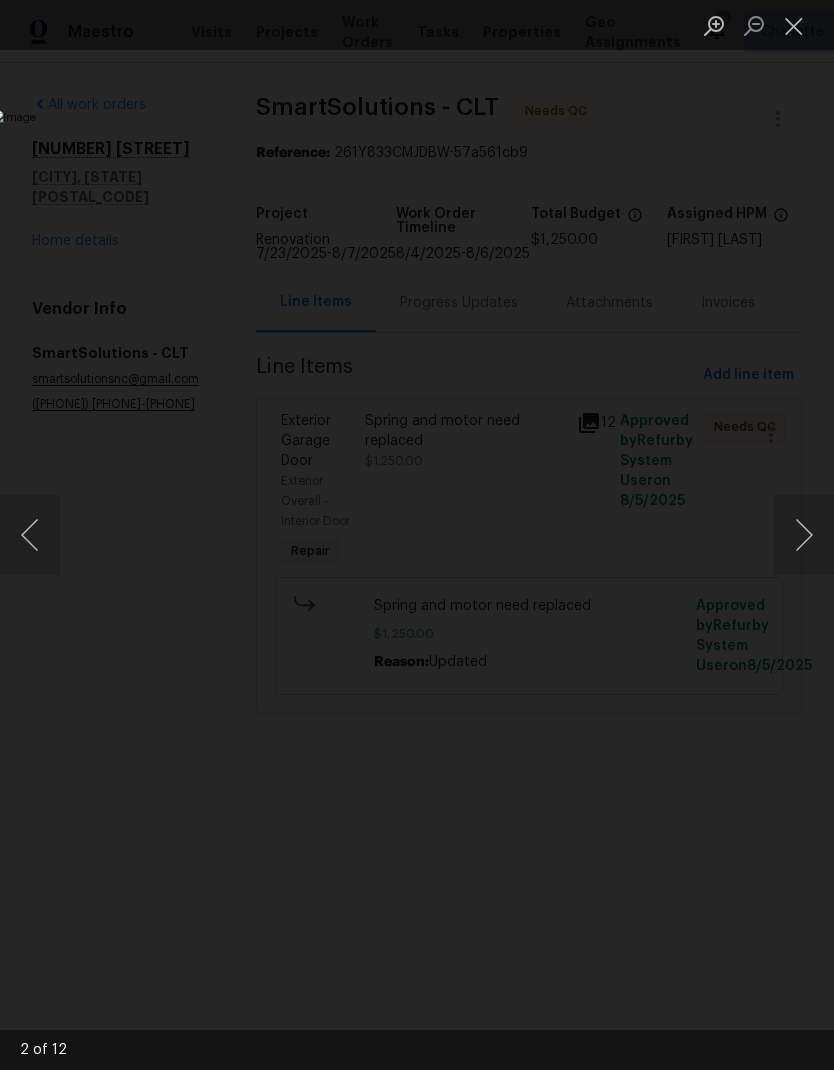 click at bounding box center [30, 535] 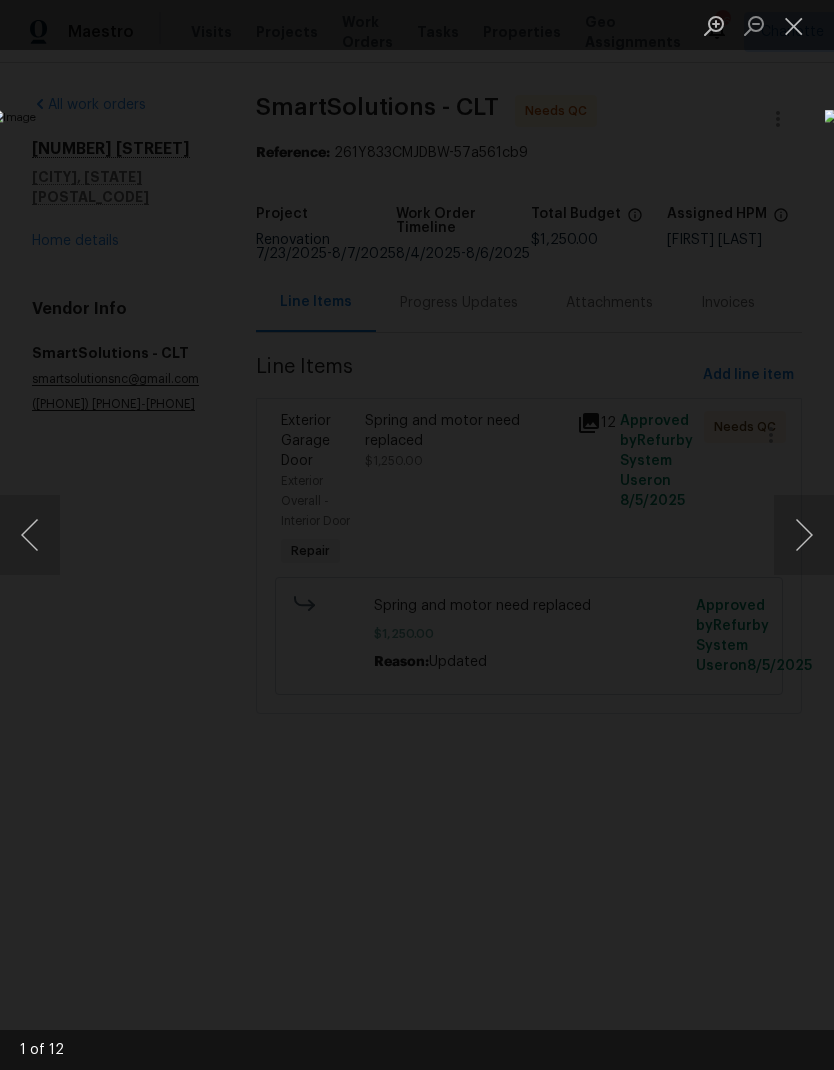 click at bounding box center (804, 535) 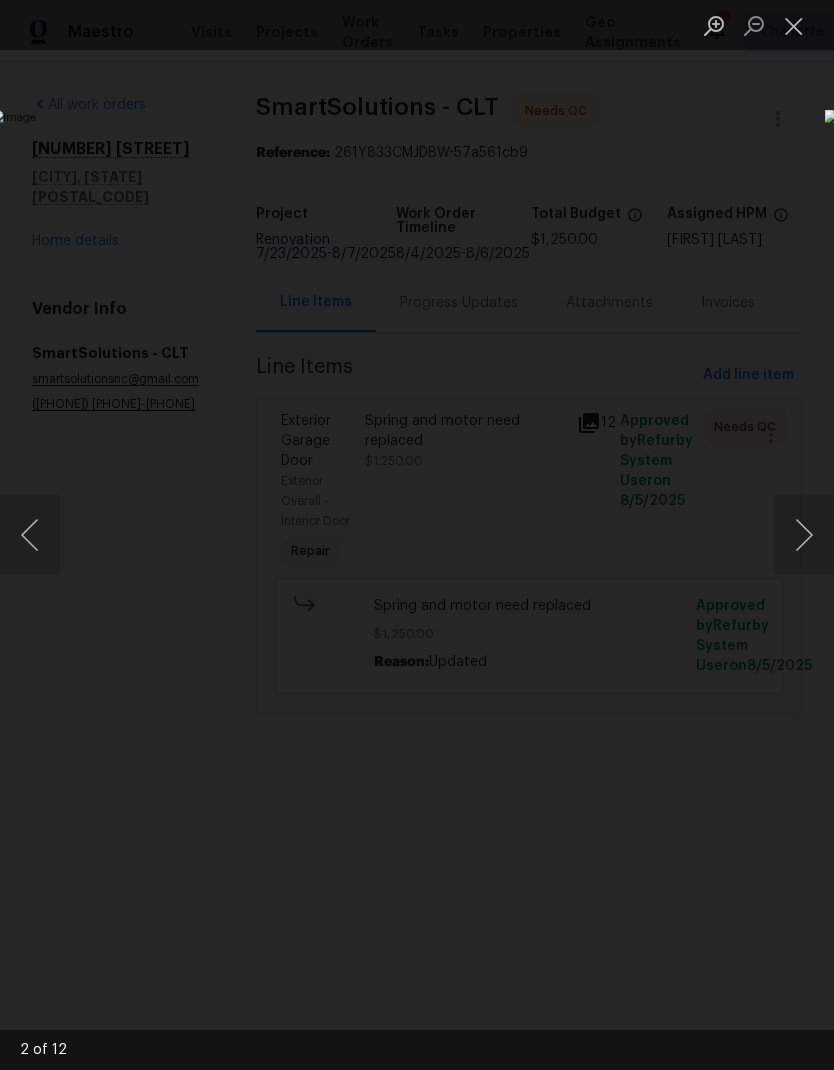 click at bounding box center (804, 535) 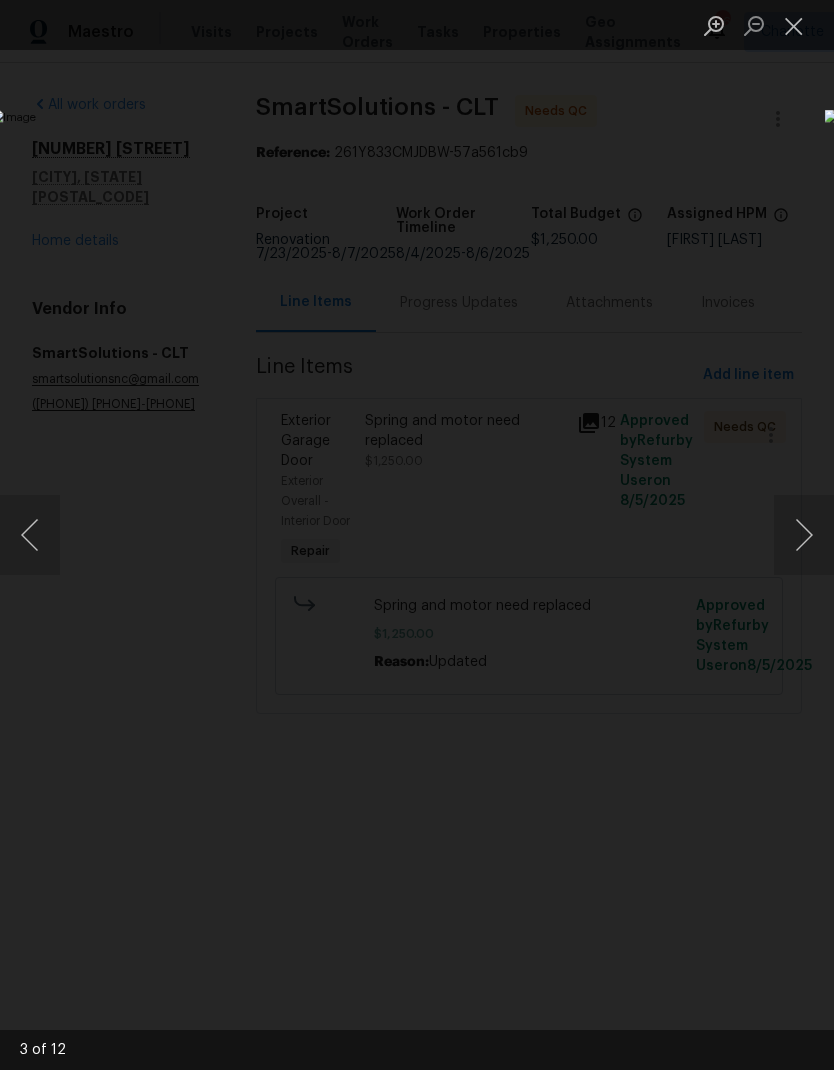click at bounding box center [804, 535] 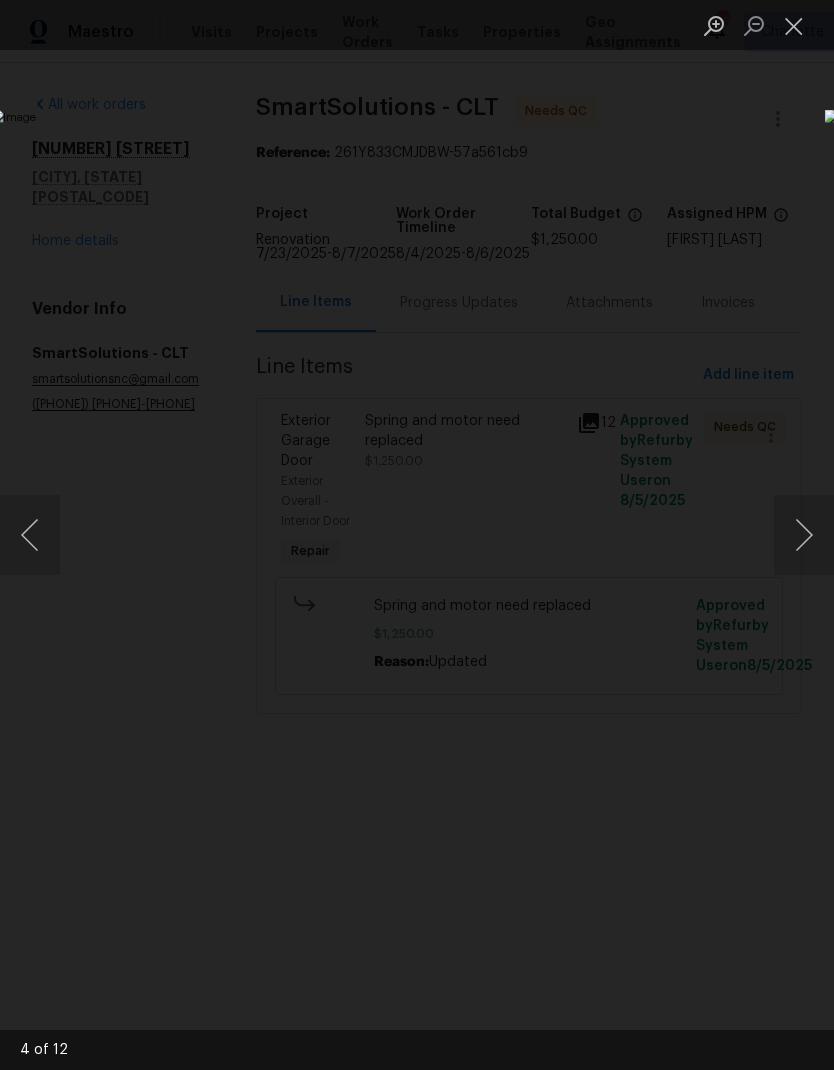 click at bounding box center [804, 535] 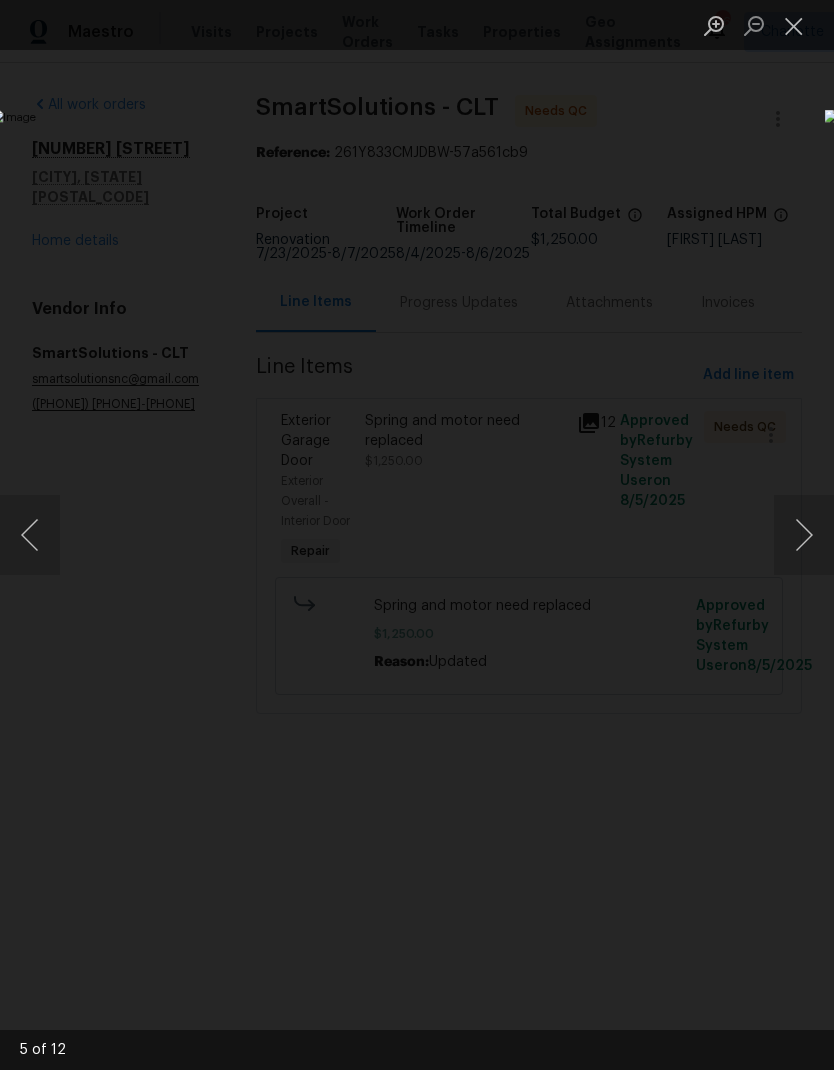 click at bounding box center [804, 535] 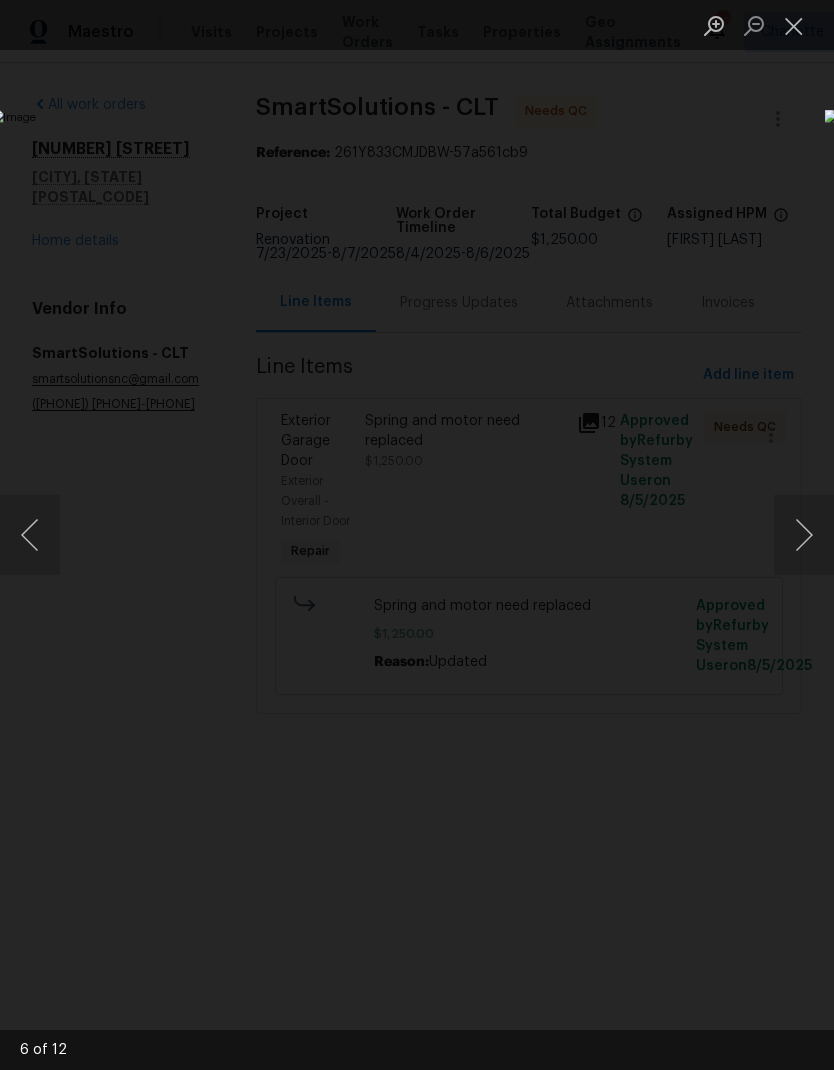 click at bounding box center (30, 535) 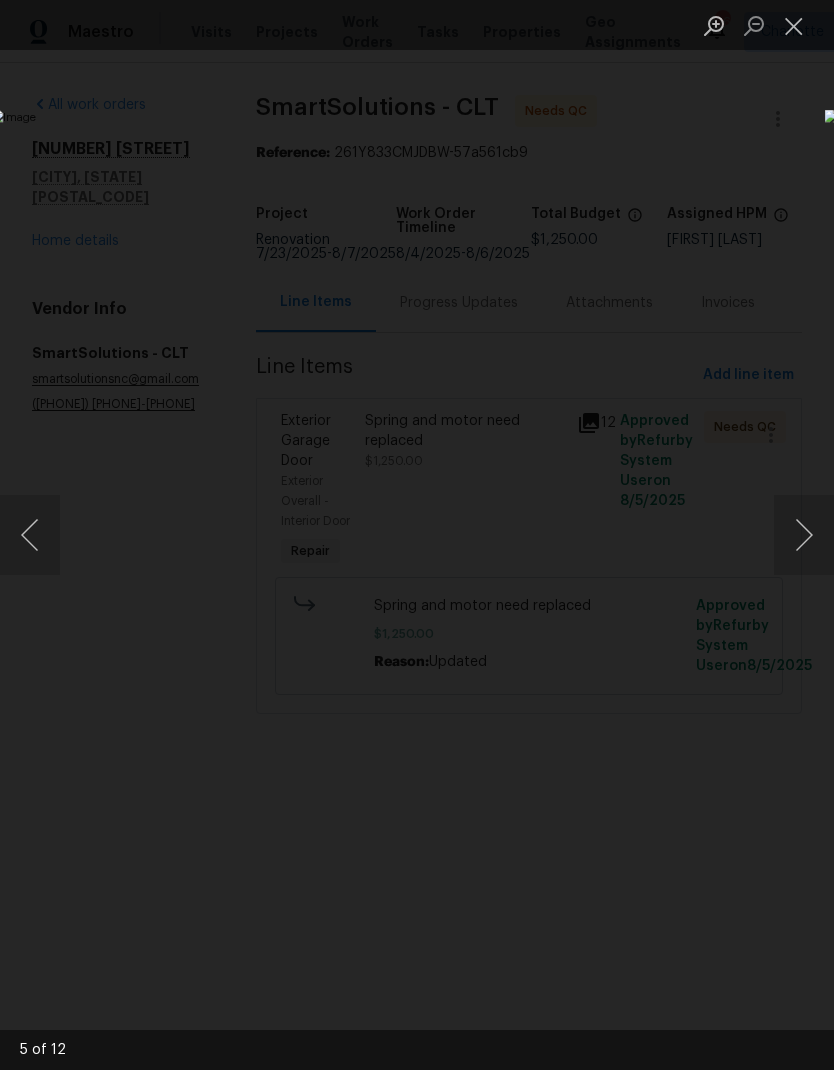 click at bounding box center [804, 535] 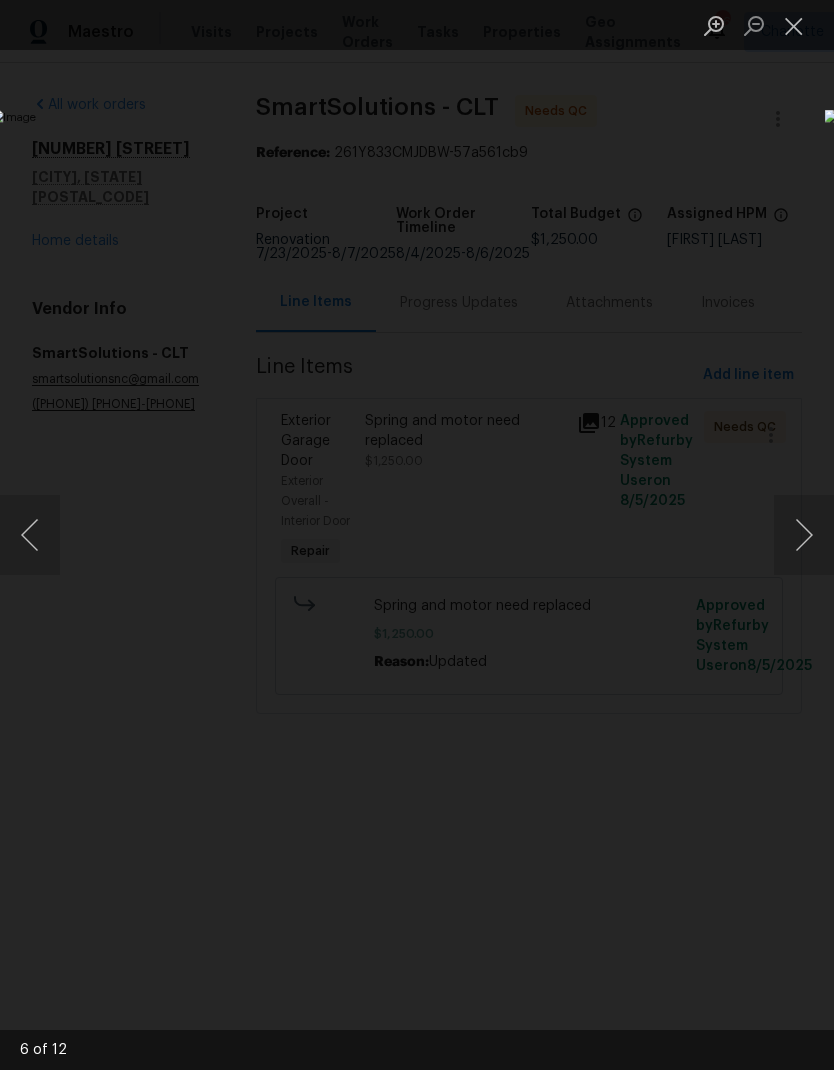 click at bounding box center [804, 535] 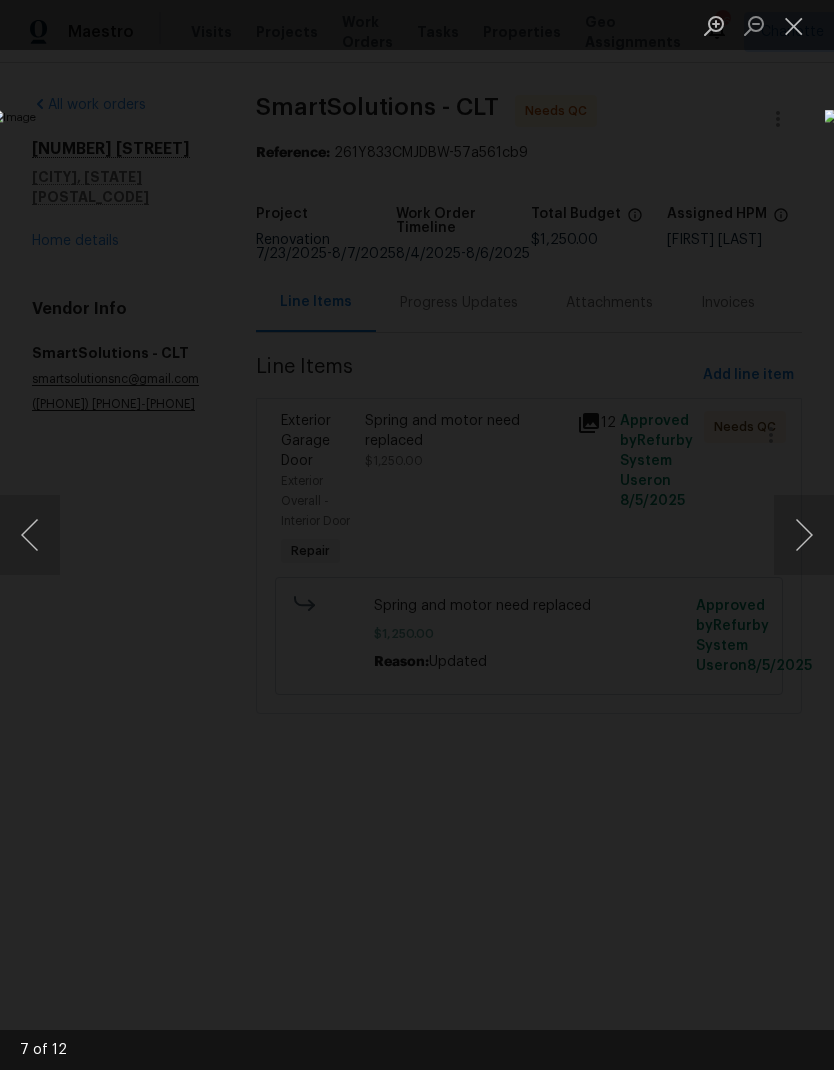 click at bounding box center (804, 535) 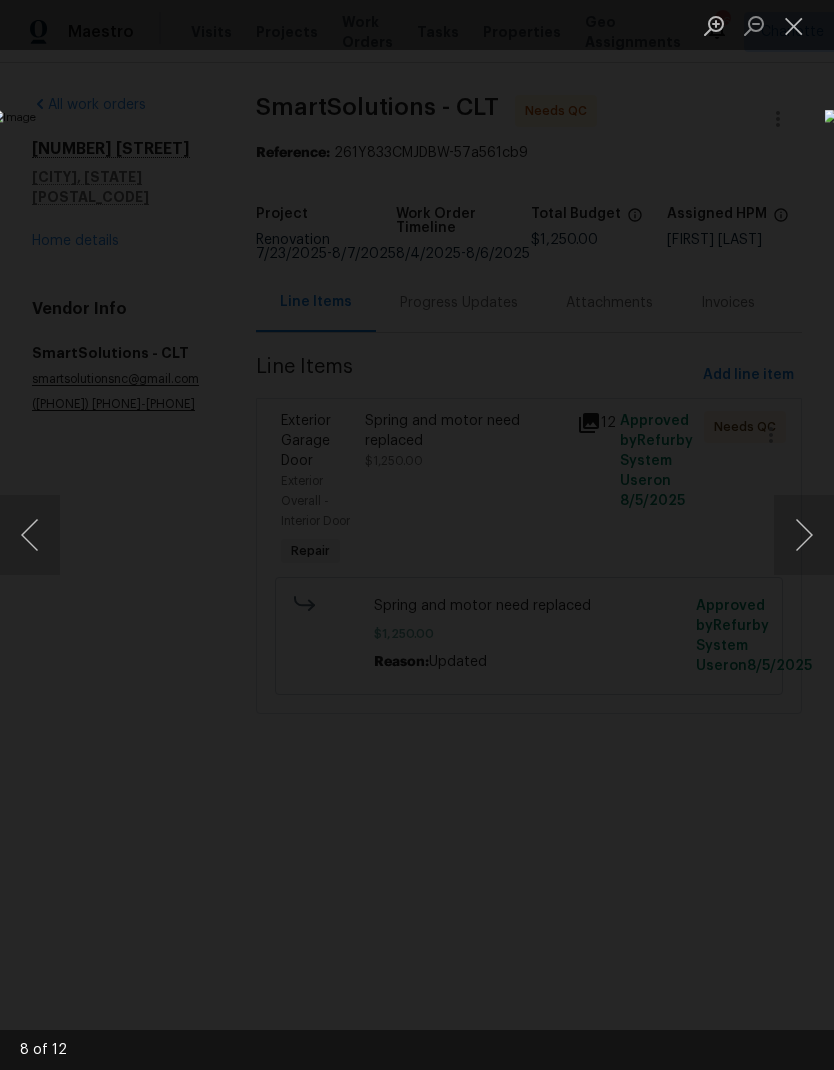click at bounding box center [804, 535] 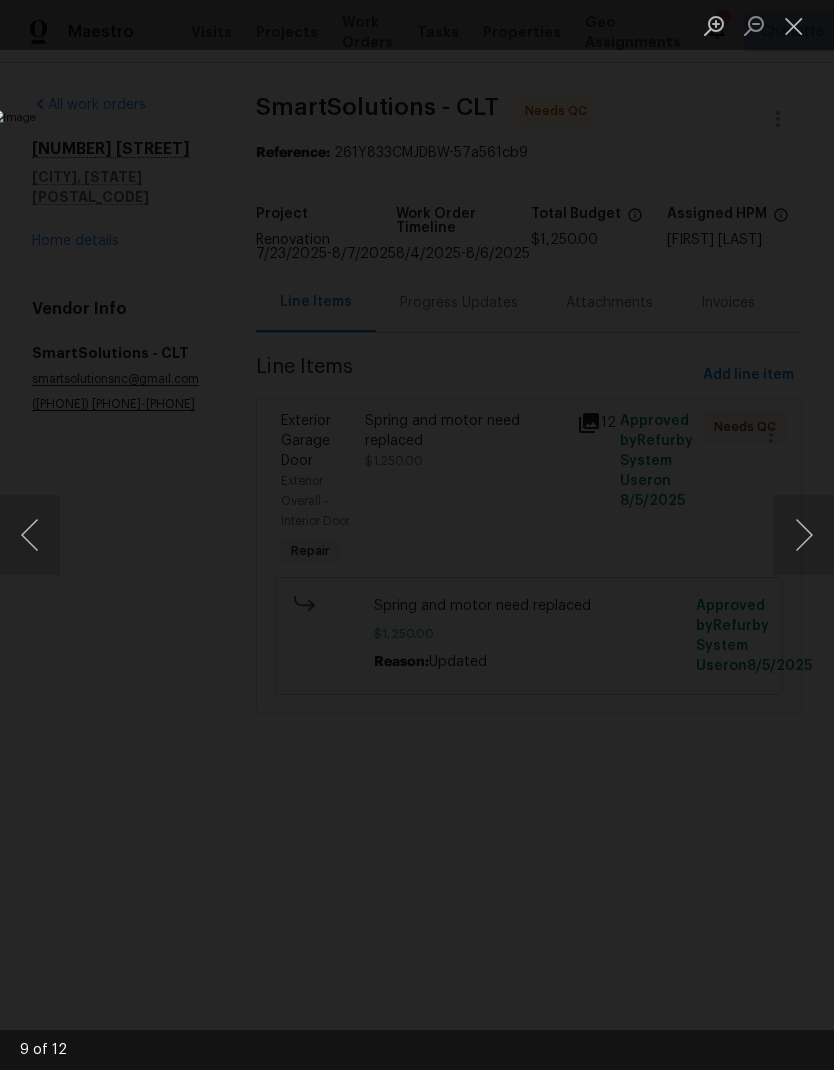 click at bounding box center (804, 535) 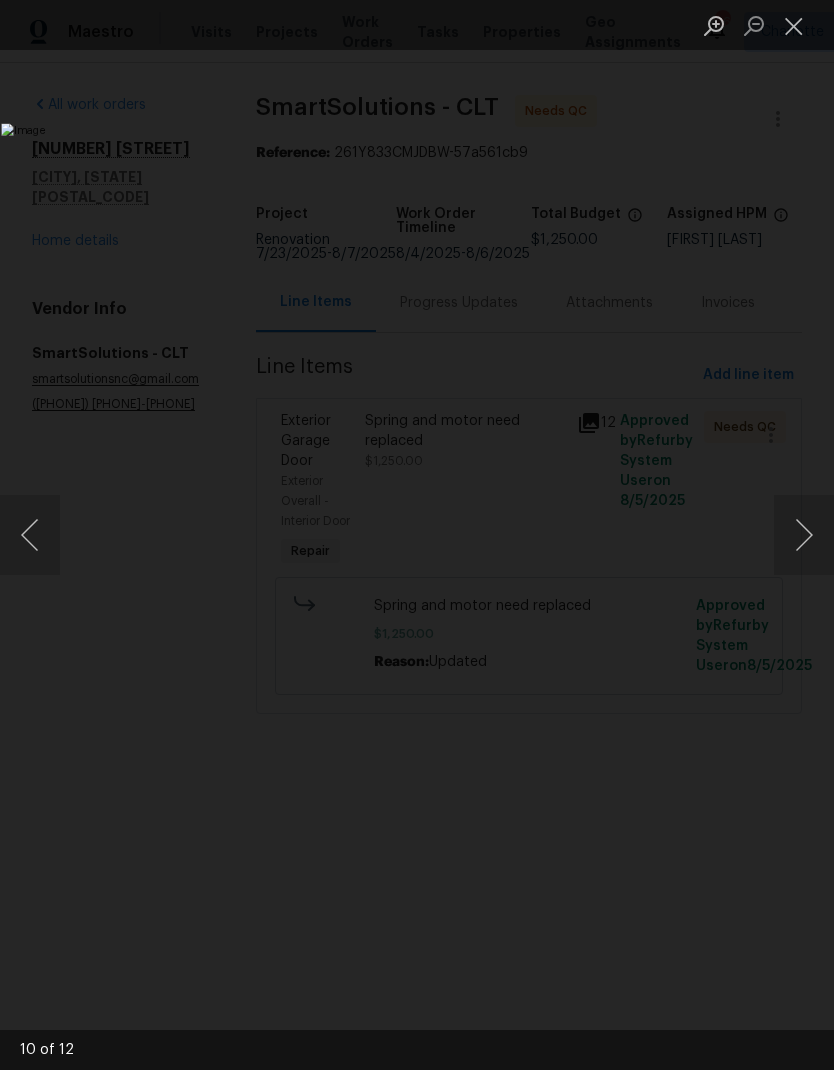 click at bounding box center [30, 535] 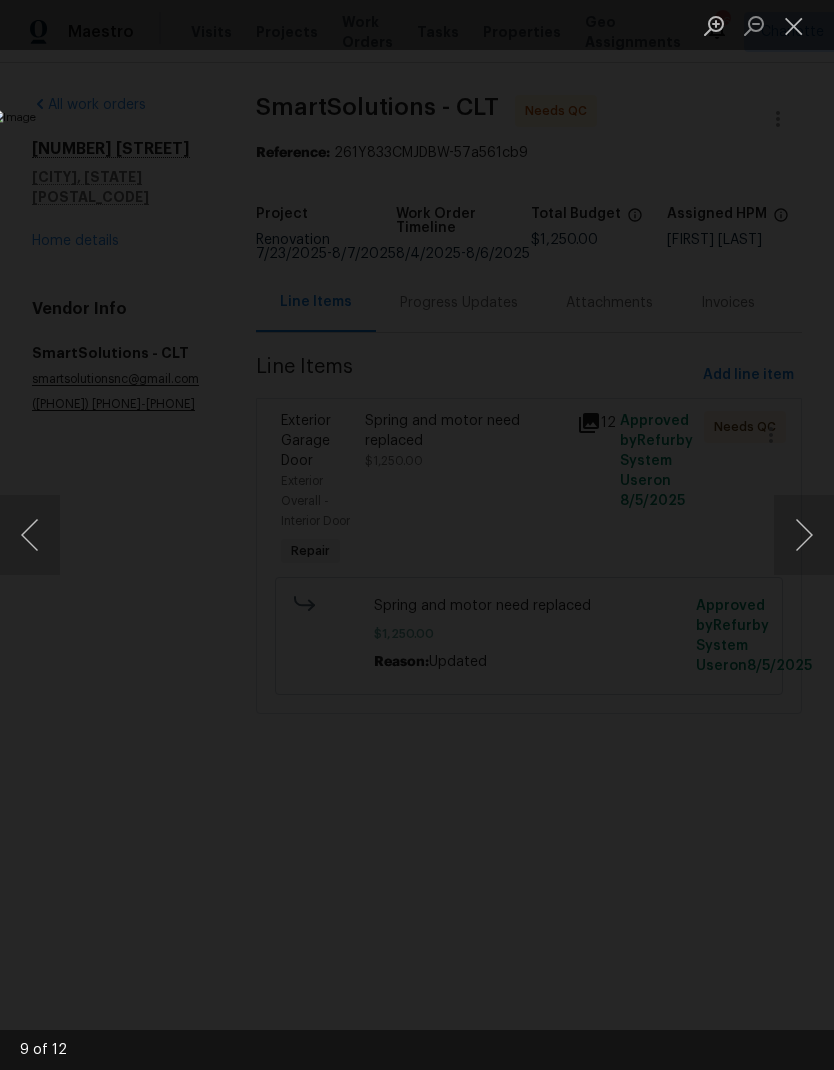 click at bounding box center (30, 535) 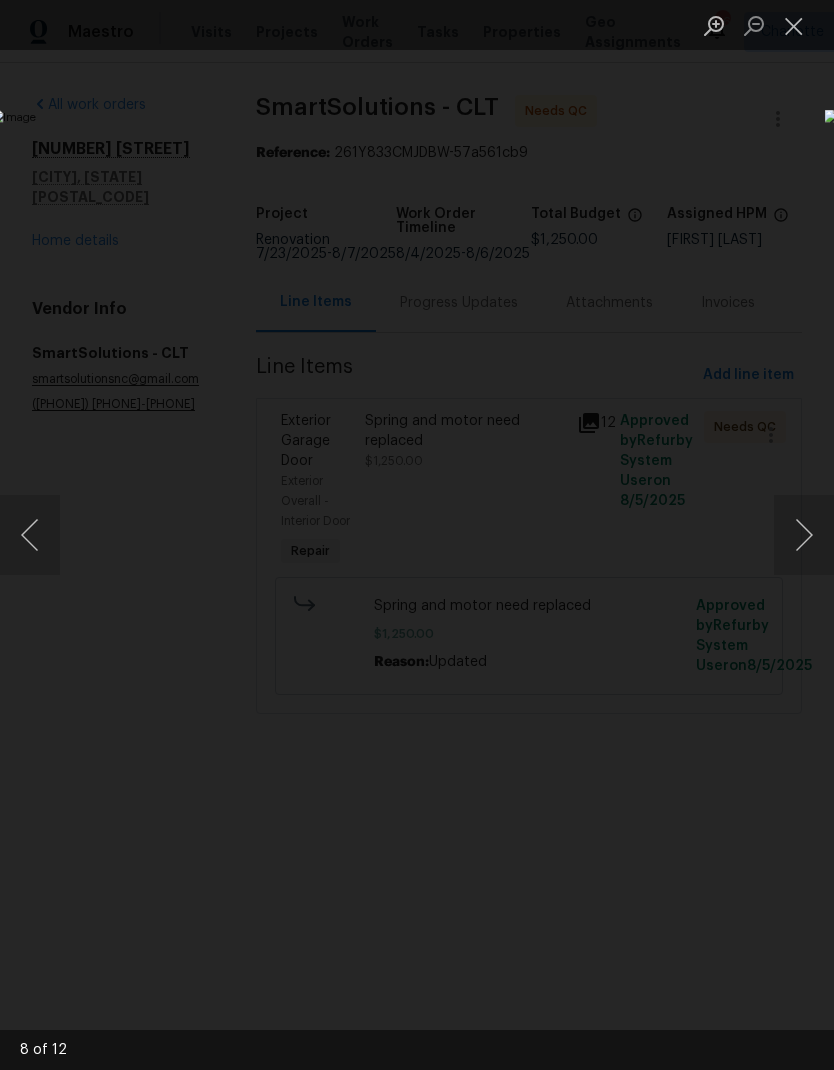 click at bounding box center [804, 535] 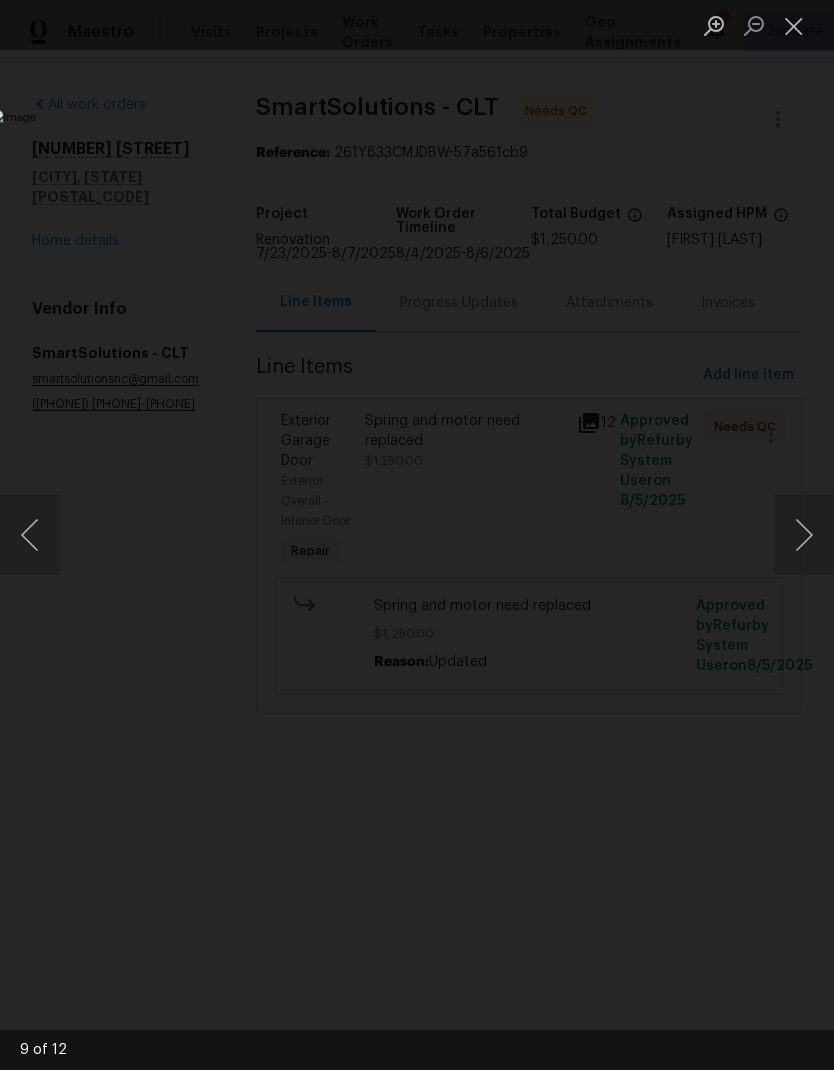 click at bounding box center [794, 25] 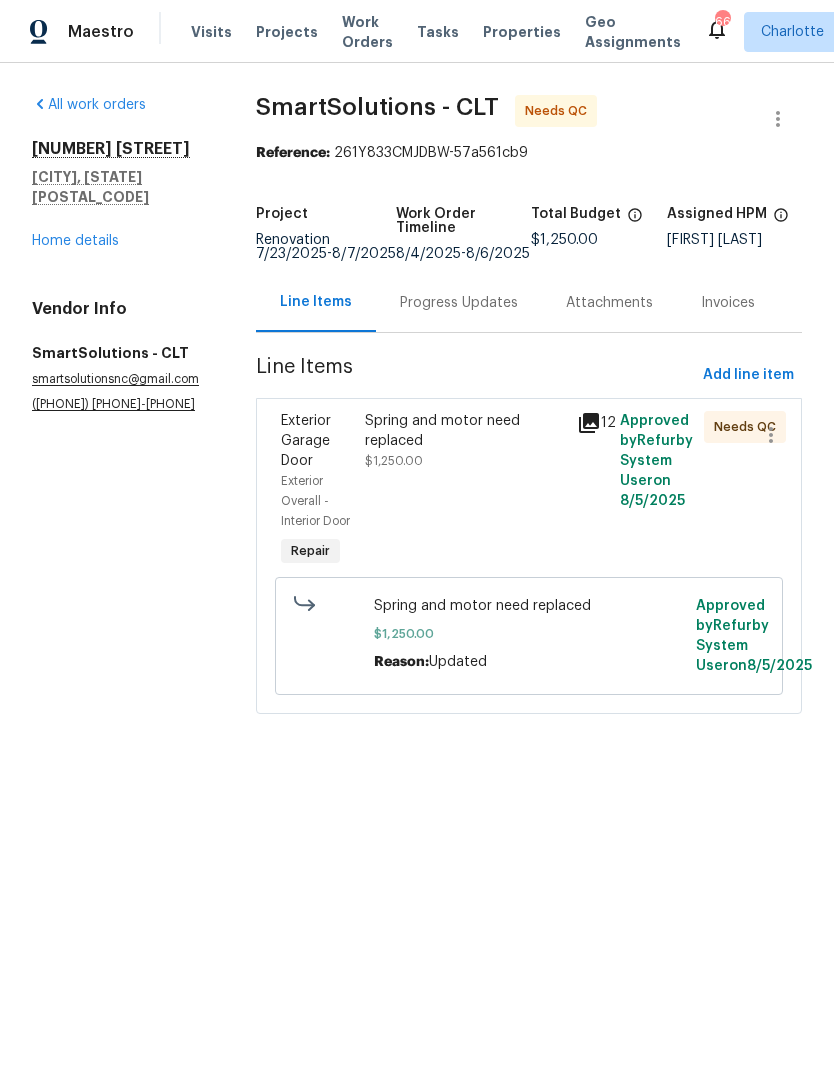 click on "Spring and motor need replaced" at bounding box center (465, 431) 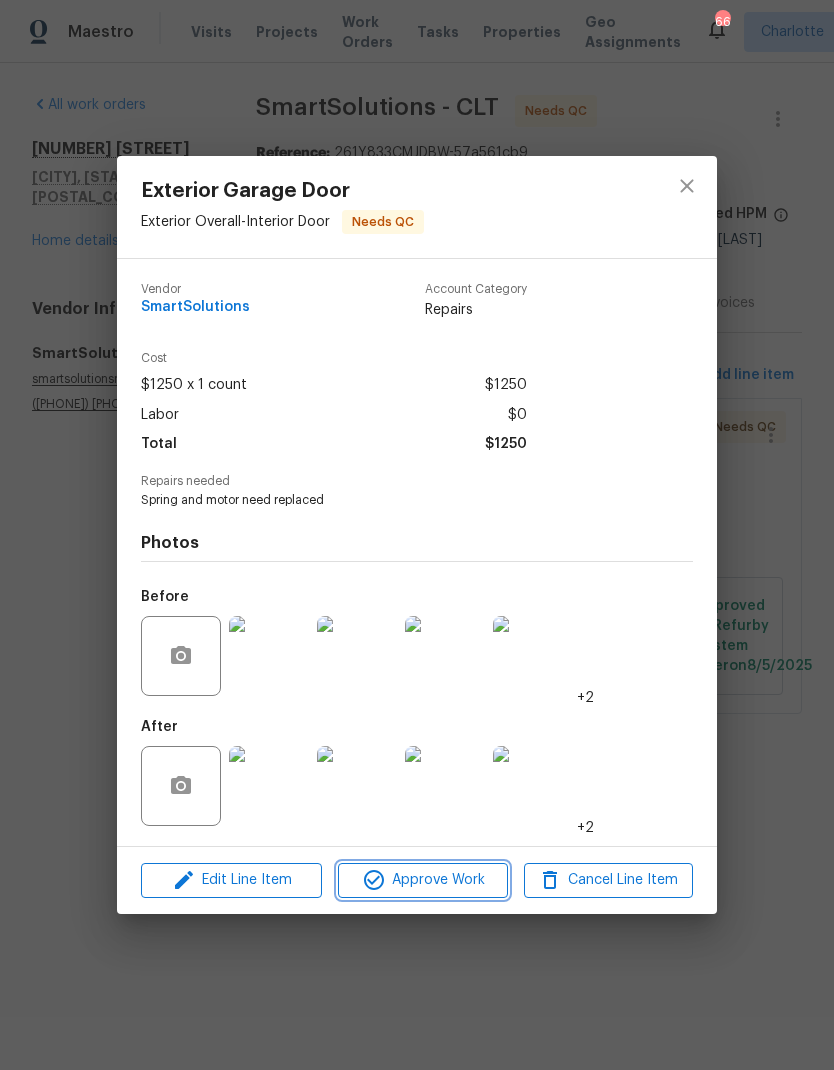 click on "Approve Work" at bounding box center (422, 880) 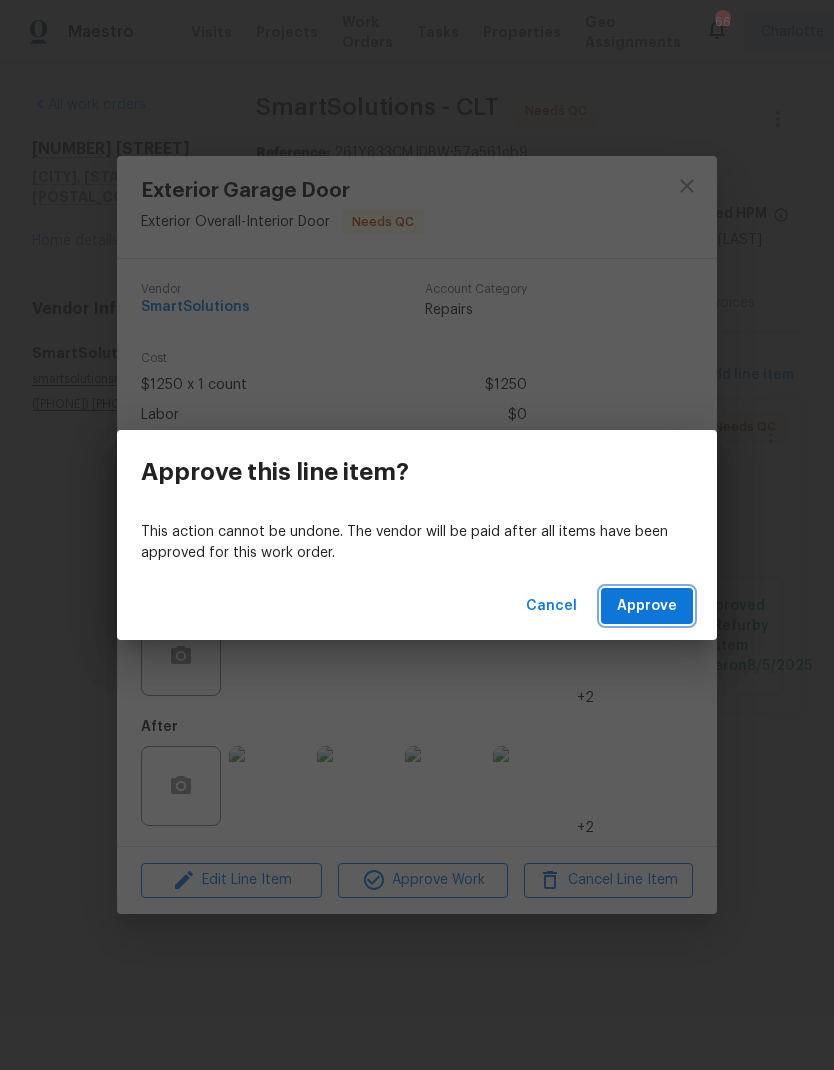 click on "Approve" at bounding box center (647, 606) 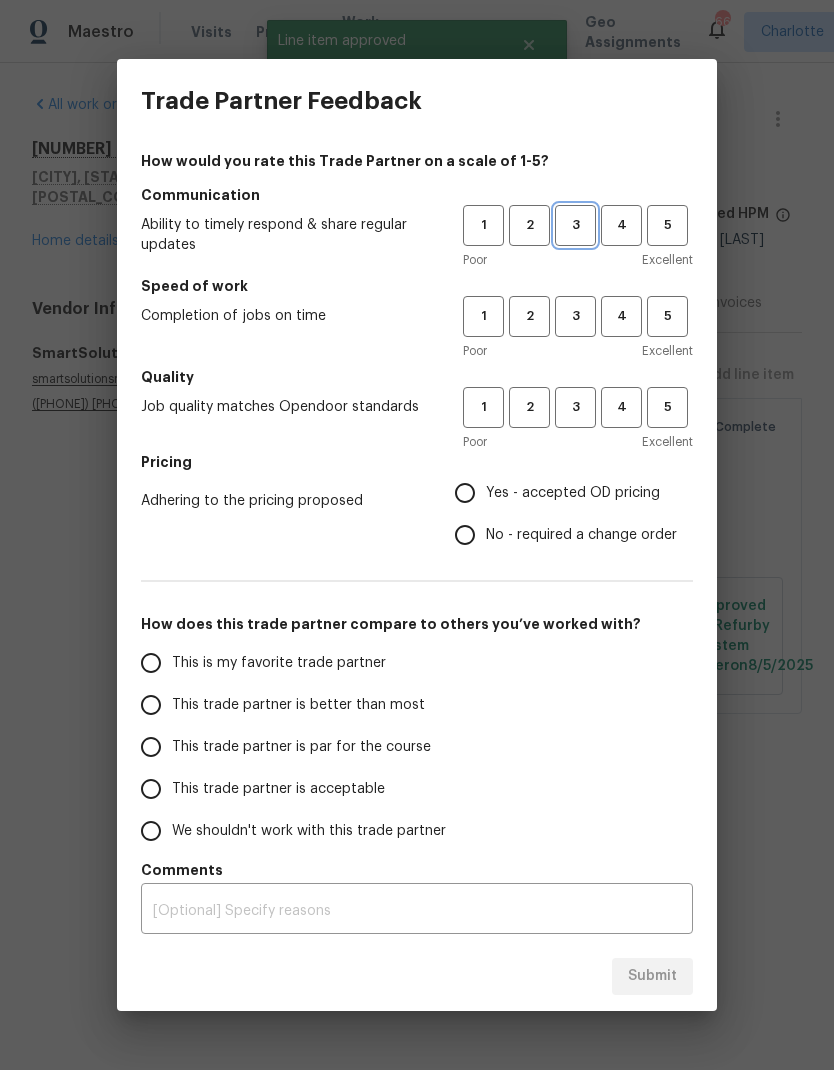 click on "3" at bounding box center [575, 225] 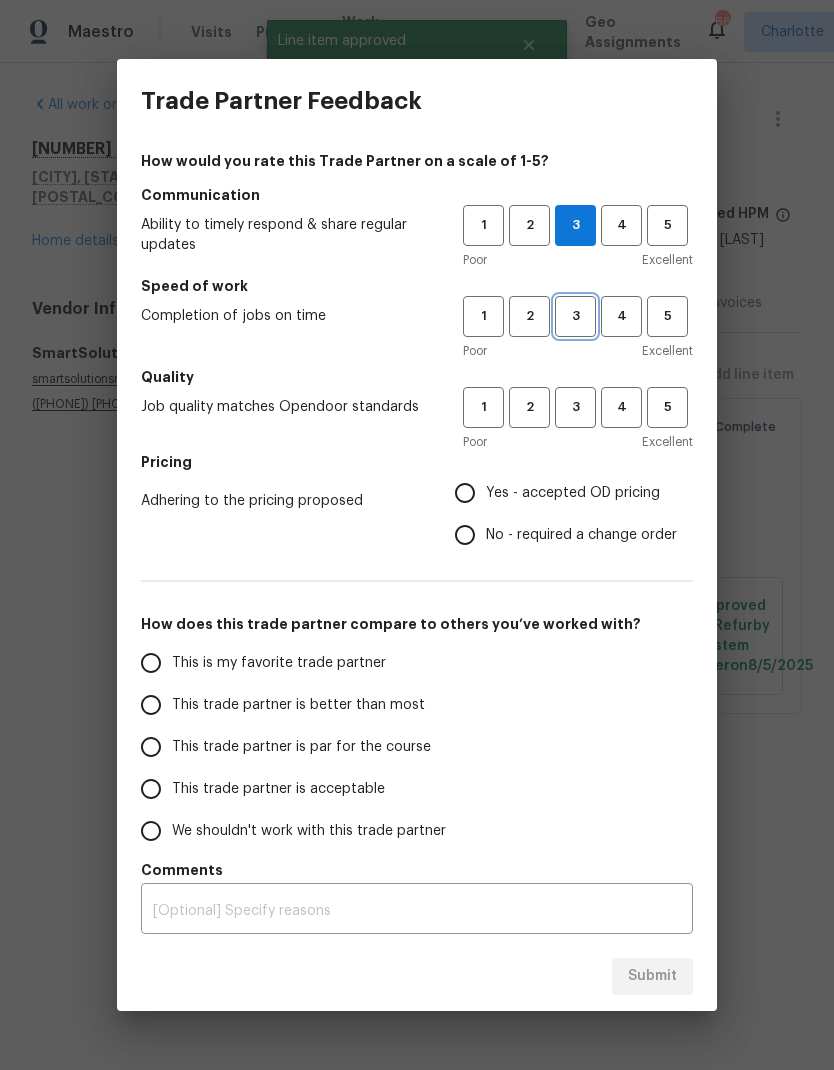 click on "3" at bounding box center [575, 316] 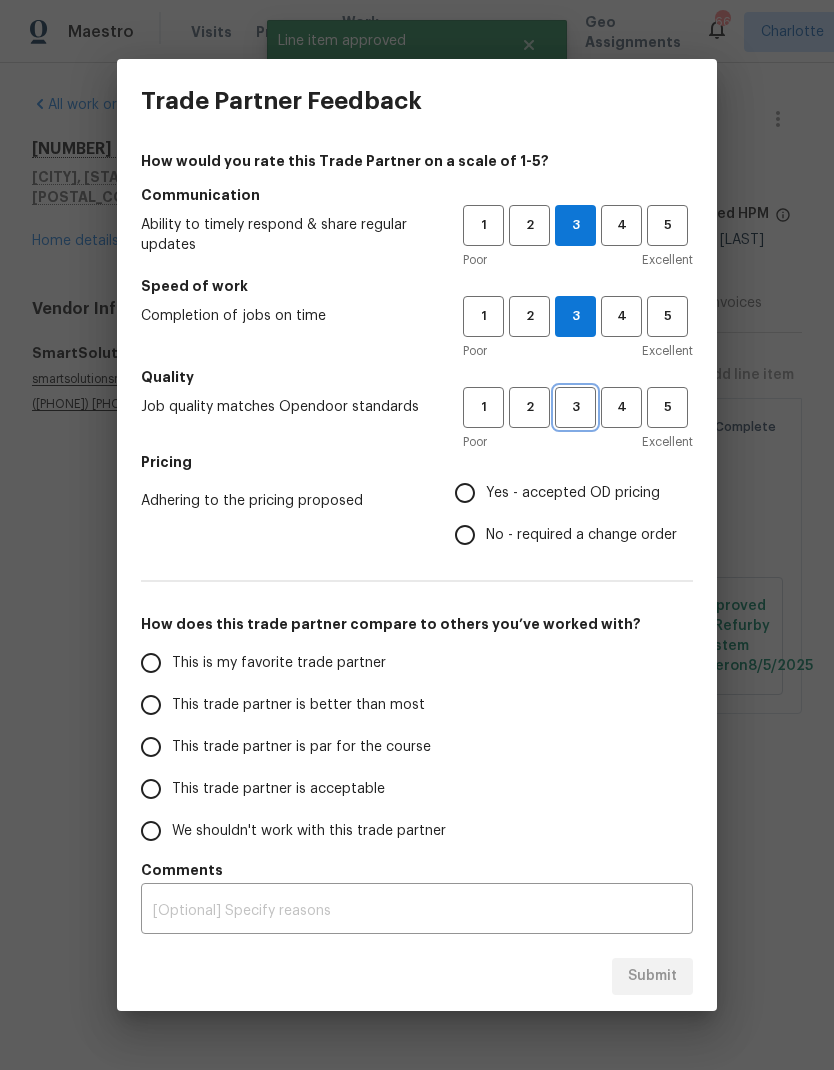 click on "3" at bounding box center [575, 407] 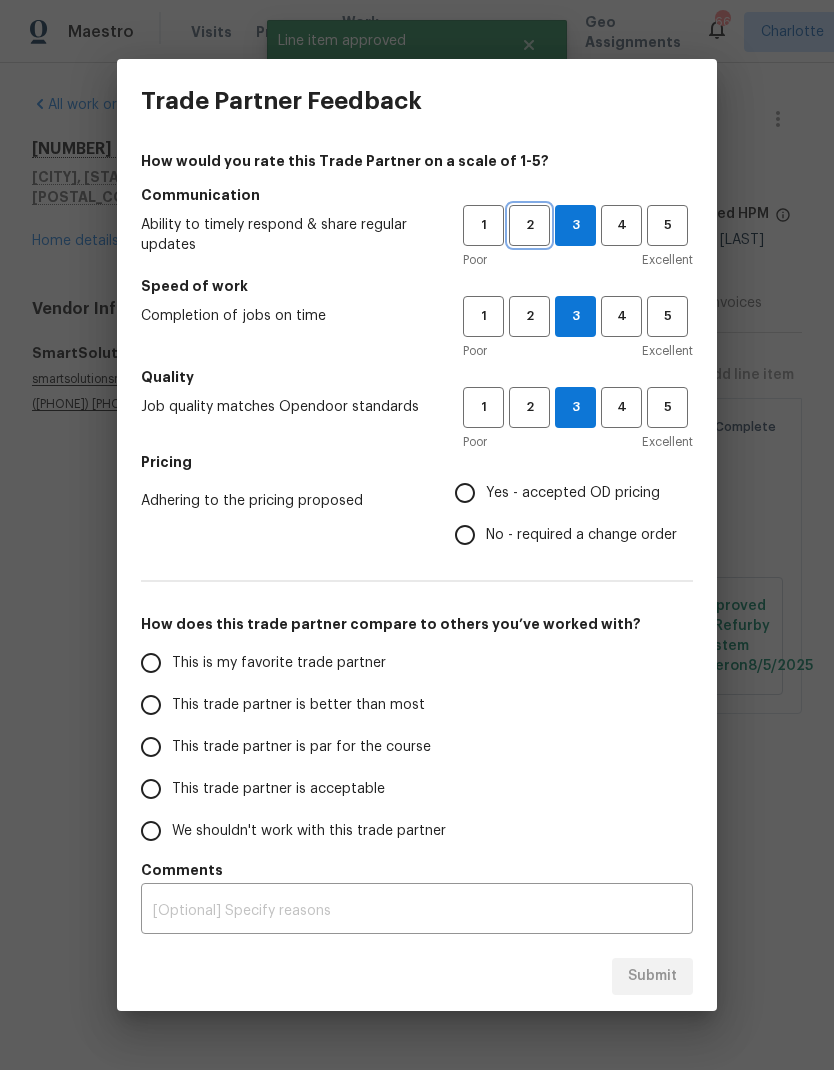 click on "2" at bounding box center [529, 225] 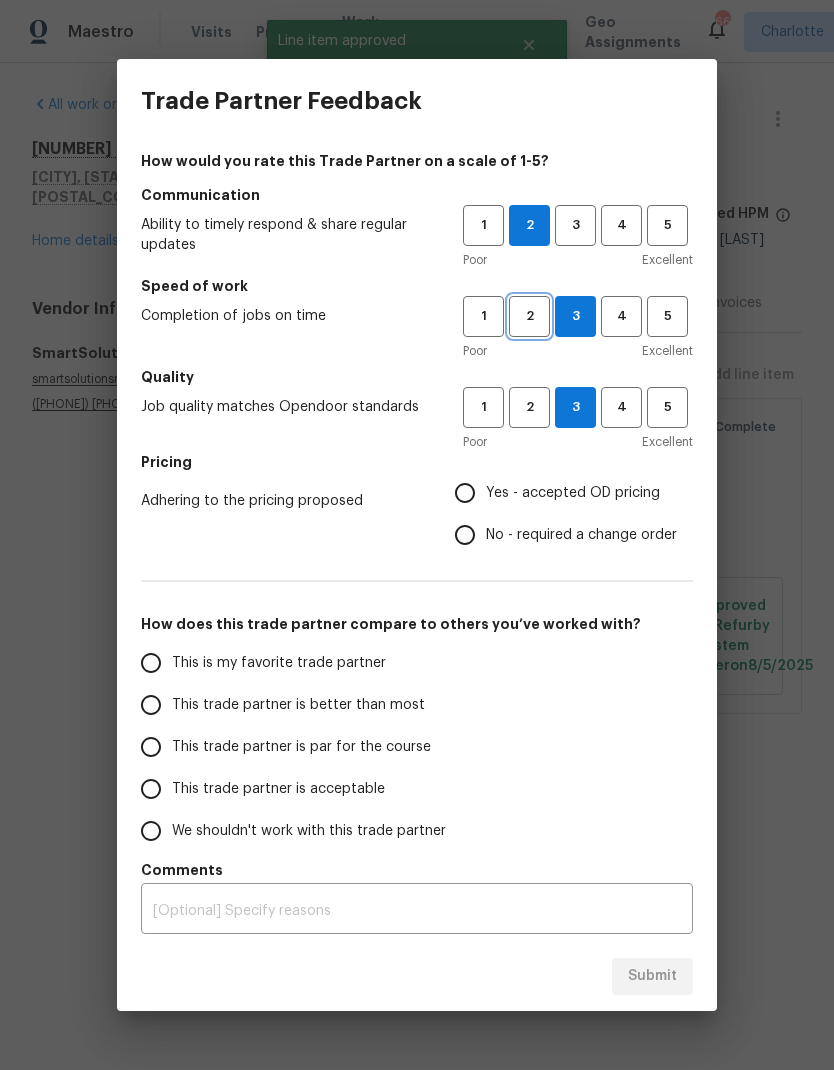 click on "2" at bounding box center [529, 316] 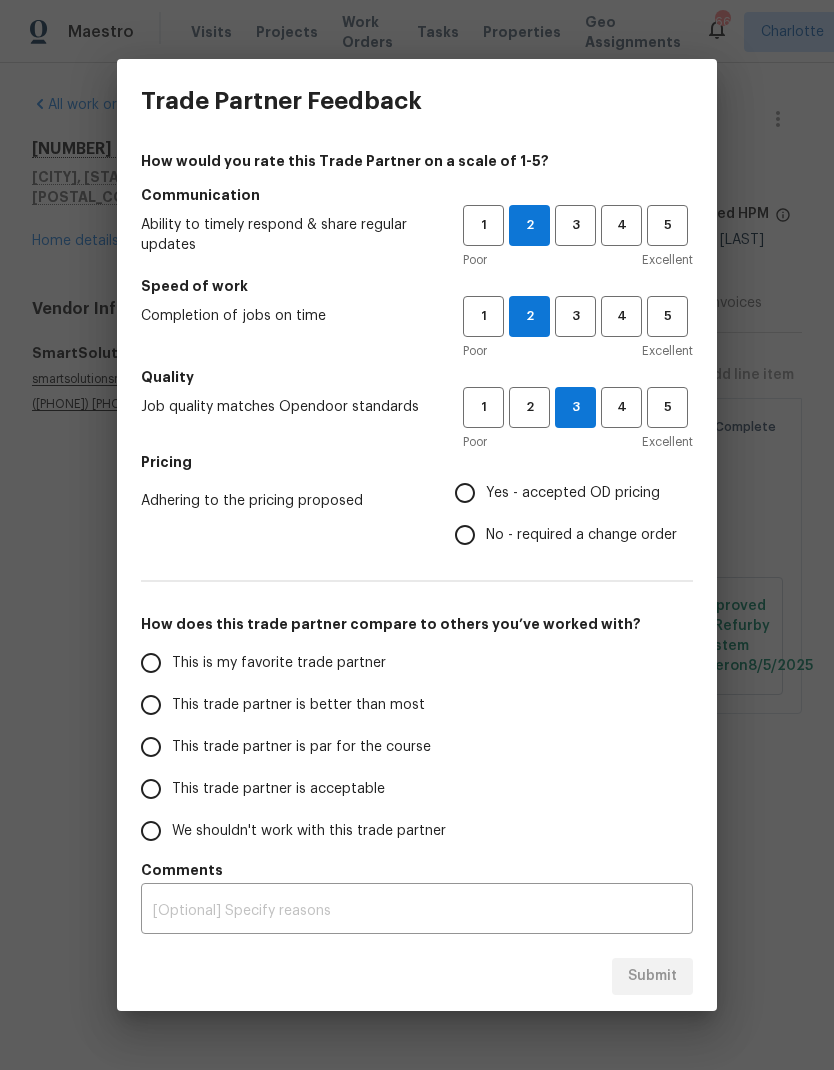 click on "Yes - accepted OD pricing" at bounding box center (465, 493) 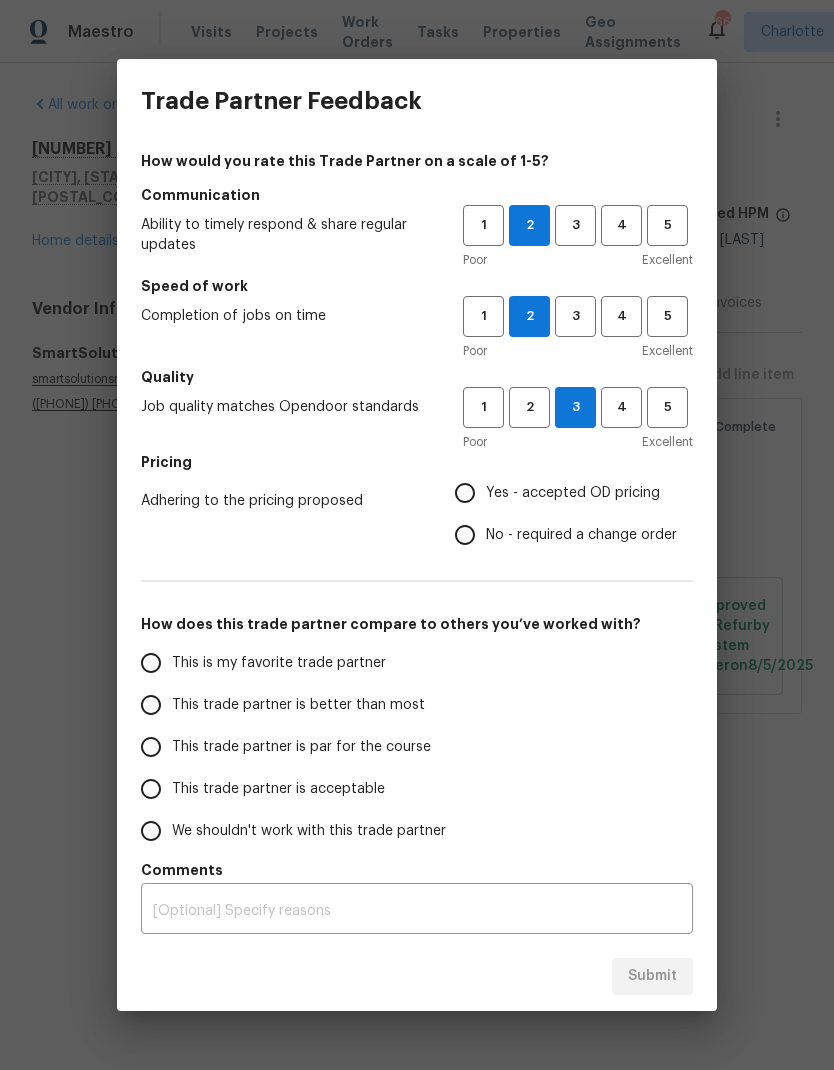 radio on "true" 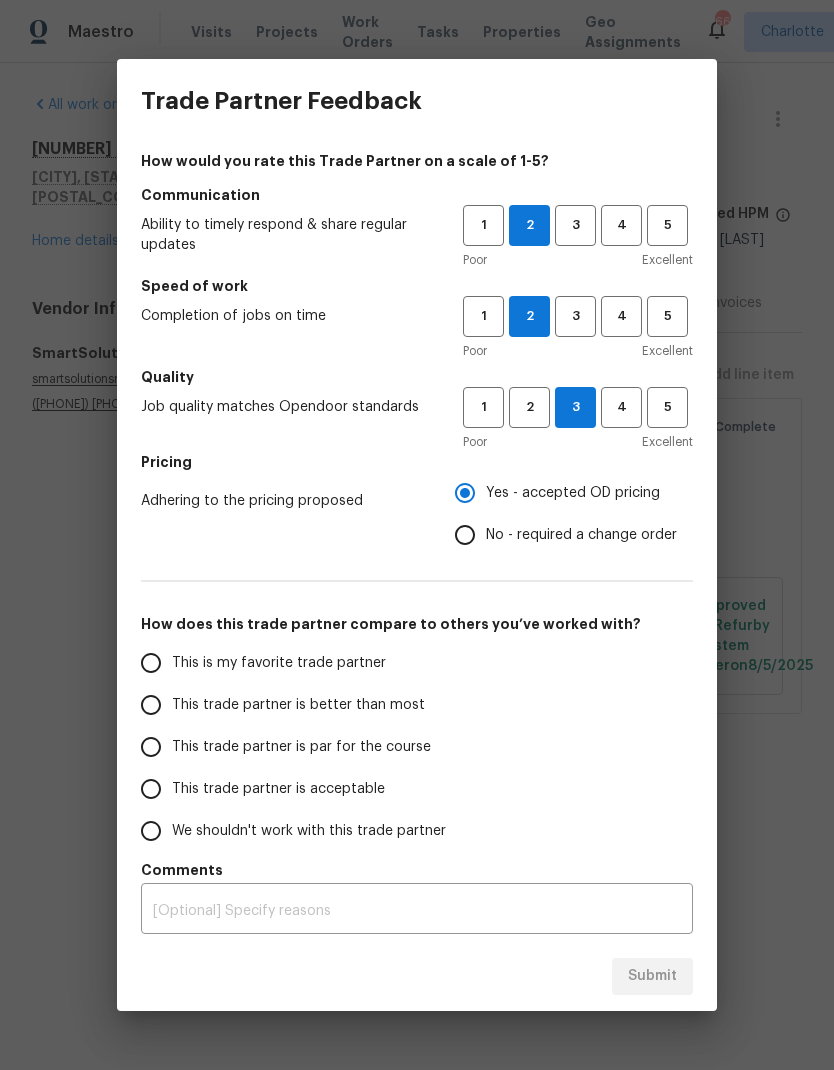 click on "This trade partner is par for the course" at bounding box center [151, 747] 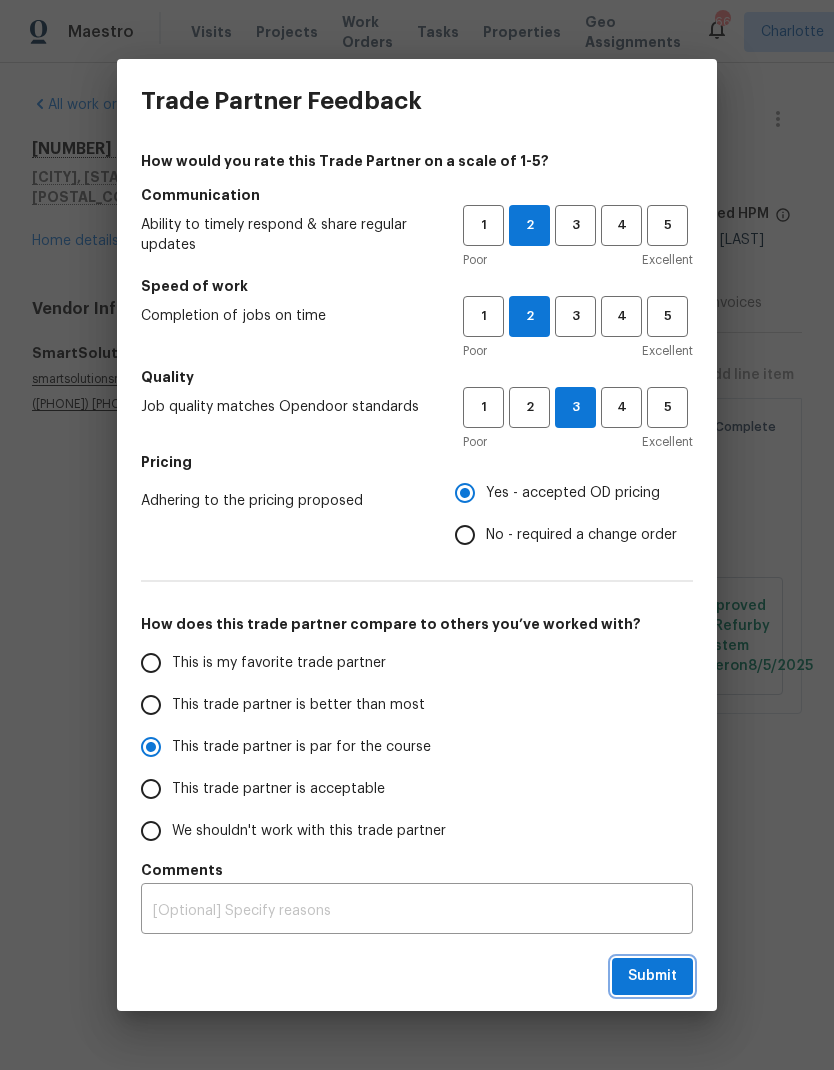 click on "Submit" at bounding box center [652, 976] 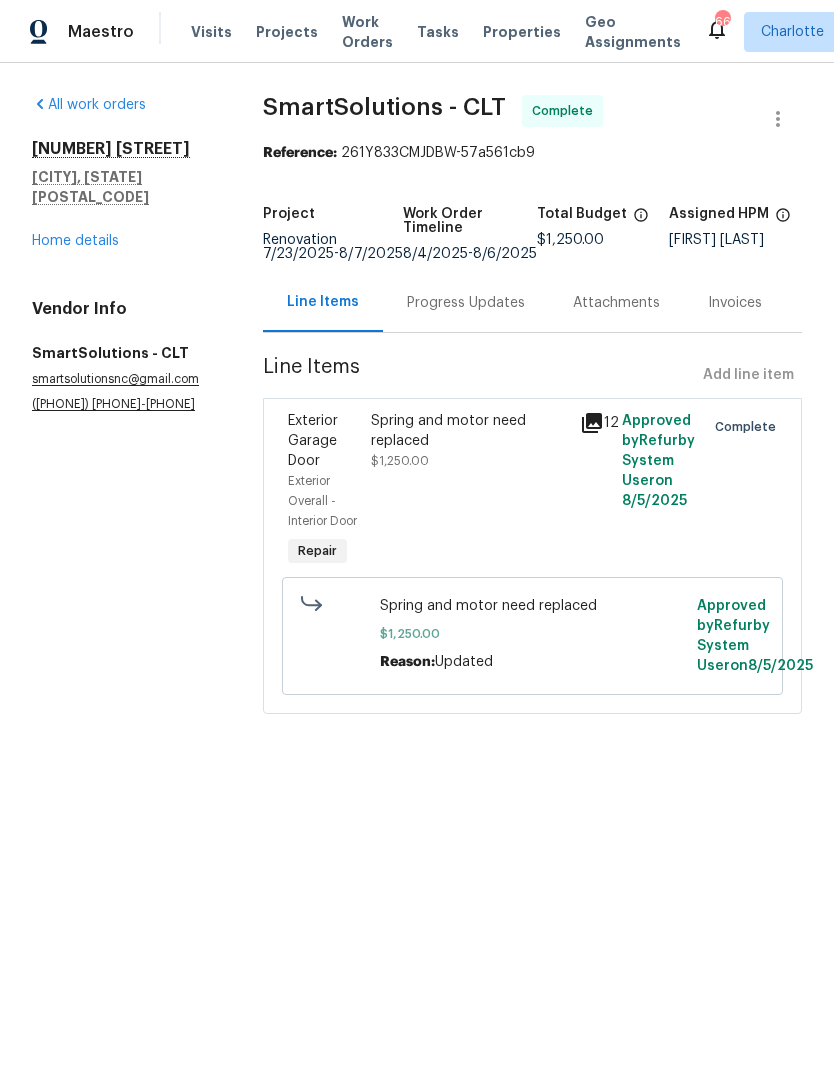 radio on "true" 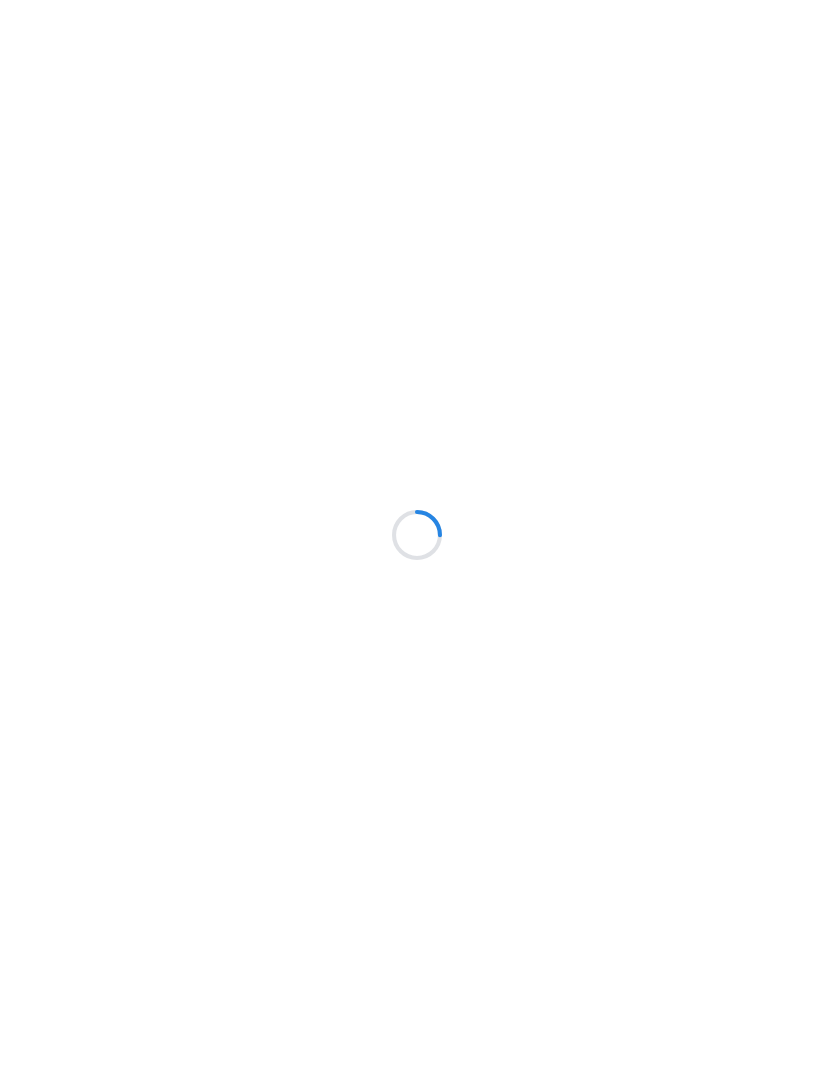 scroll, scrollTop: 0, scrollLeft: 0, axis: both 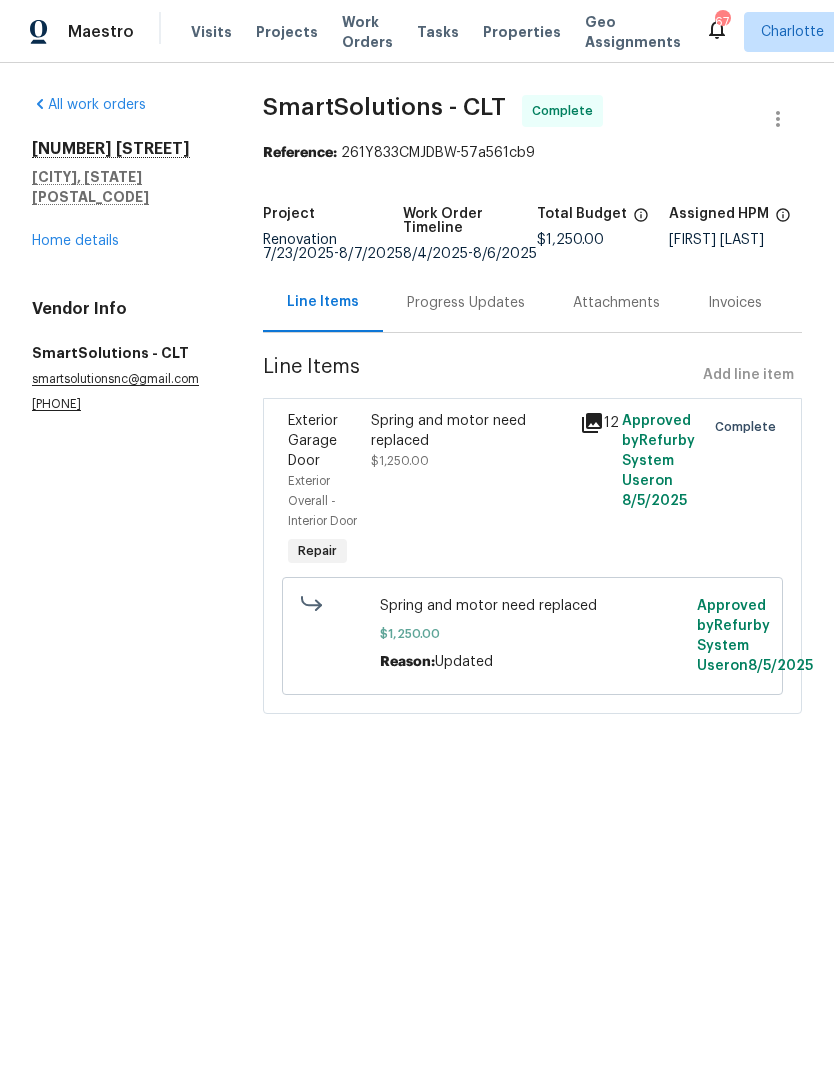 click on "Work Orders" at bounding box center (367, 32) 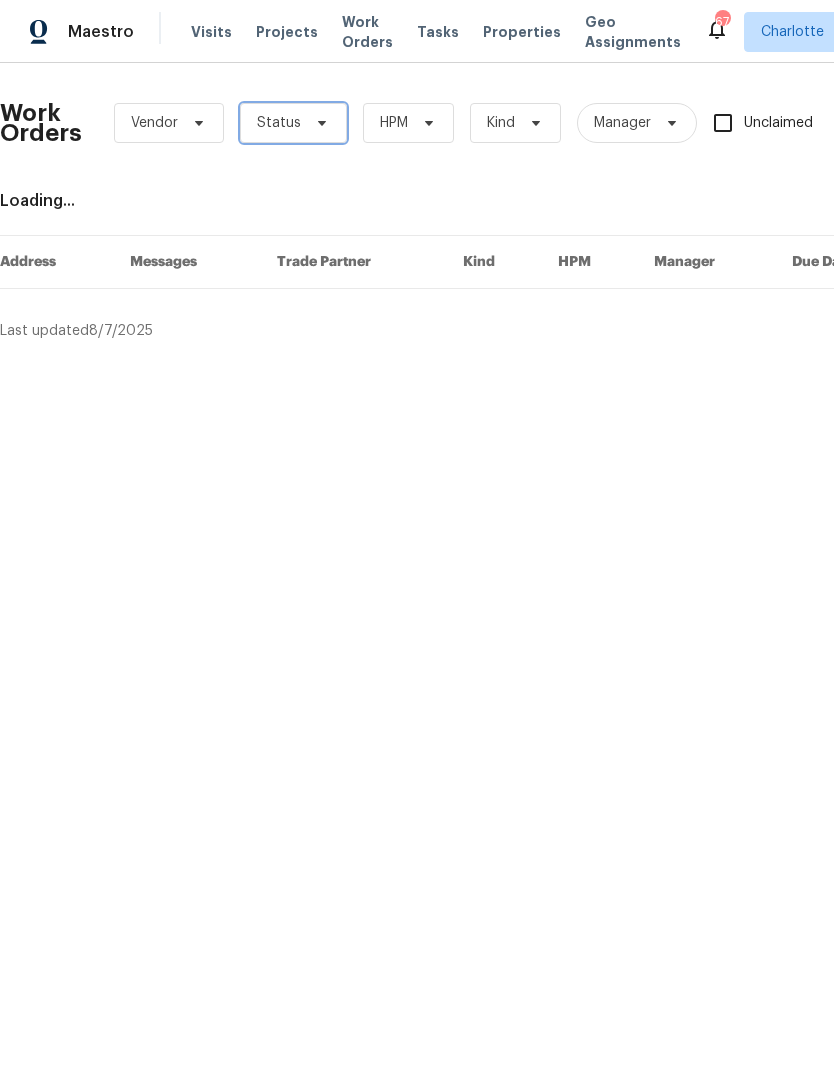 click on "Status" at bounding box center (293, 123) 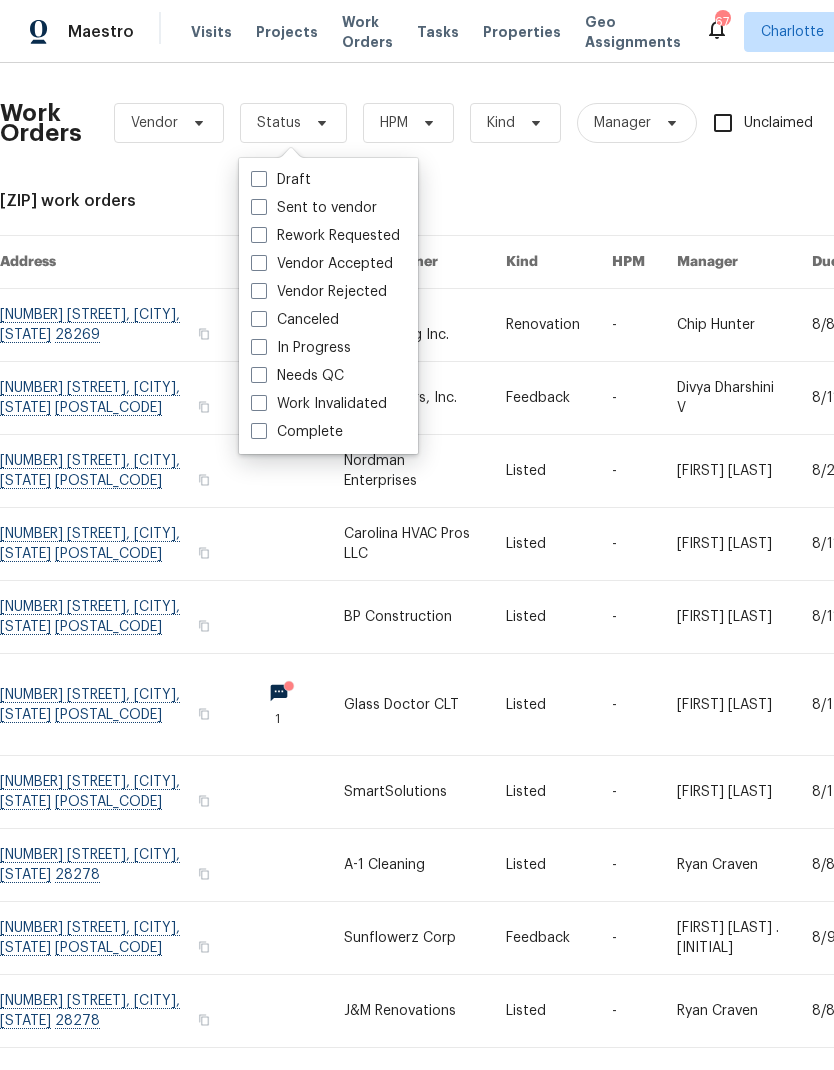 click on "Needs QC" at bounding box center [297, 376] 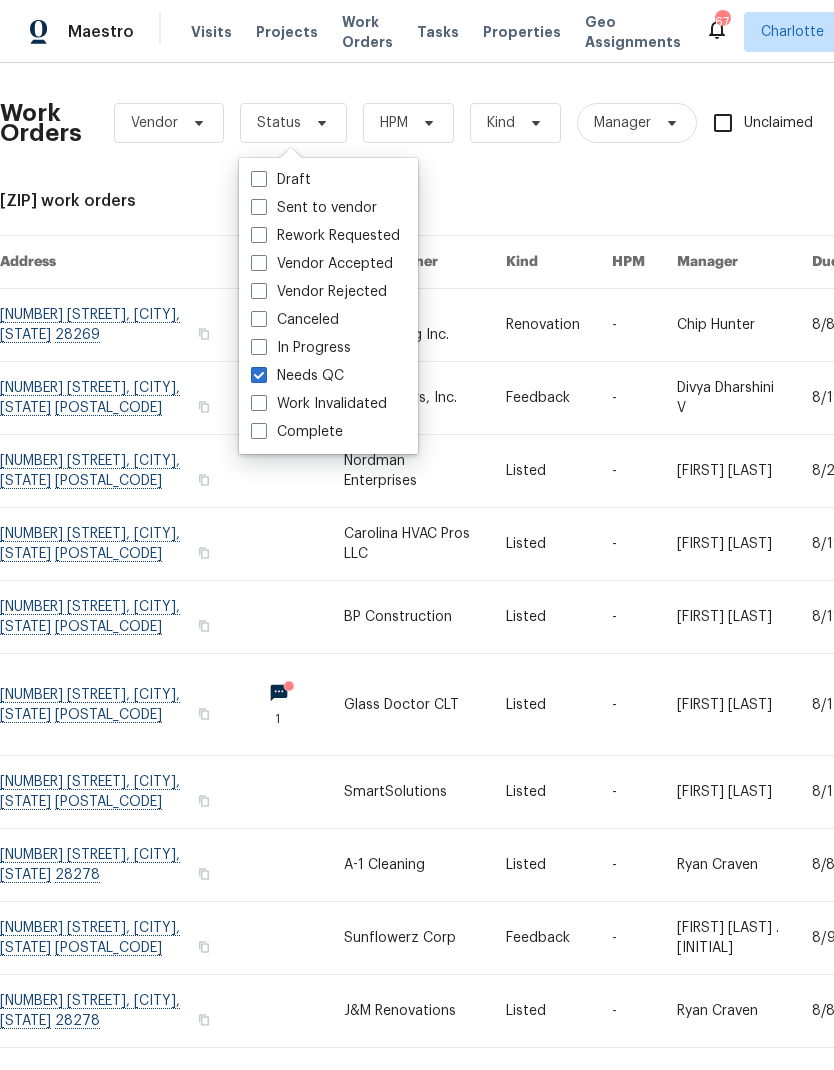 checkbox on "true" 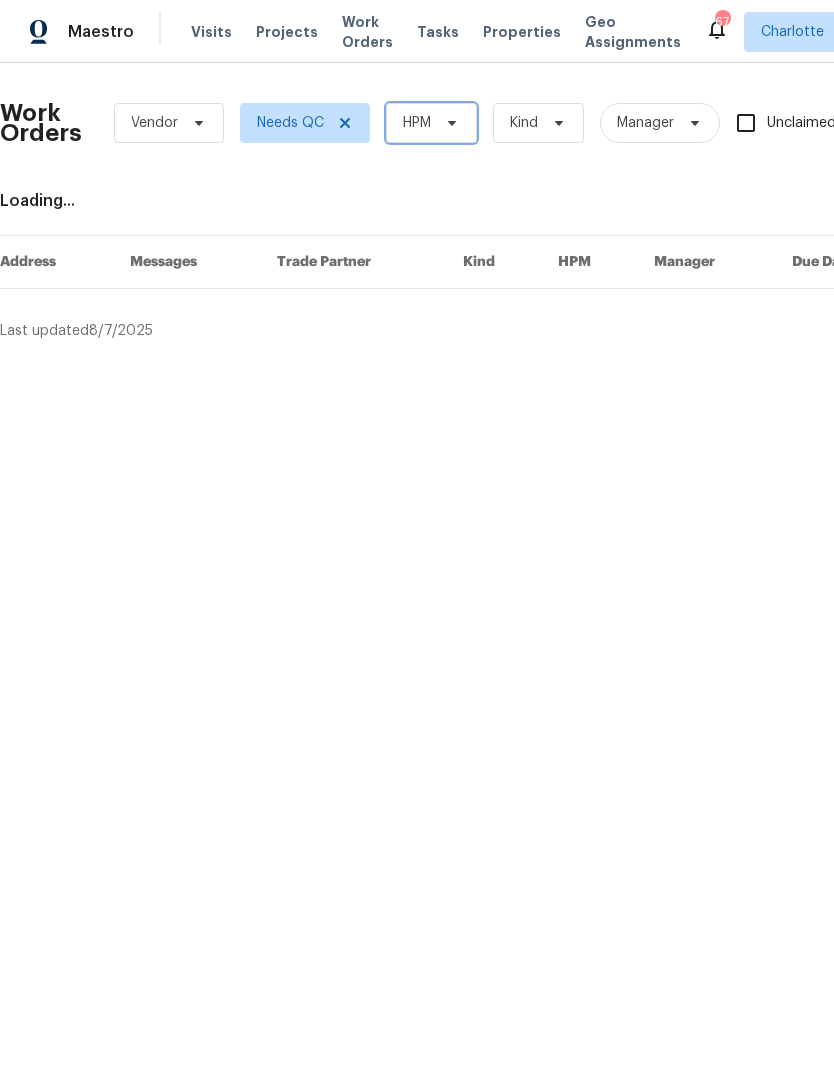 click 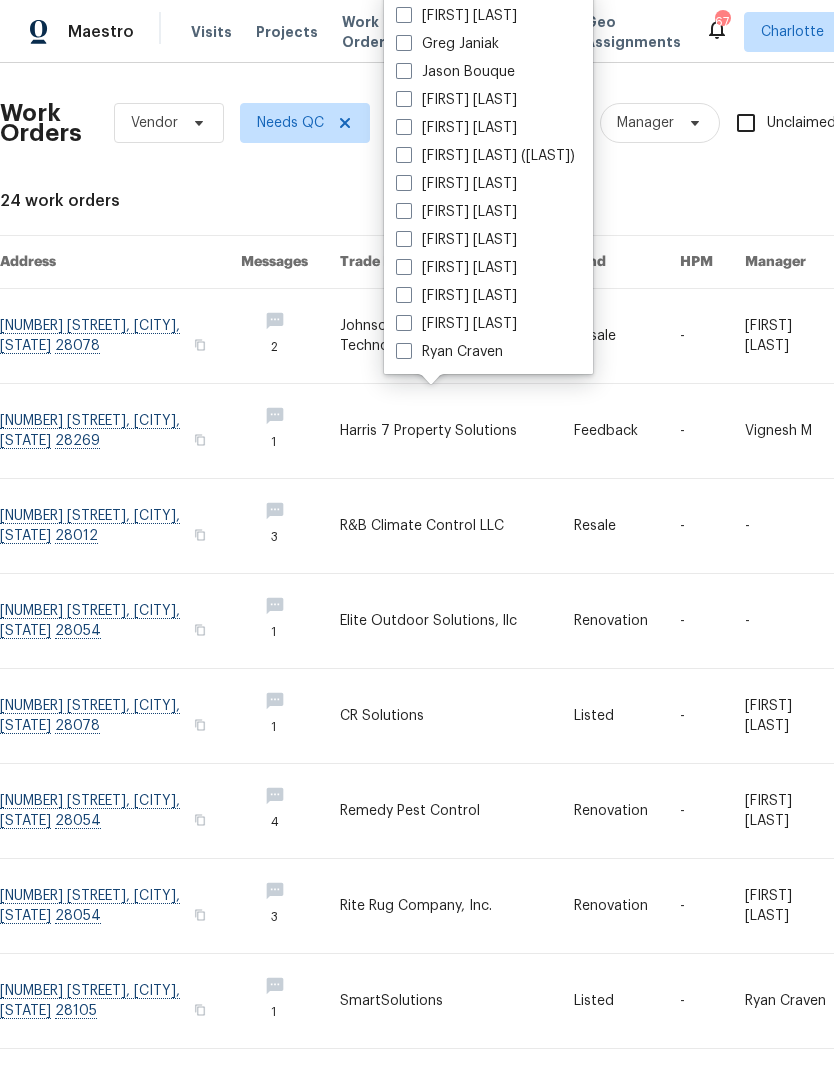 scroll, scrollTop: 248, scrollLeft: 0, axis: vertical 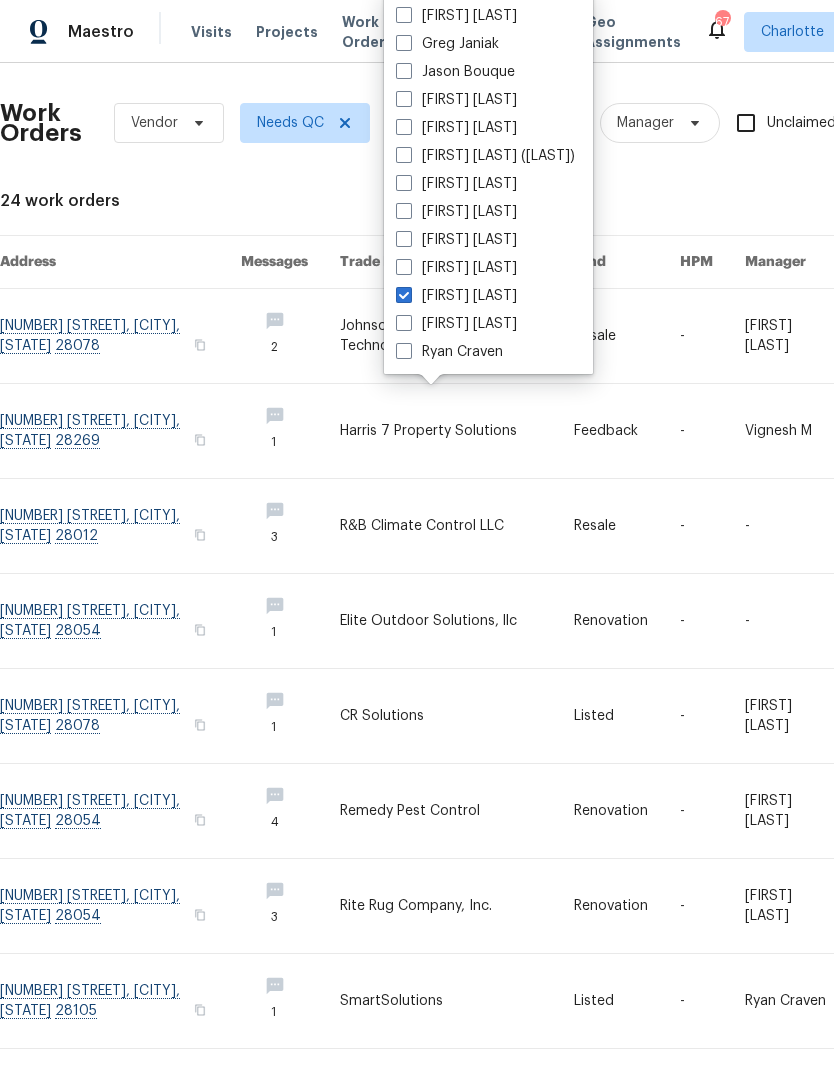 checkbox on "true" 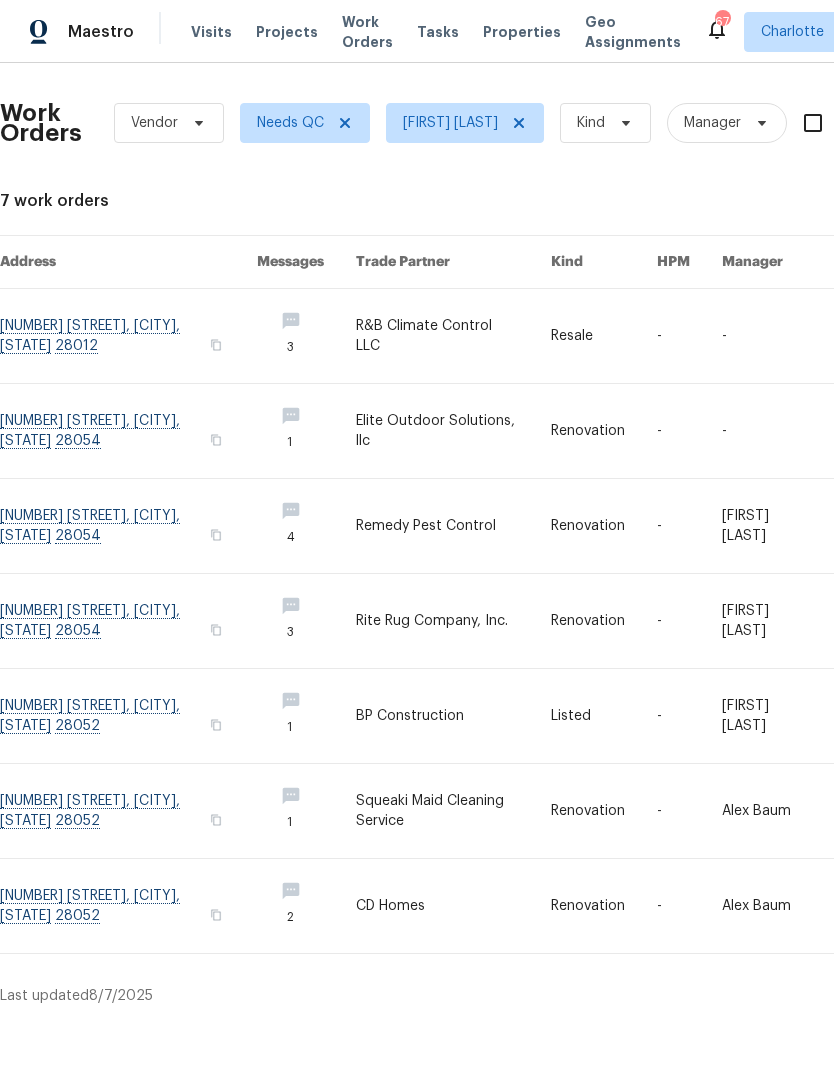 click at bounding box center [453, 716] 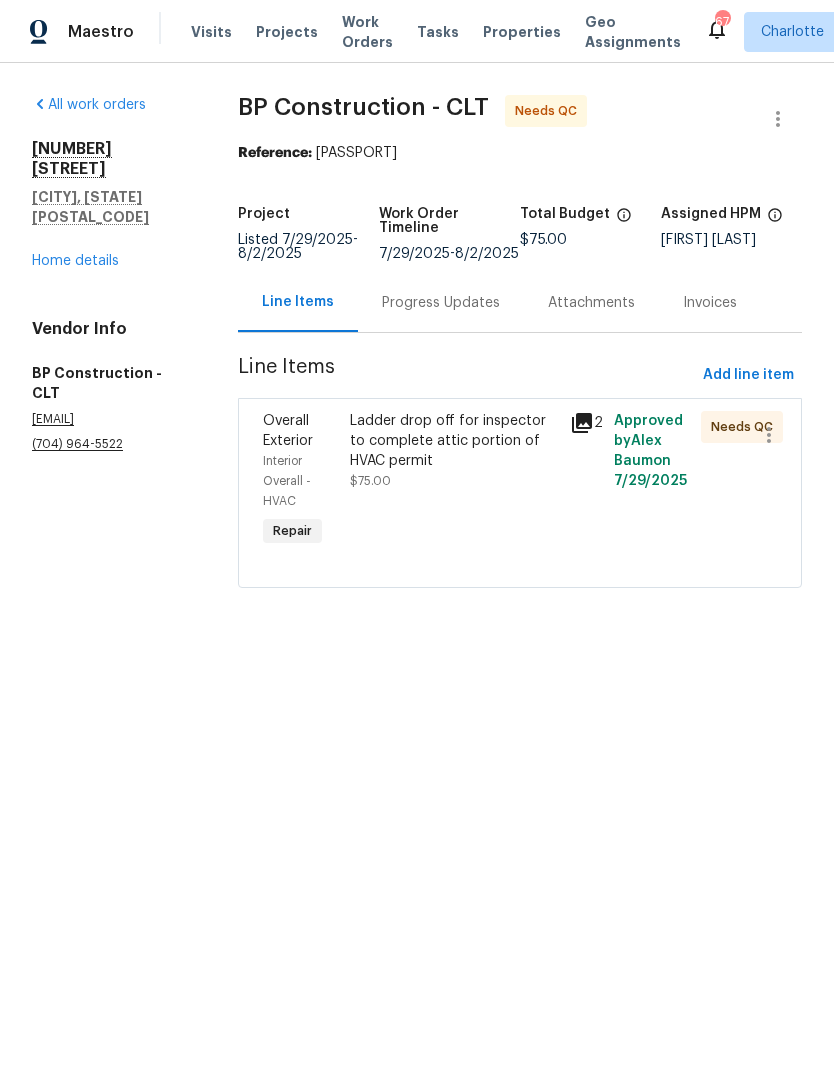 click on "Ladder drop off for inspector to complete attic portion of HVAC permit" at bounding box center [453, 441] 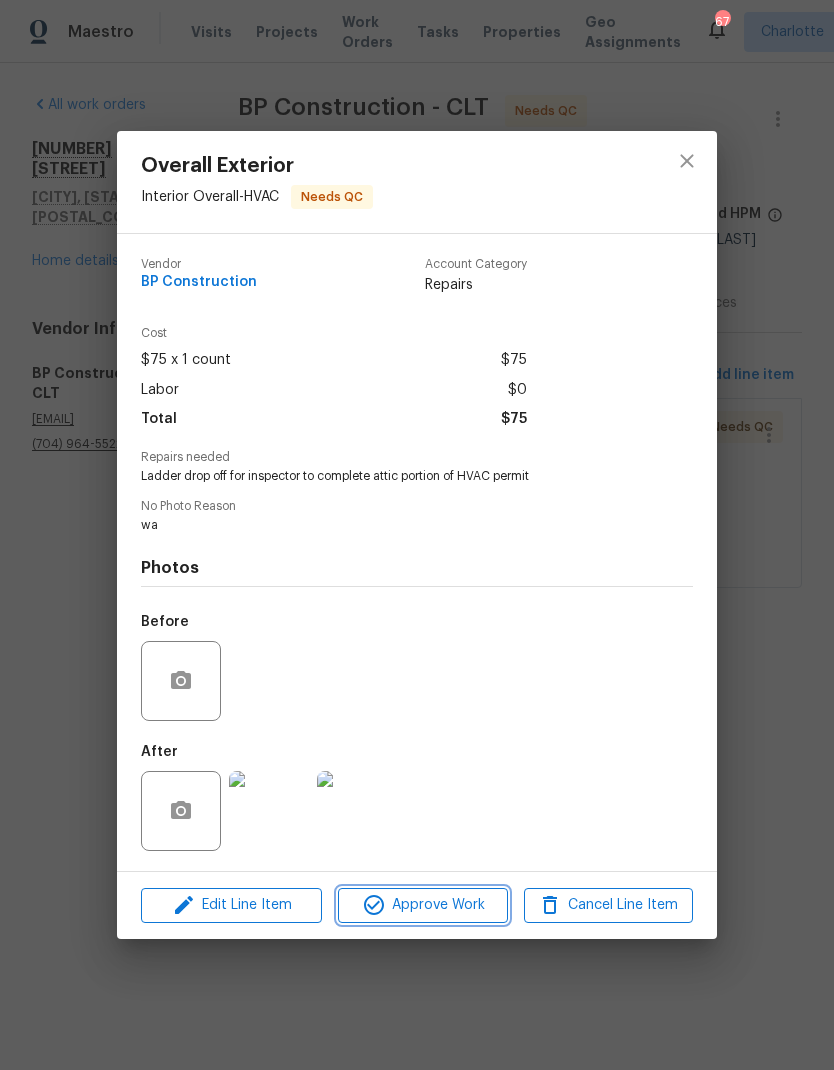 click on "Approve Work" at bounding box center (422, 905) 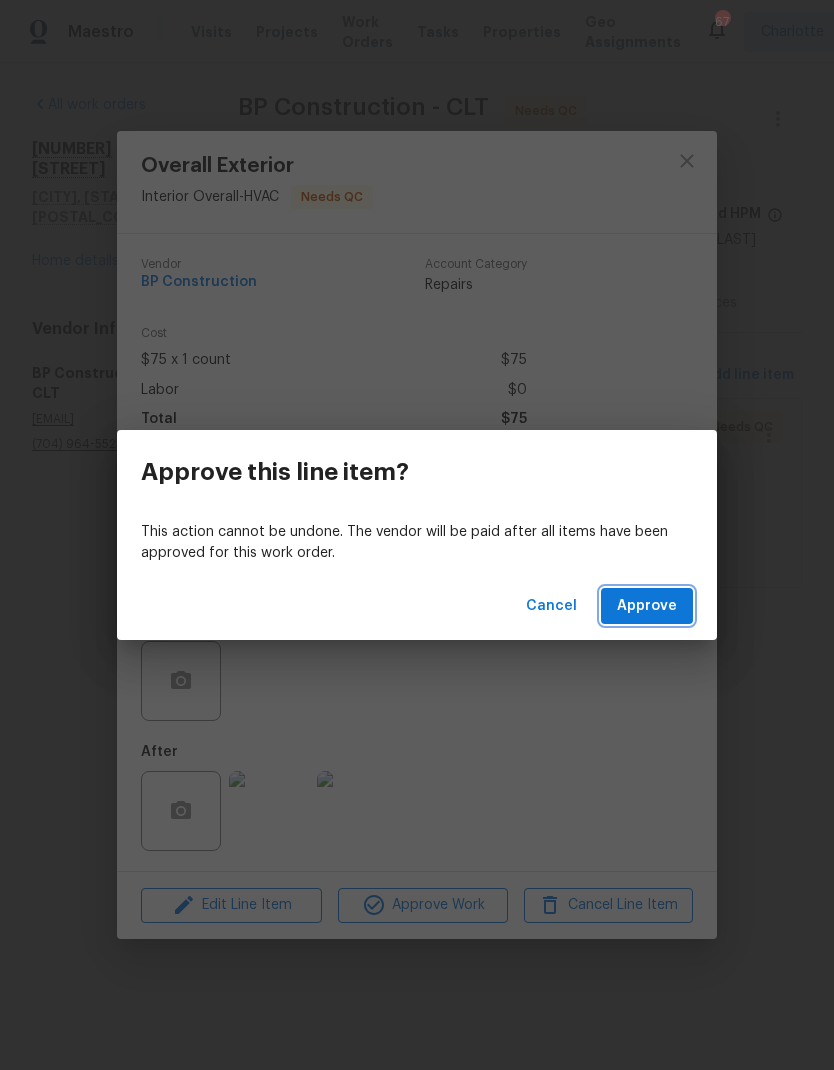 click on "Approve" at bounding box center [647, 606] 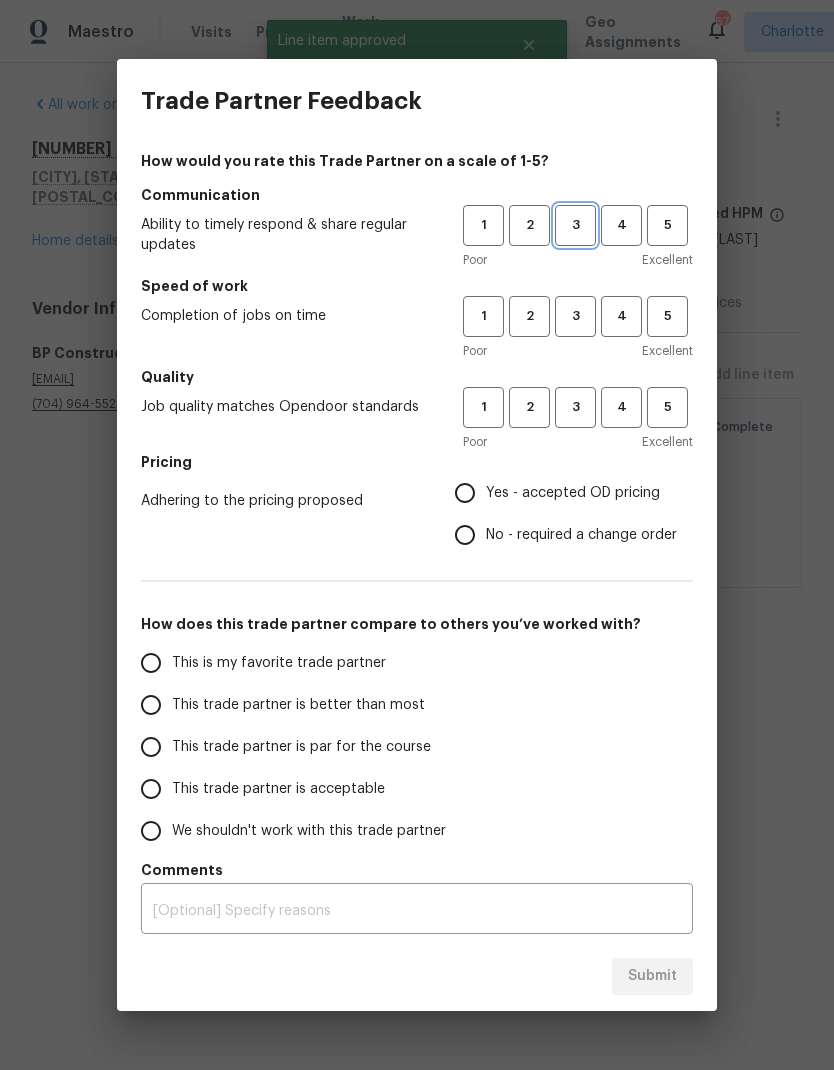 click on "3" at bounding box center (575, 225) 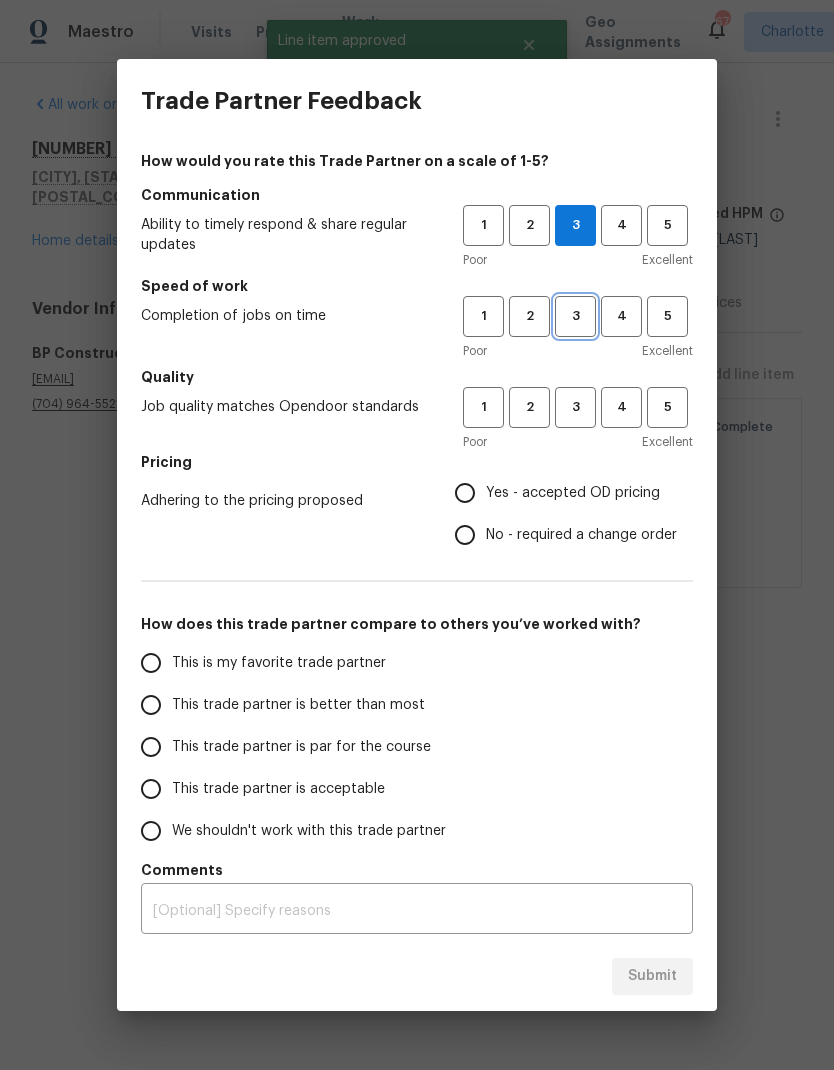 click on "3" at bounding box center (575, 316) 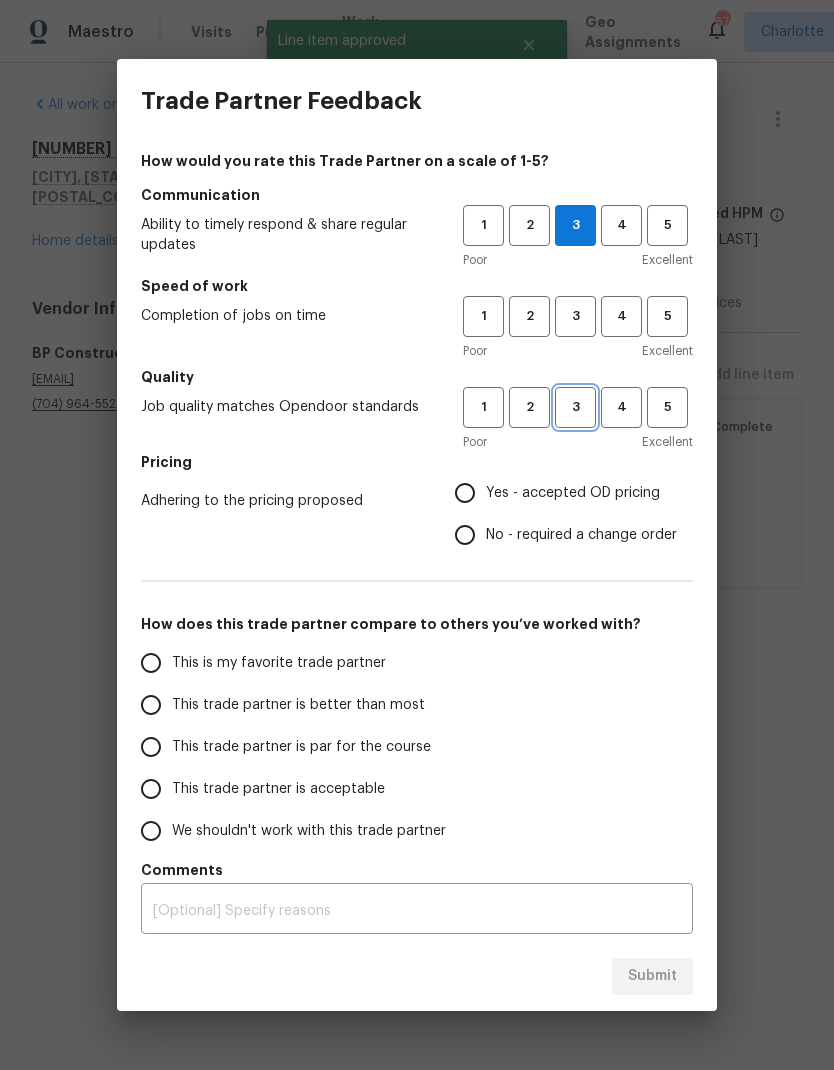 click on "3" at bounding box center (575, 407) 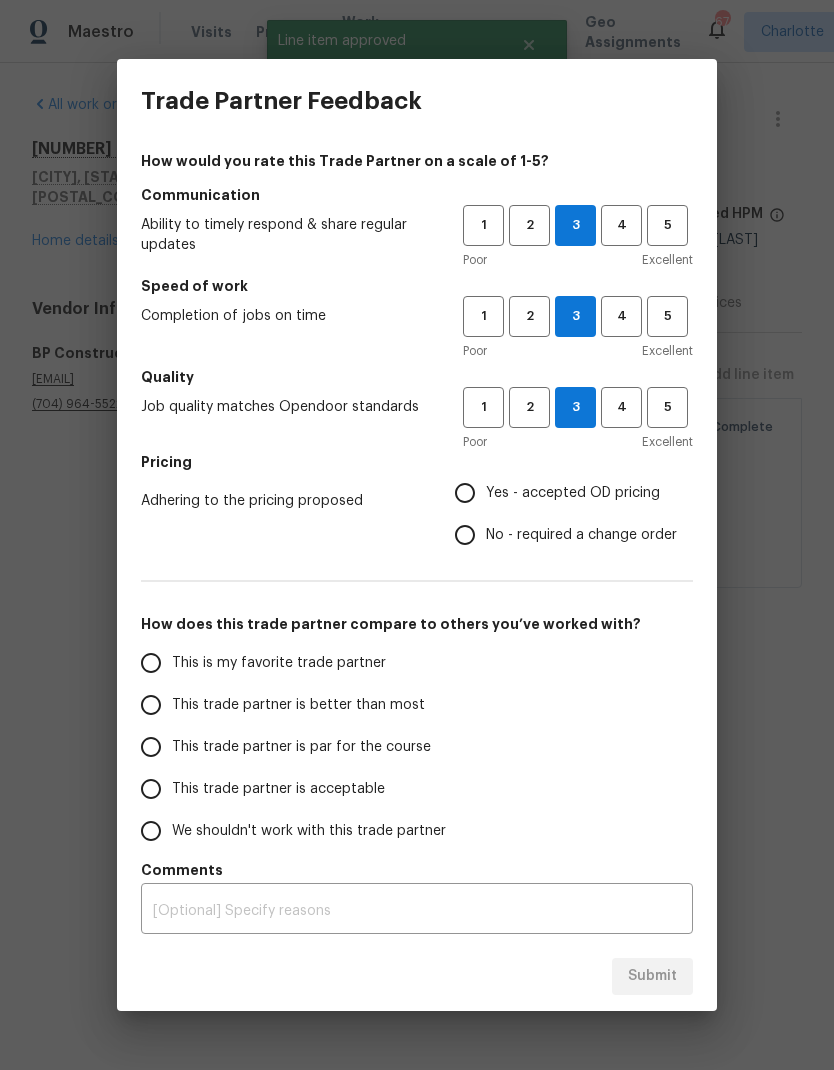 click on "Yes - accepted OD pricing" at bounding box center [465, 493] 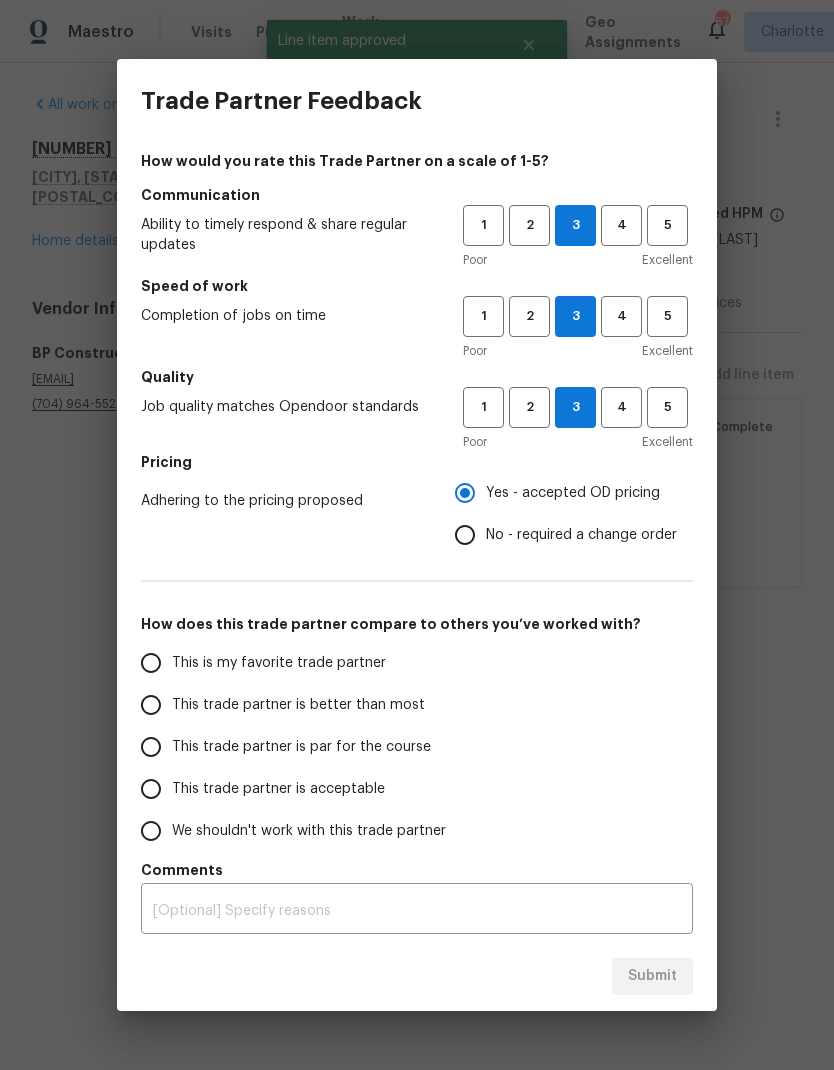click on "This trade partner is better than most" at bounding box center [151, 705] 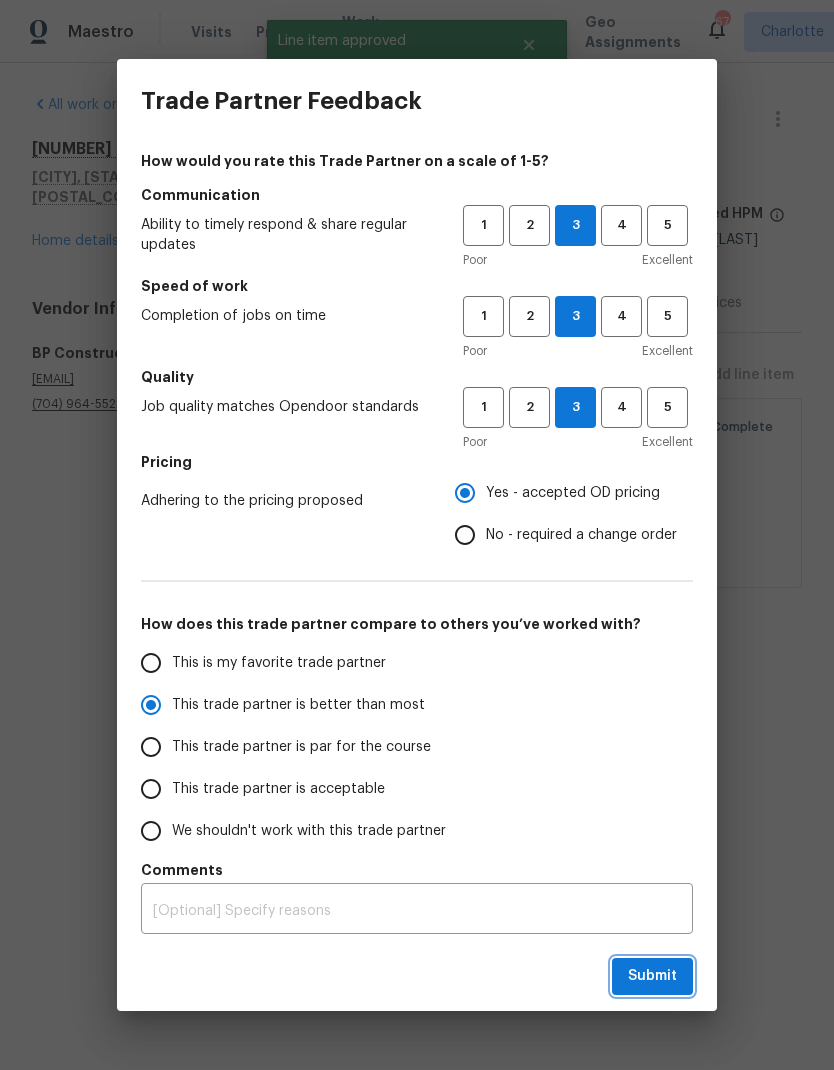 click on "Submit" at bounding box center (652, 976) 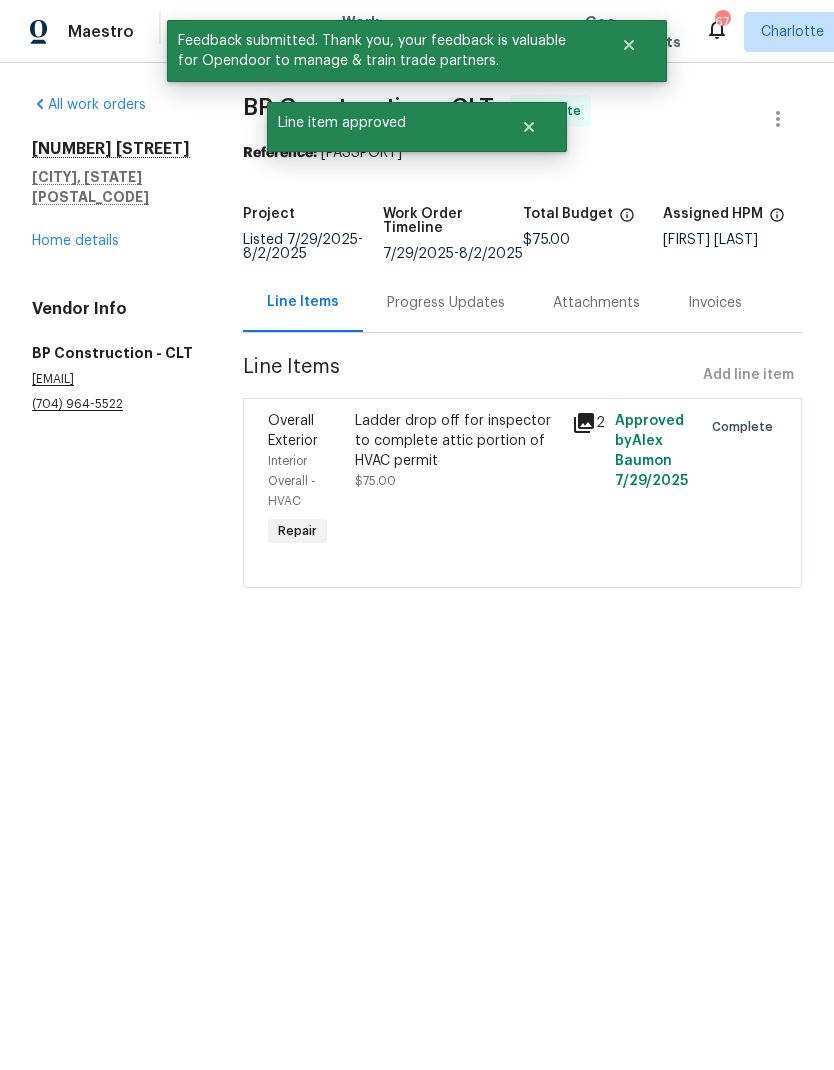 click on "905 Lynhaven Dr Gastonia, NC 28052 Home details" at bounding box center [113, 195] 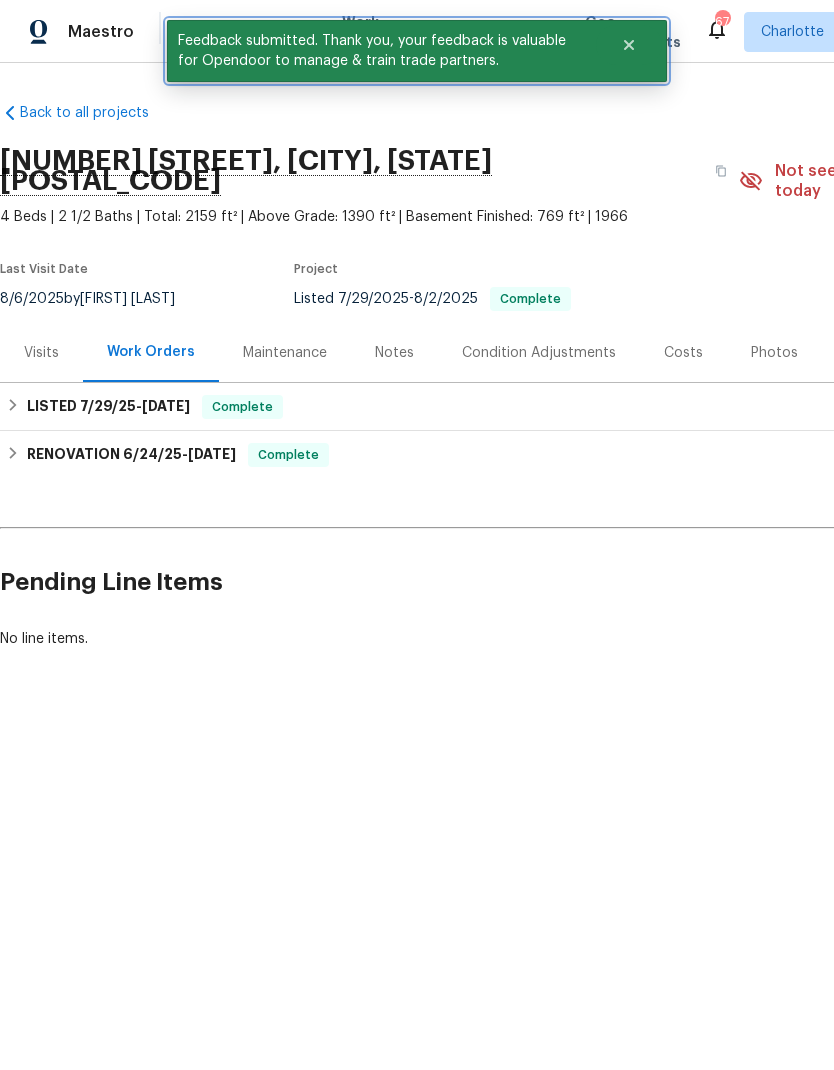 click 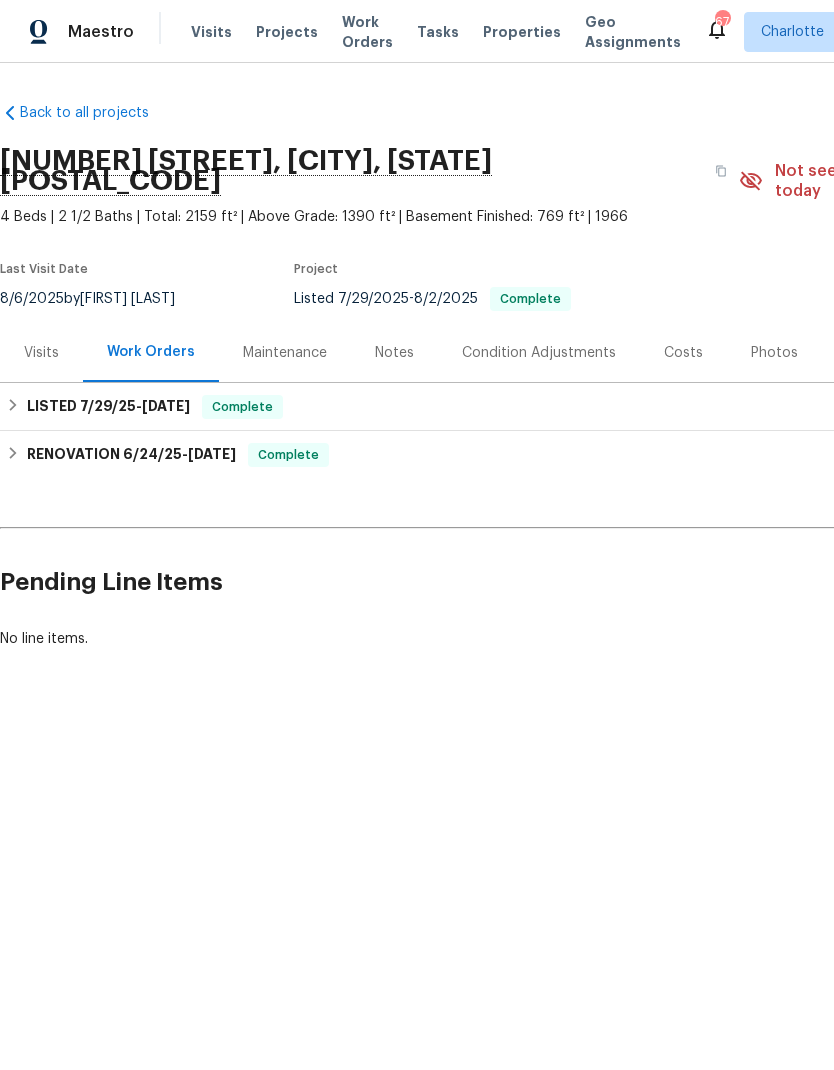 click on "Work Orders" at bounding box center [367, 32] 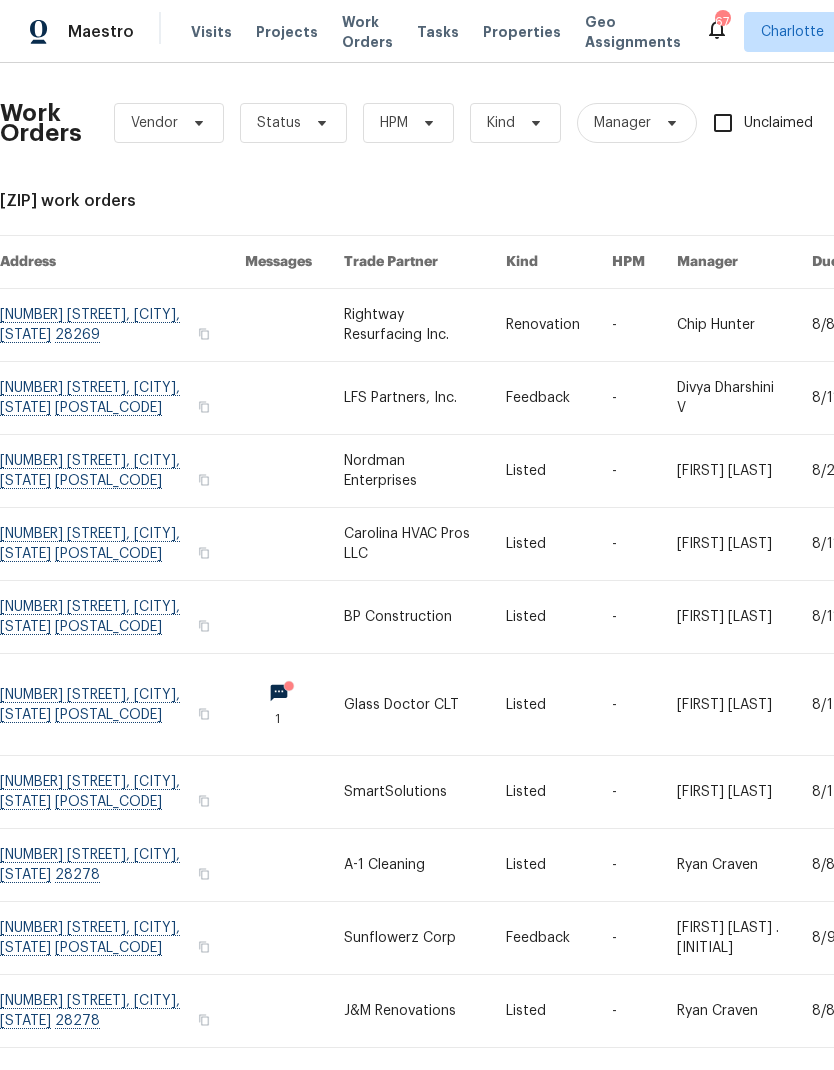 click on "Projects" at bounding box center (287, 32) 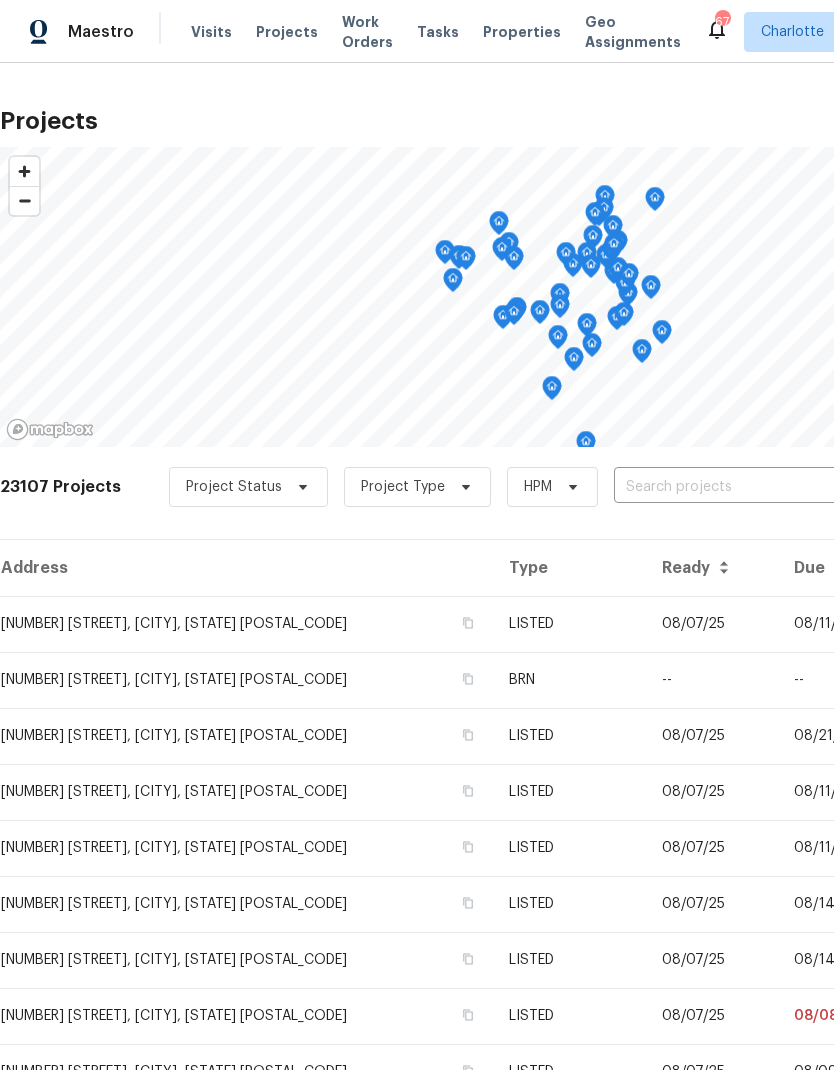 click on "Work Orders" at bounding box center (367, 32) 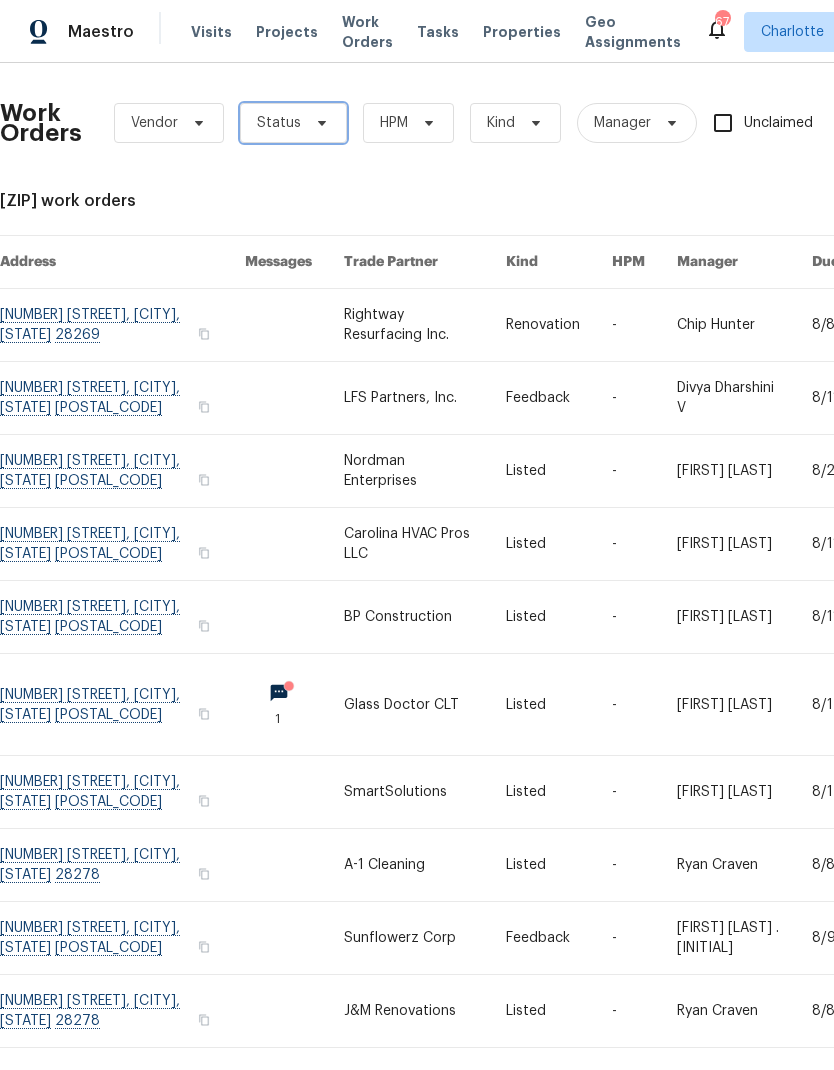 click 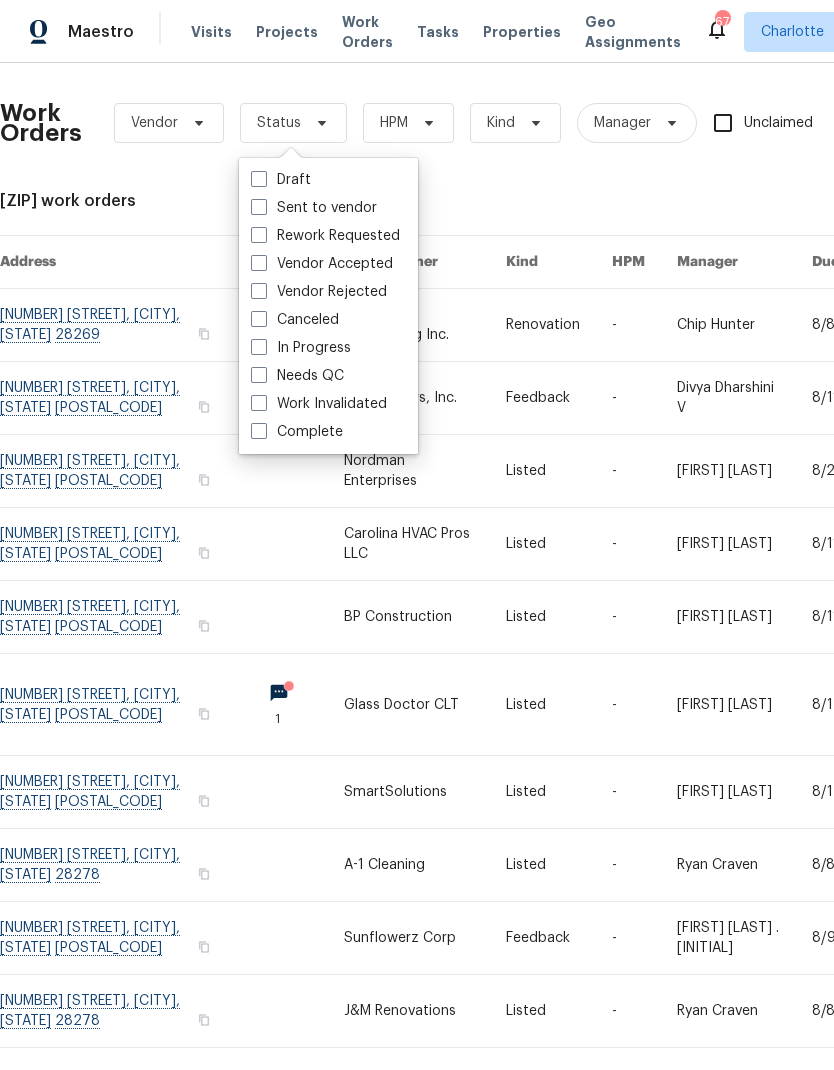 click on "Needs QC" at bounding box center (297, 376) 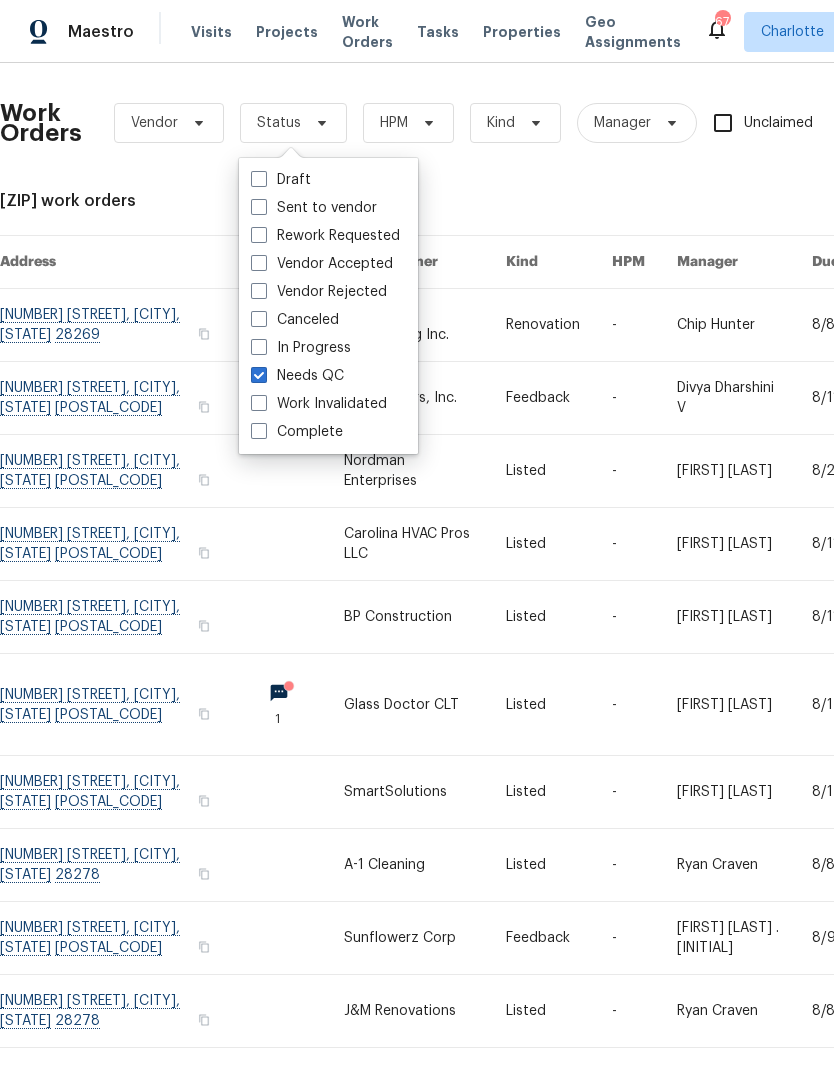 checkbox on "true" 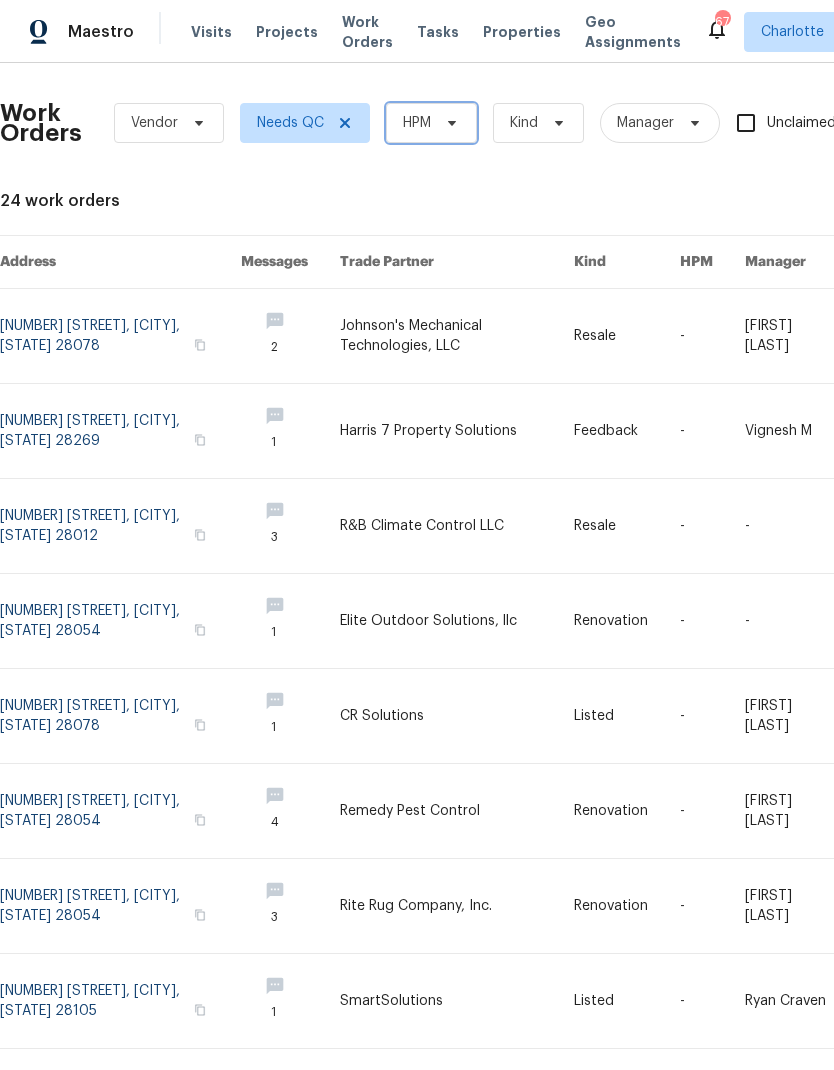 click 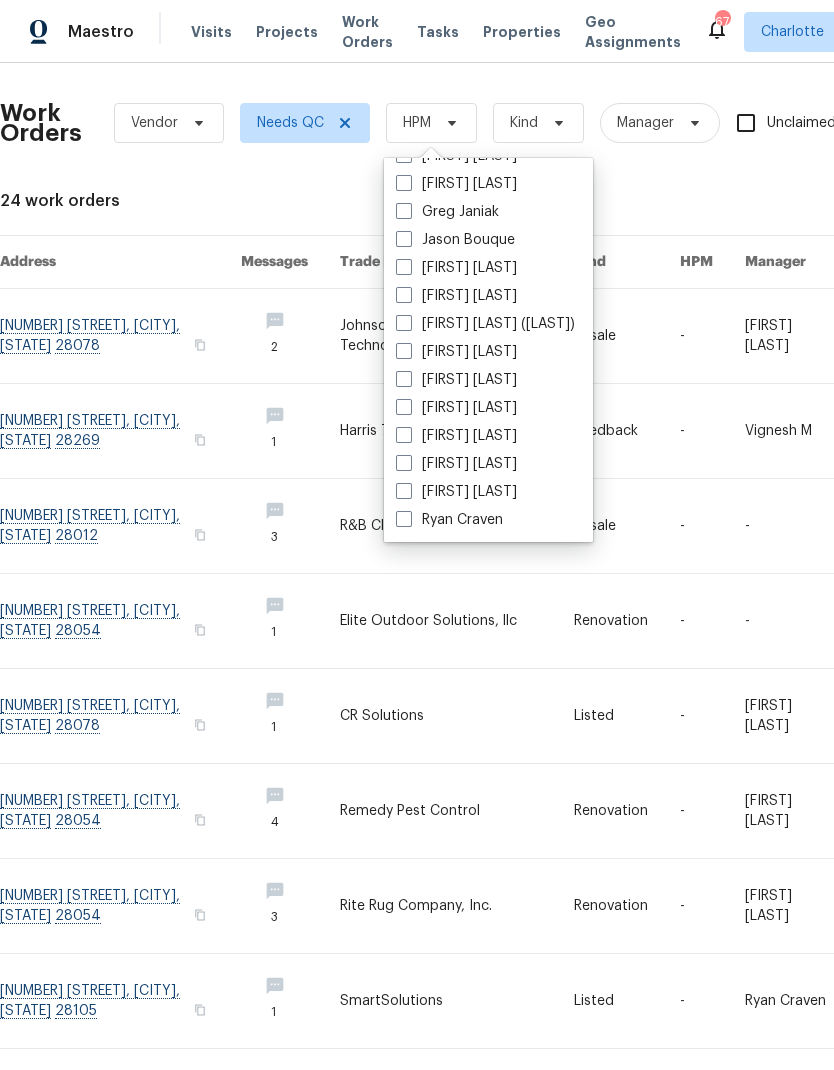 scroll, scrollTop: 248, scrollLeft: 0, axis: vertical 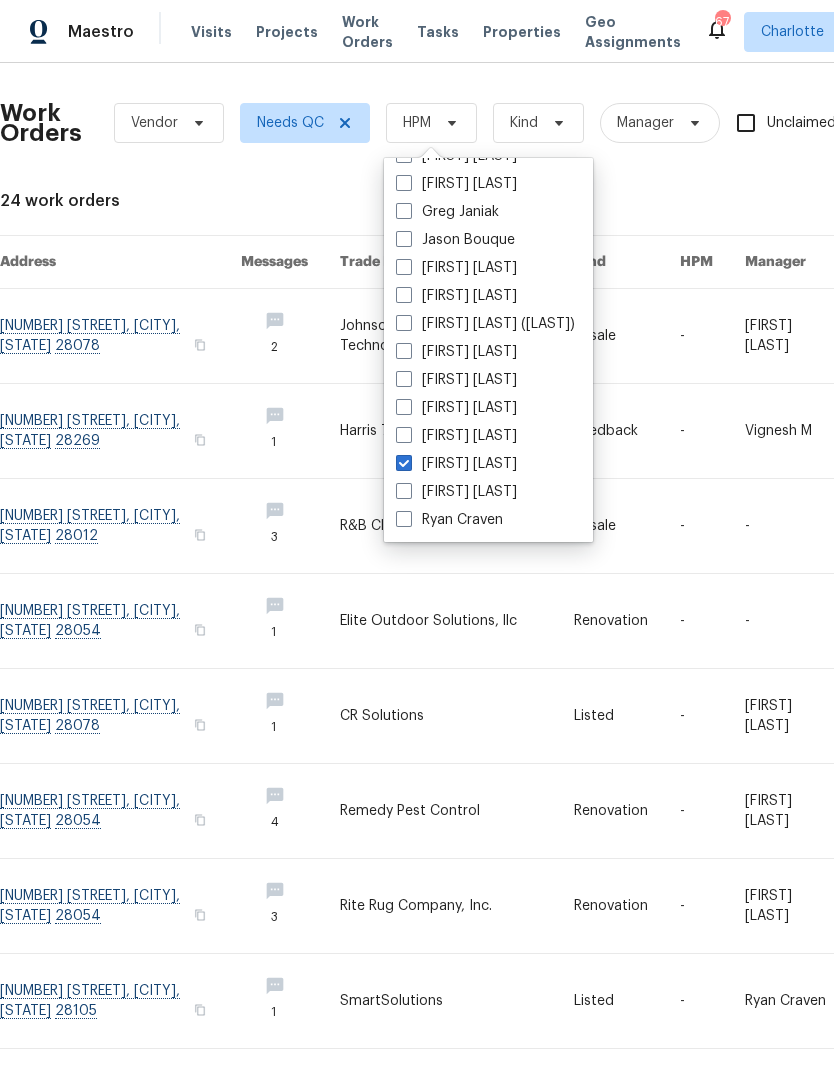 checkbox on "true" 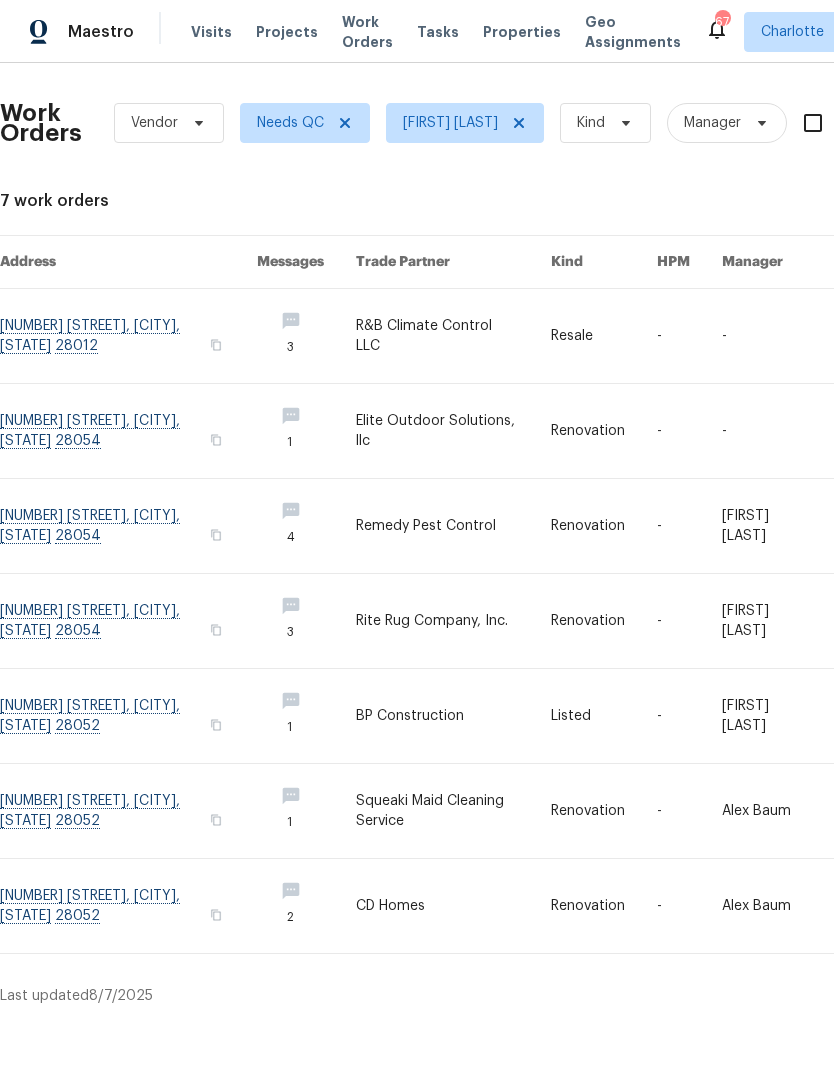 click at bounding box center [453, 811] 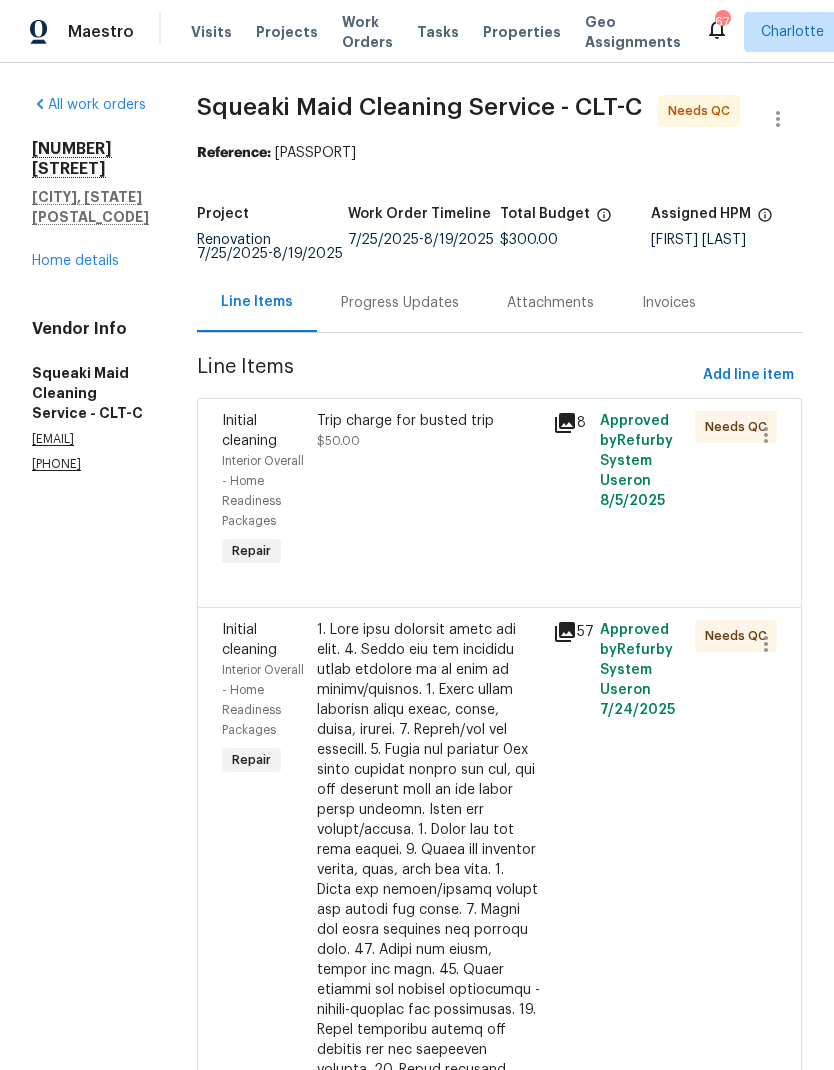 click on "Trip charge for busted trip" at bounding box center [429, 421] 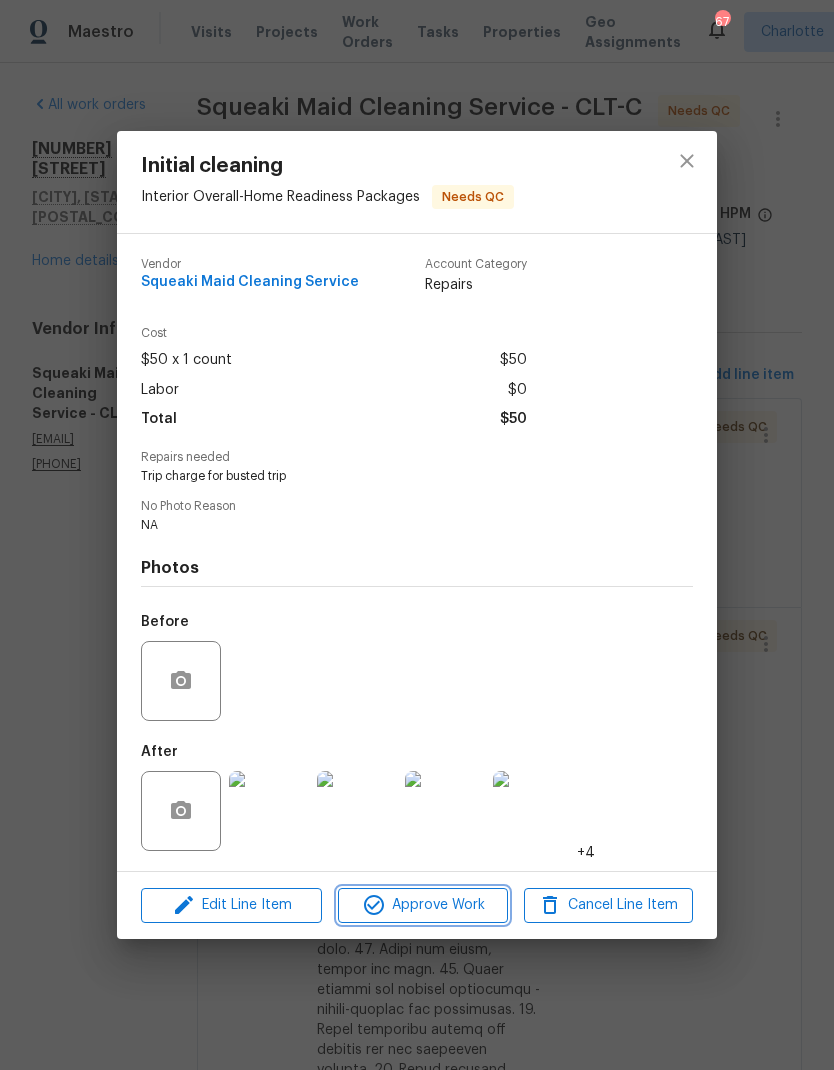 click on "Approve Work" at bounding box center [422, 905] 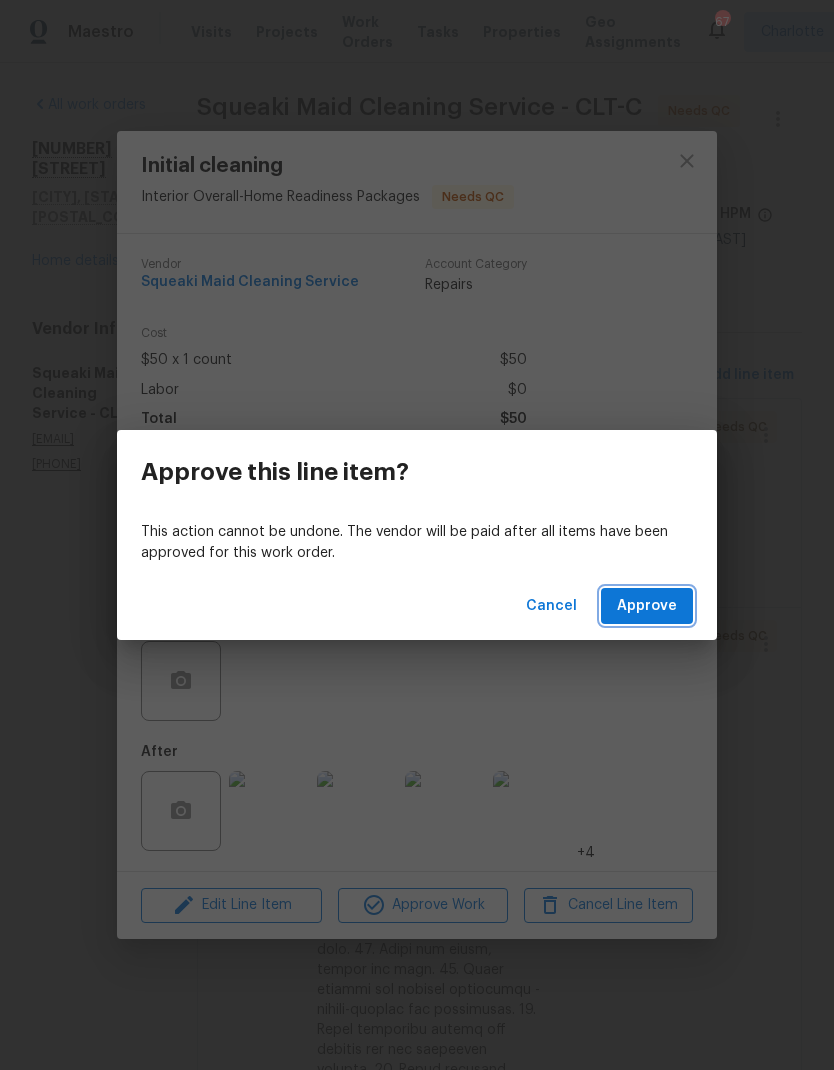 click on "Approve" at bounding box center (647, 606) 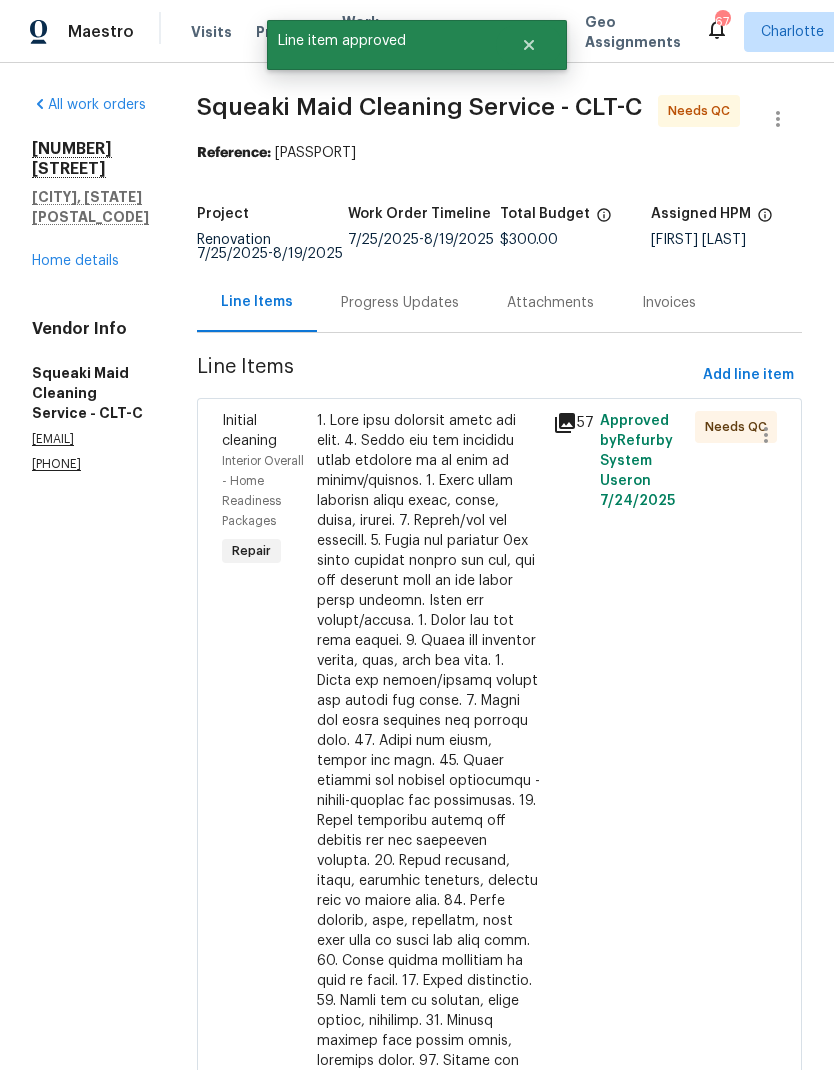 click at bounding box center [429, 851] 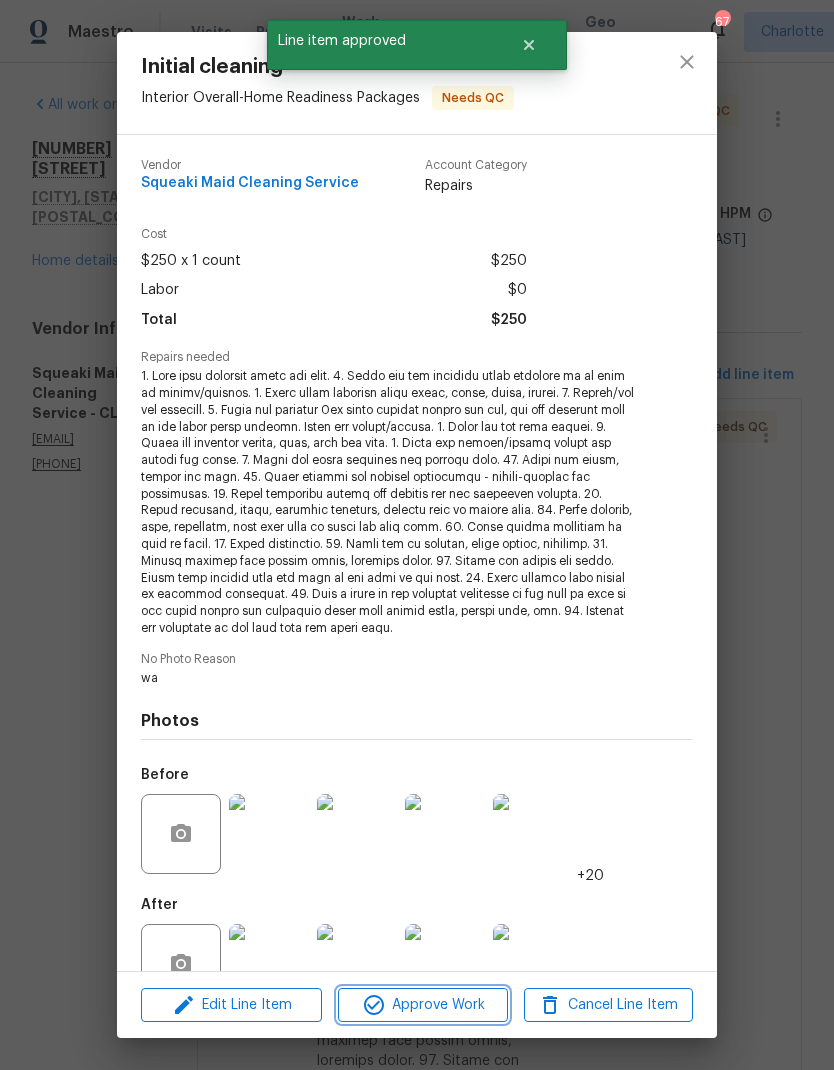 click on "Approve Work" at bounding box center (422, 1005) 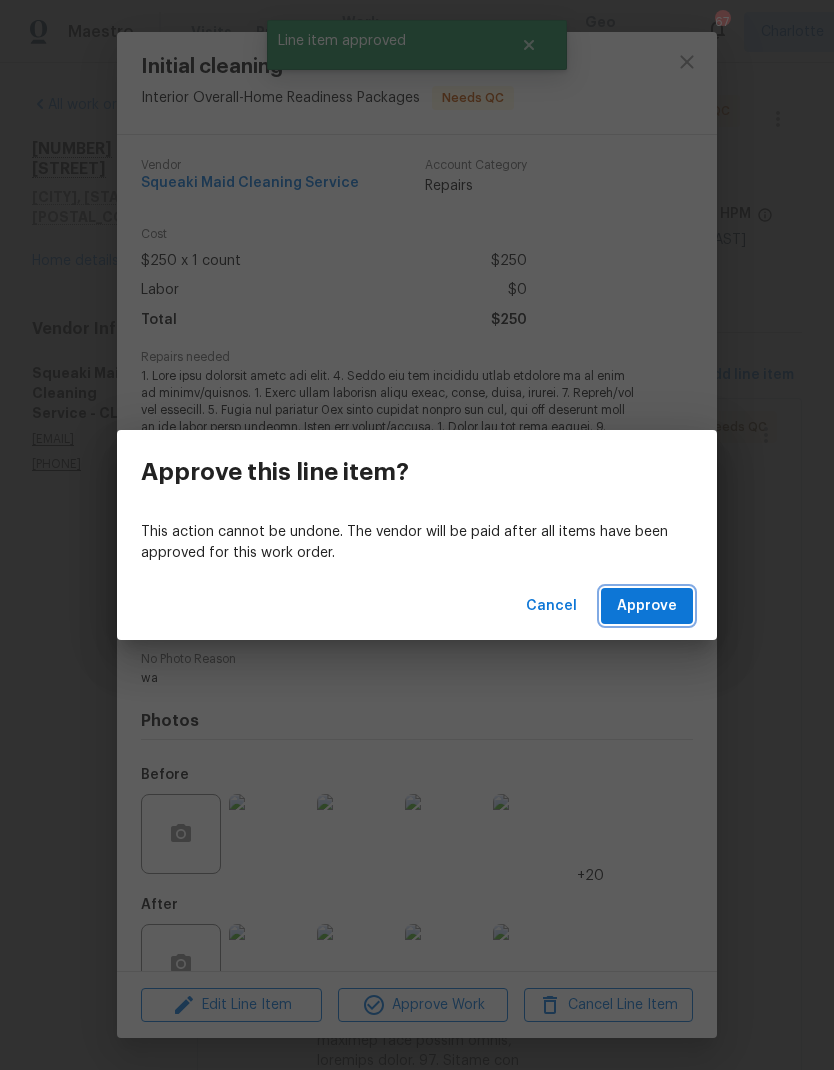 click on "Approve" at bounding box center (647, 606) 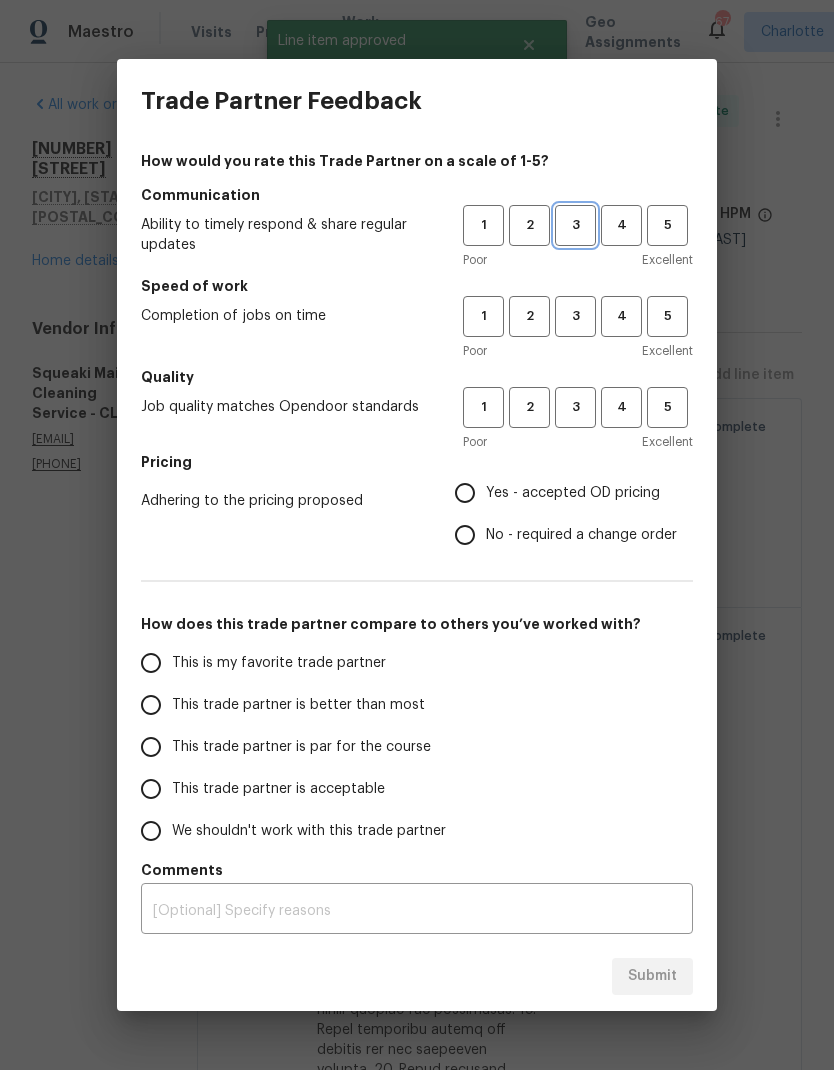click on "3" at bounding box center (575, 225) 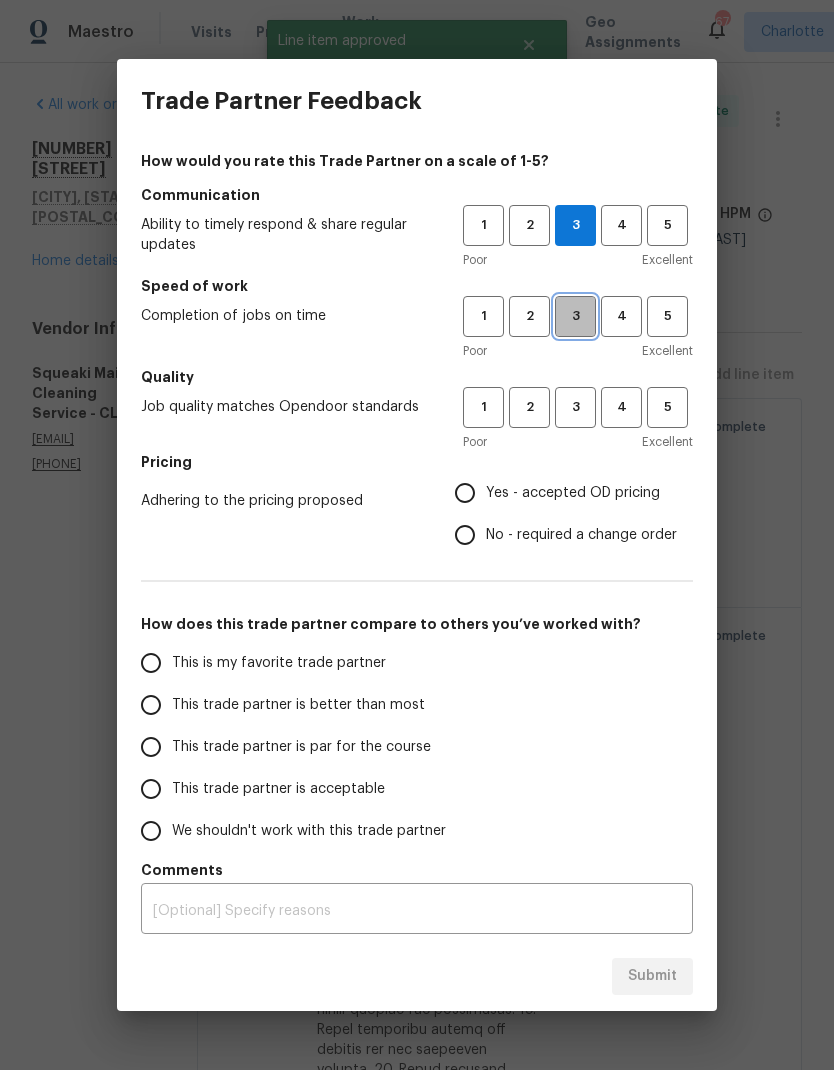 click on "3" at bounding box center (575, 316) 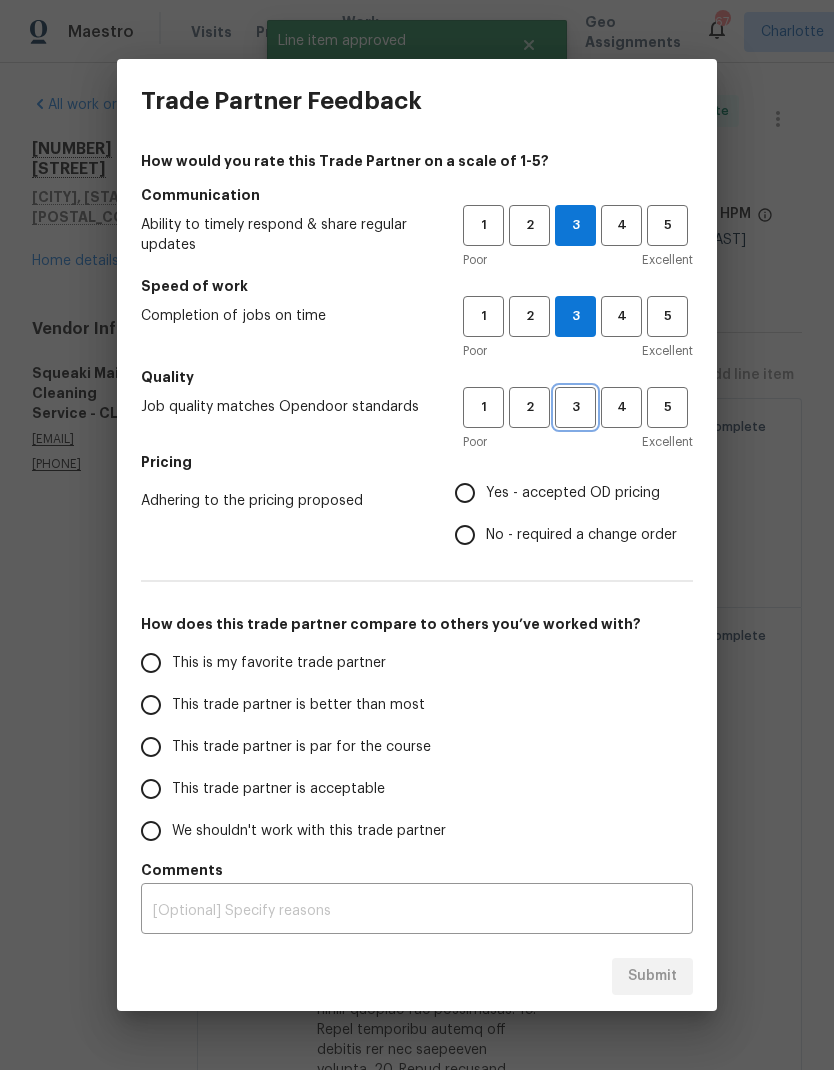 click on "3" at bounding box center [575, 407] 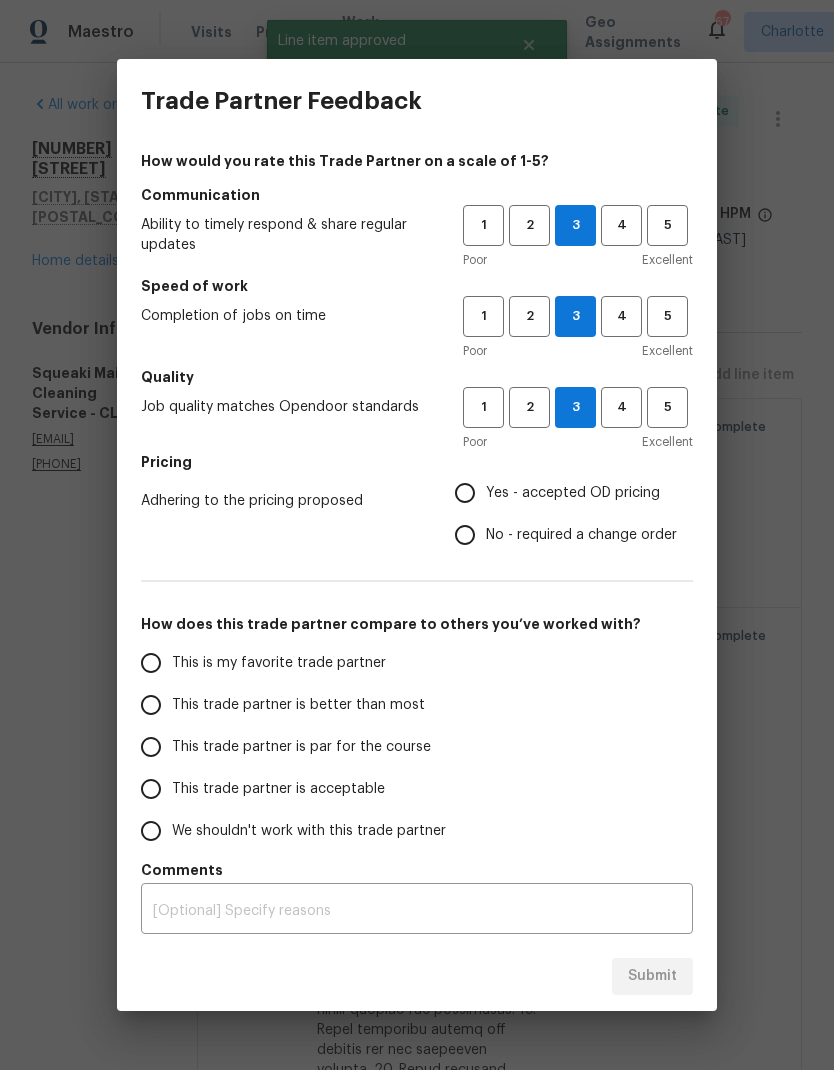 click on "Yes - accepted OD pricing" at bounding box center [465, 493] 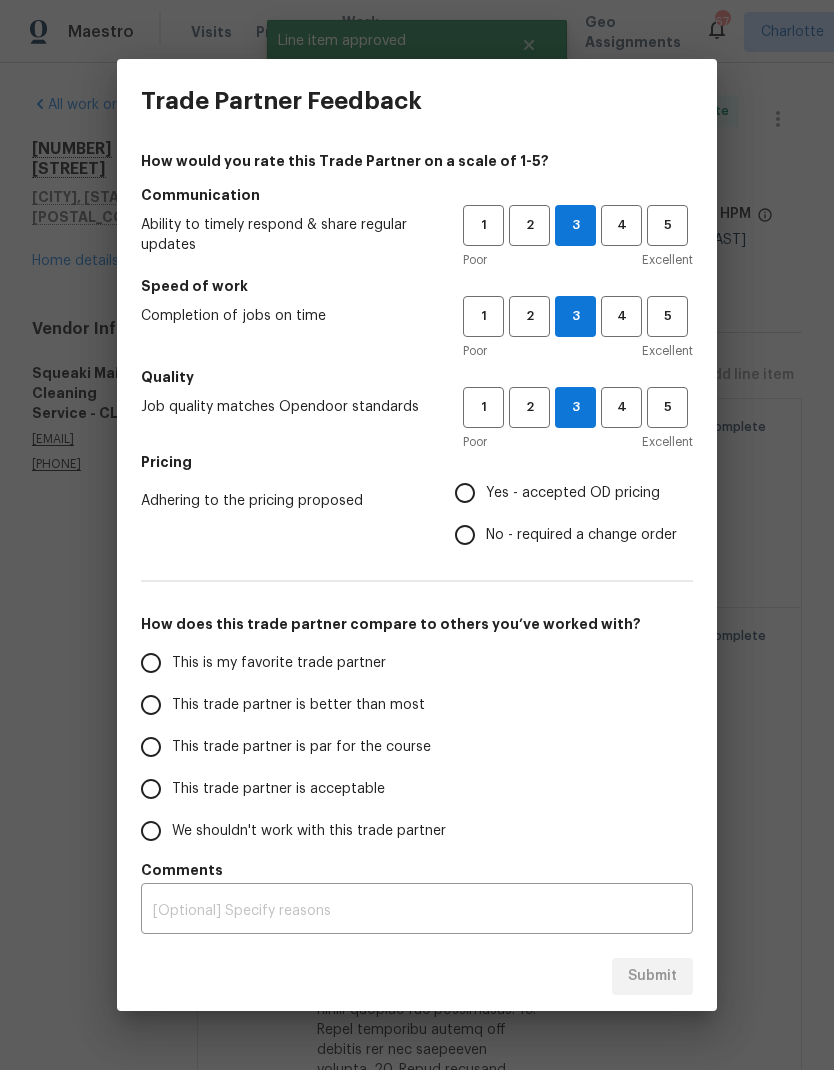 radio on "true" 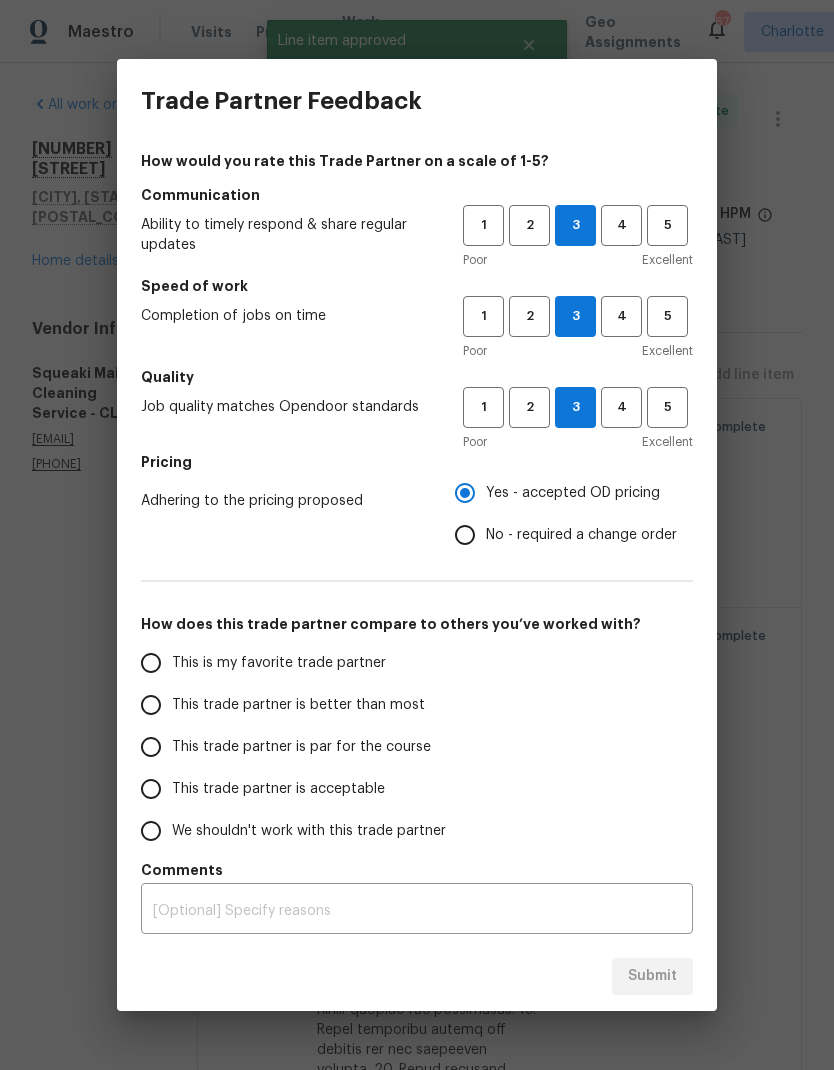 click on "This trade partner is better than most" at bounding box center [288, 705] 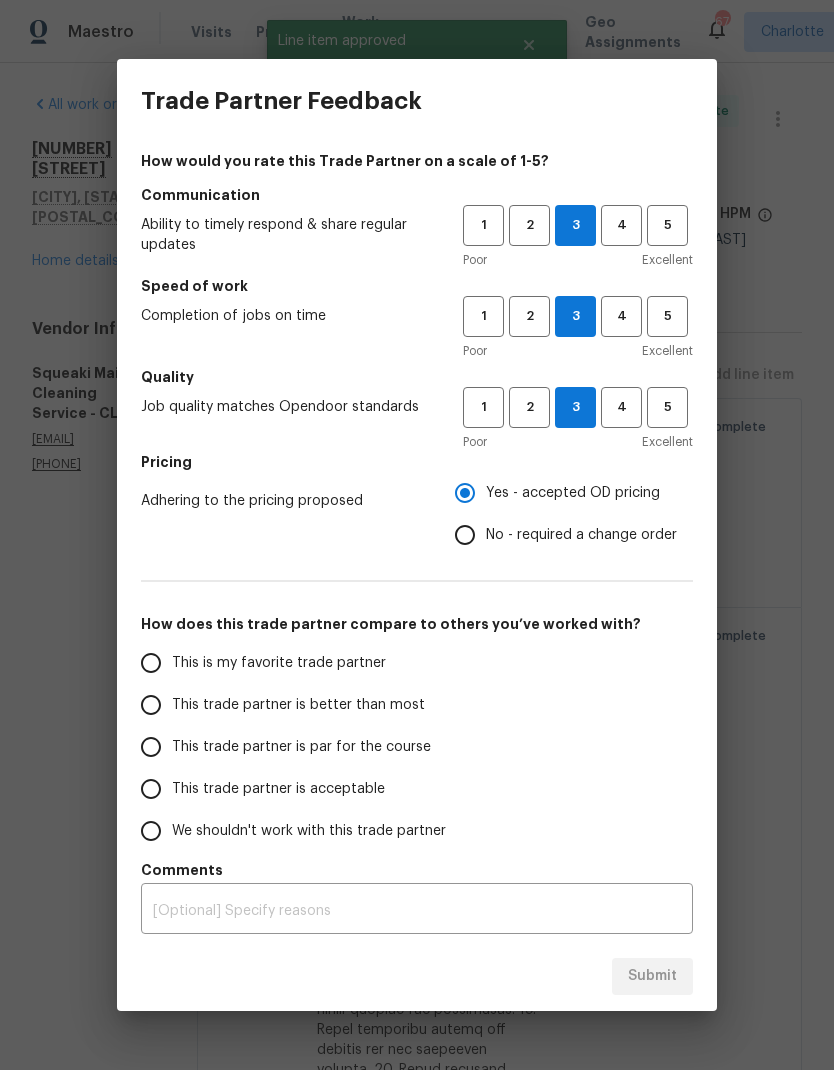click on "This trade partner is better than most" at bounding box center (151, 705) 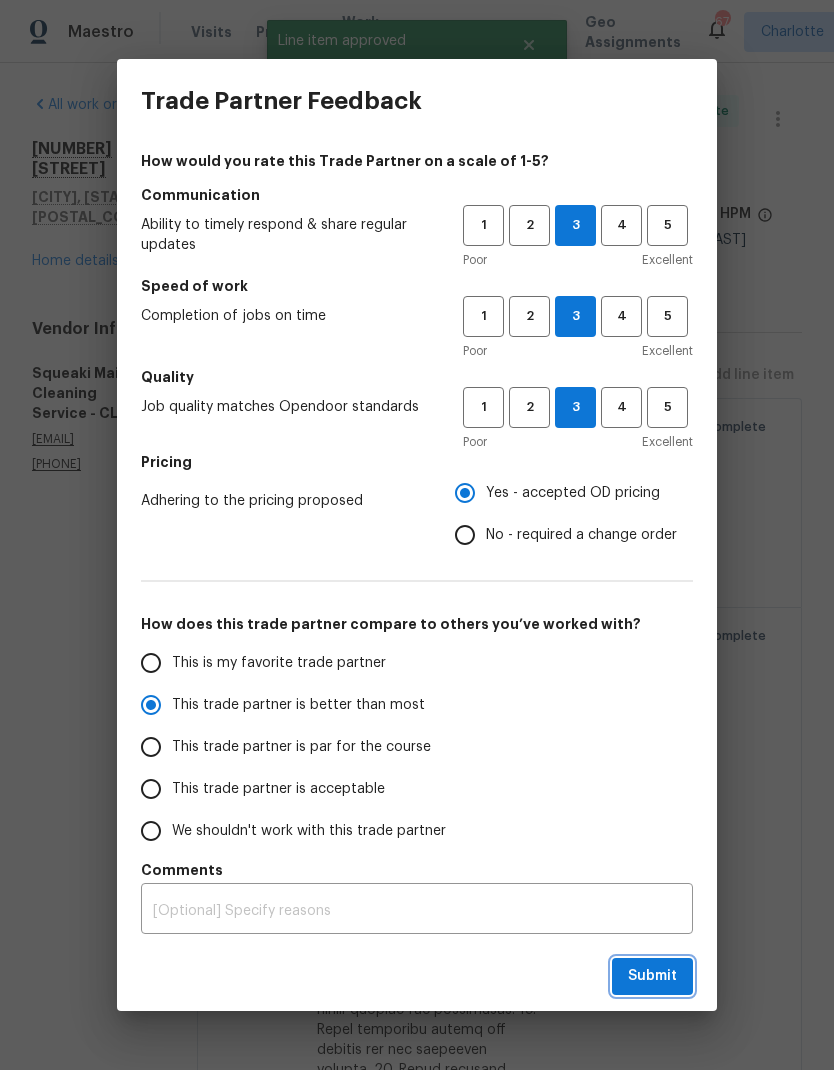 click on "Submit" at bounding box center [652, 976] 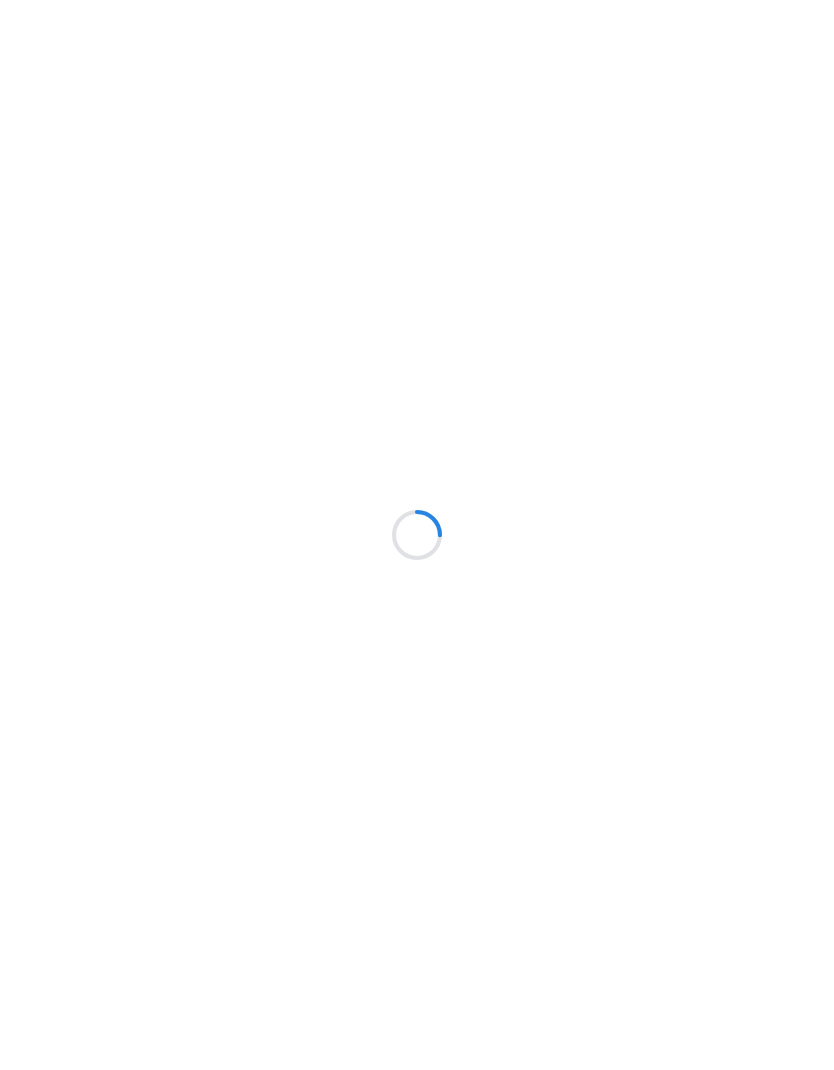 scroll, scrollTop: 0, scrollLeft: 0, axis: both 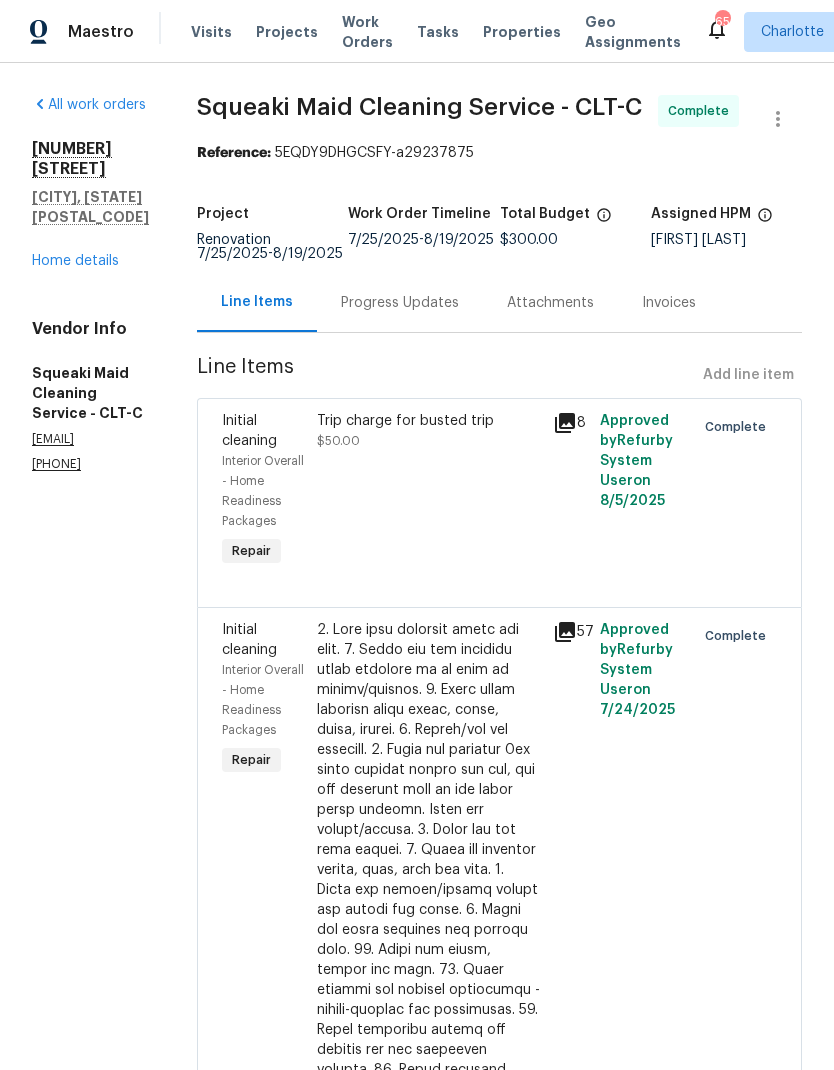 click on "Projects" at bounding box center (287, 32) 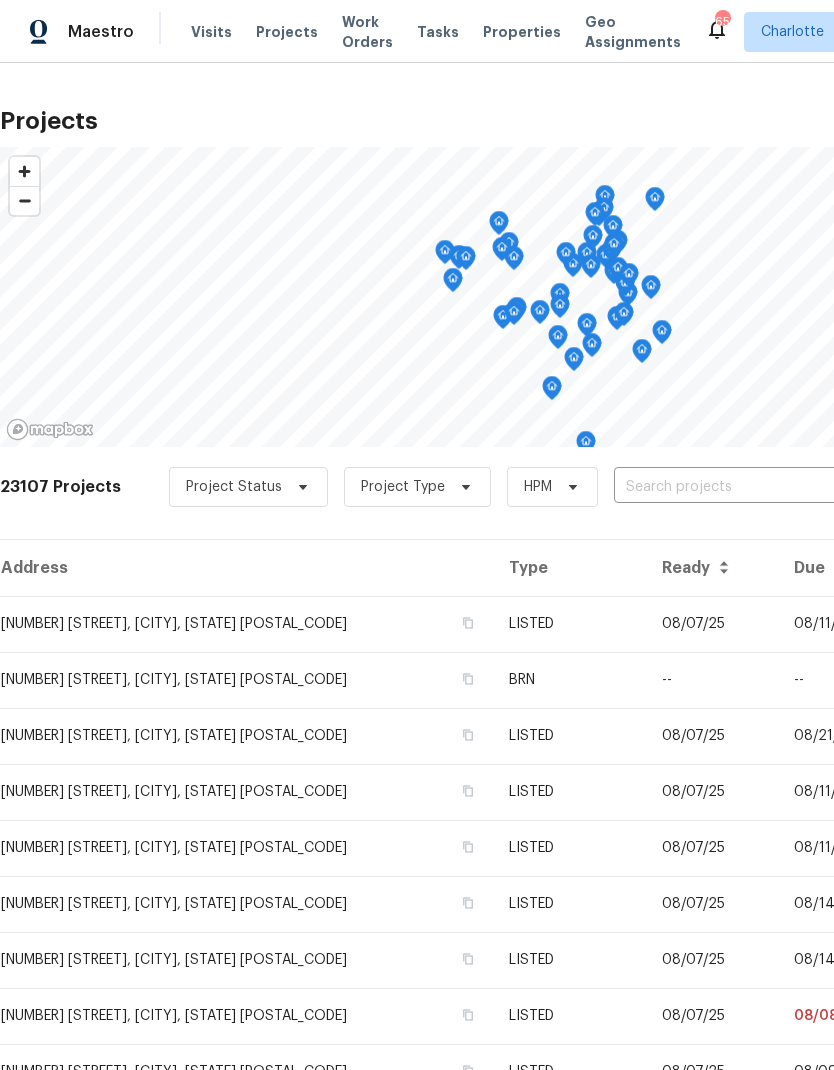 click at bounding box center [728, 487] 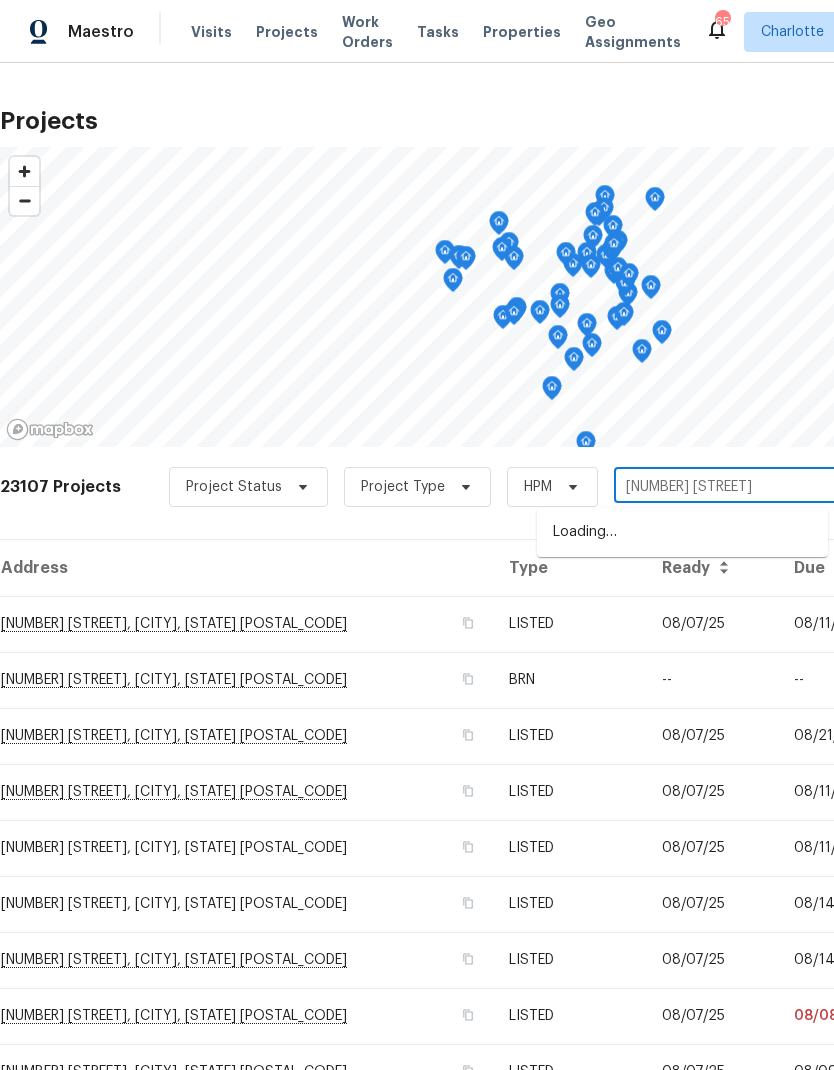 type on "[NUMBER] [STREET]" 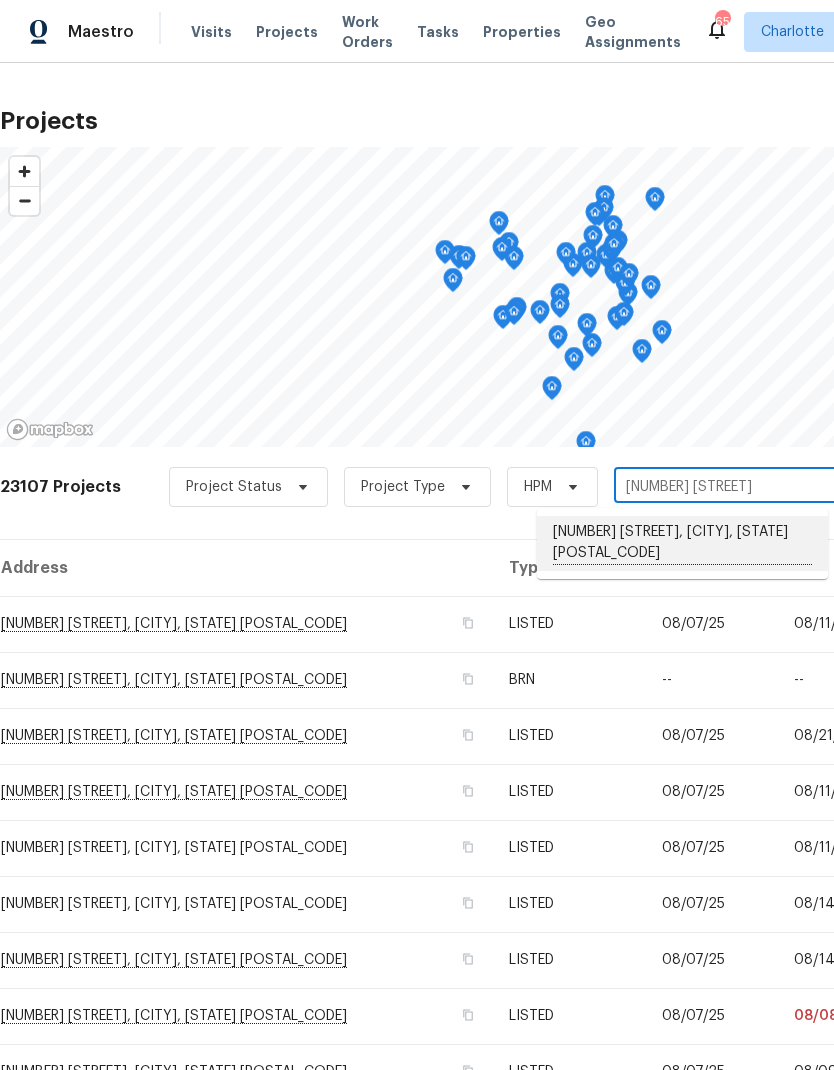 click on "[NUMBER] [STREET], [CITY], [STATE] [POSTAL_CODE]" at bounding box center (682, 543) 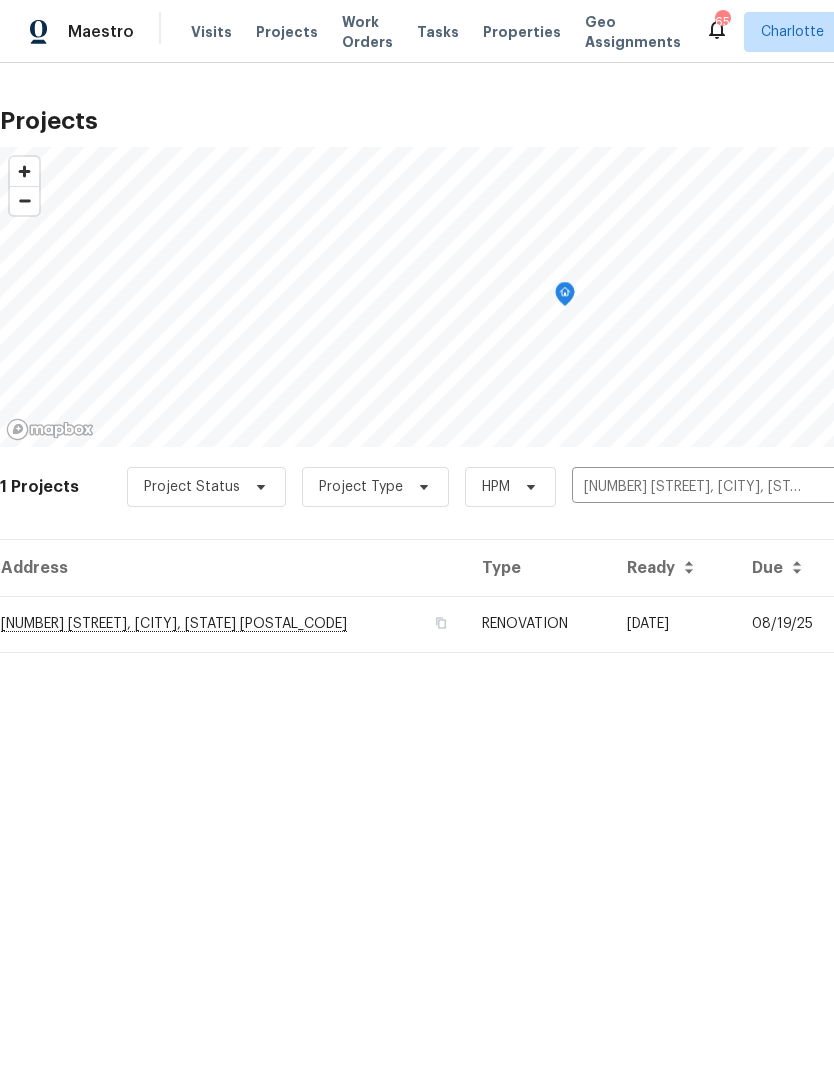 click on "[DATE]" at bounding box center (673, 624) 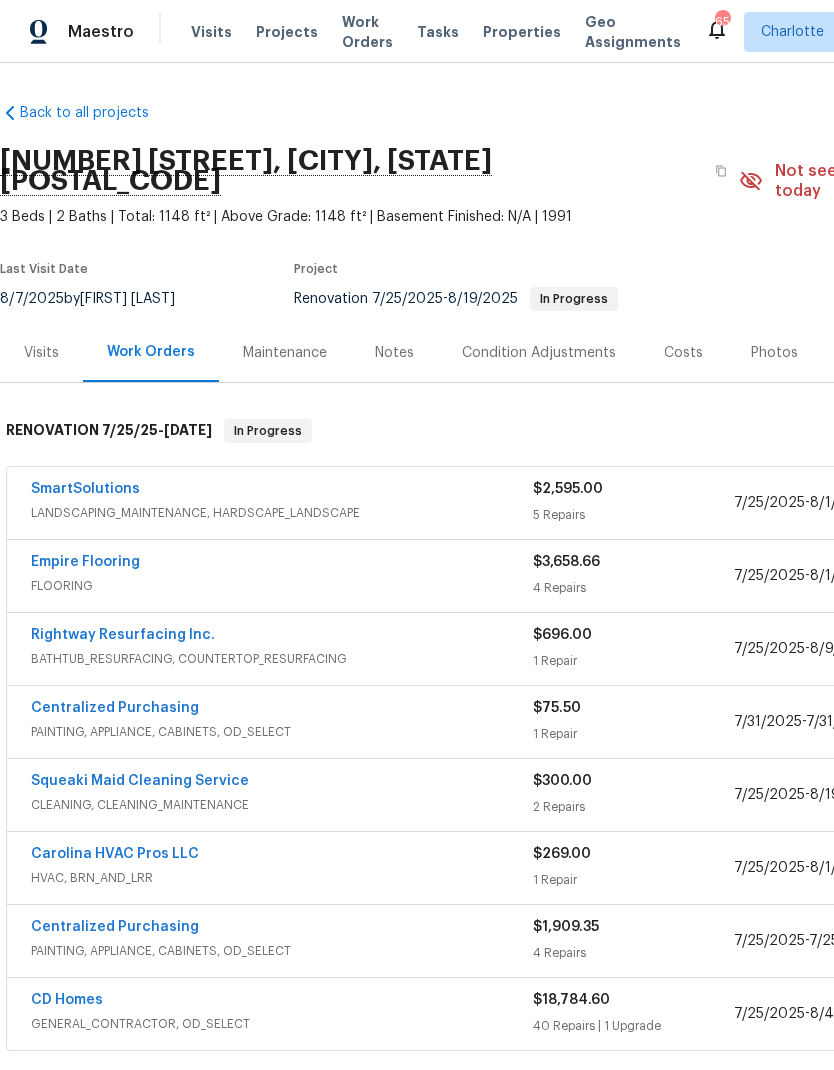 click on "SmartSolutions" at bounding box center [85, 489] 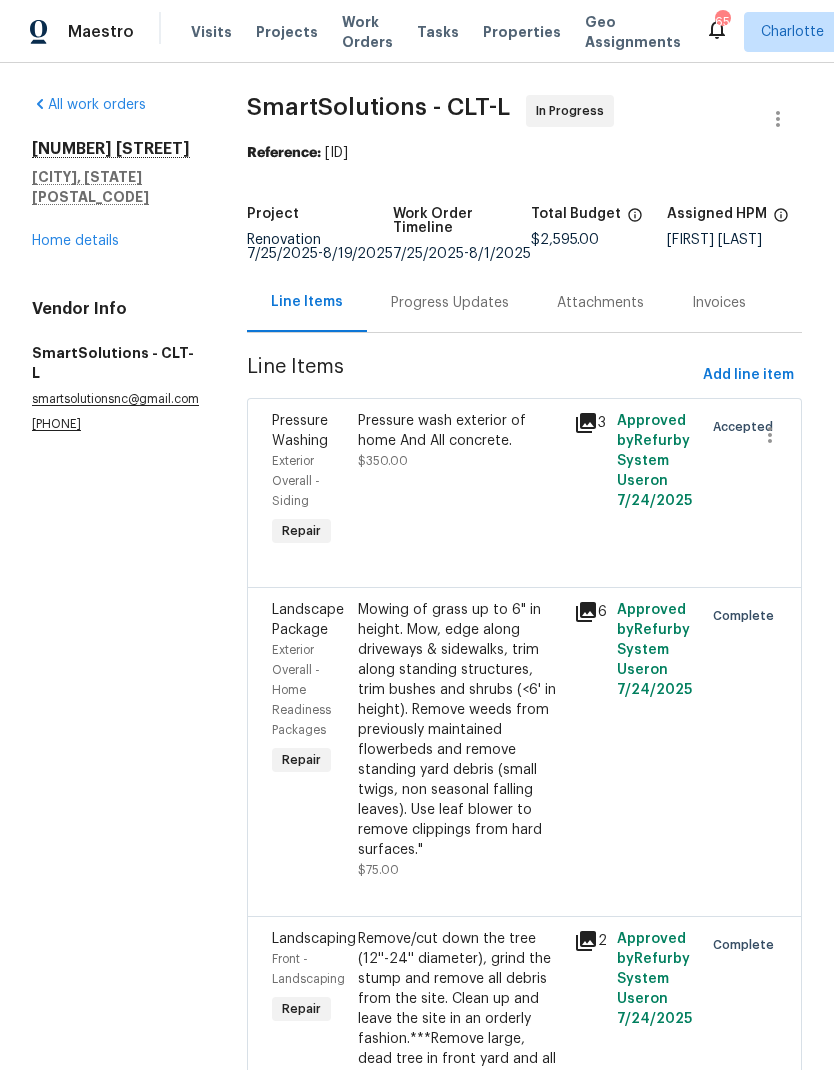 click on "Progress Updates" at bounding box center [450, 303] 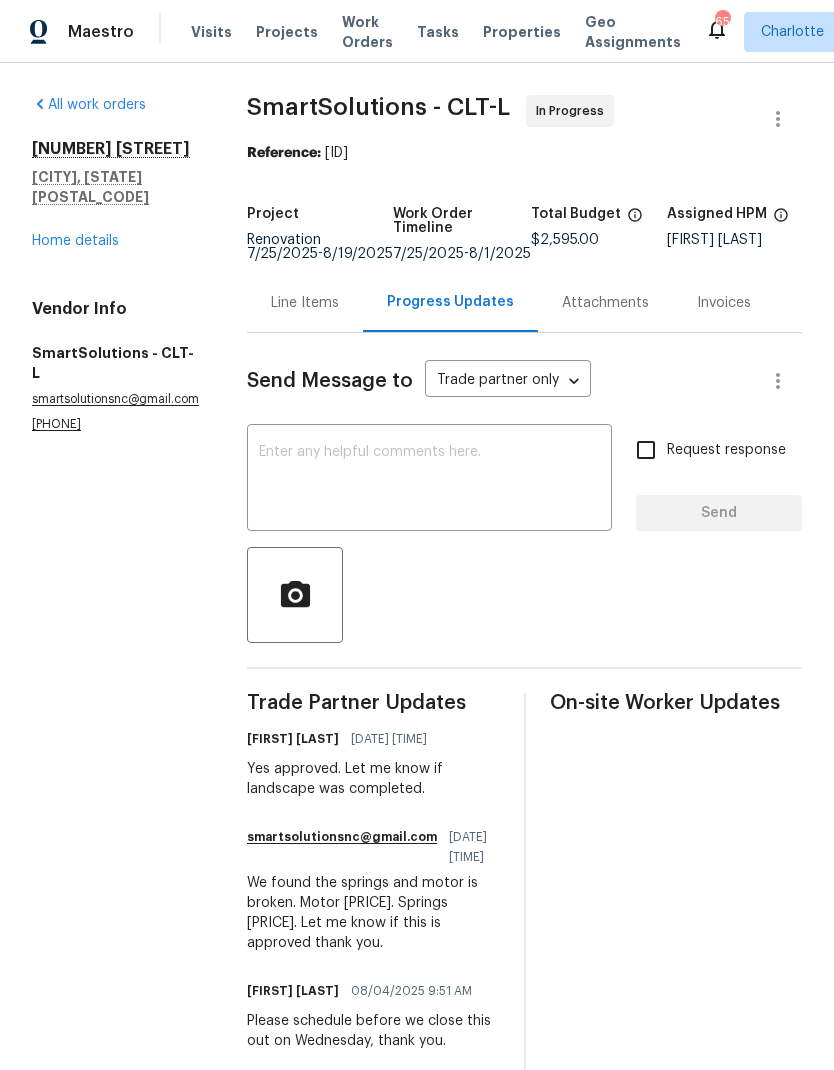 click at bounding box center (429, 480) 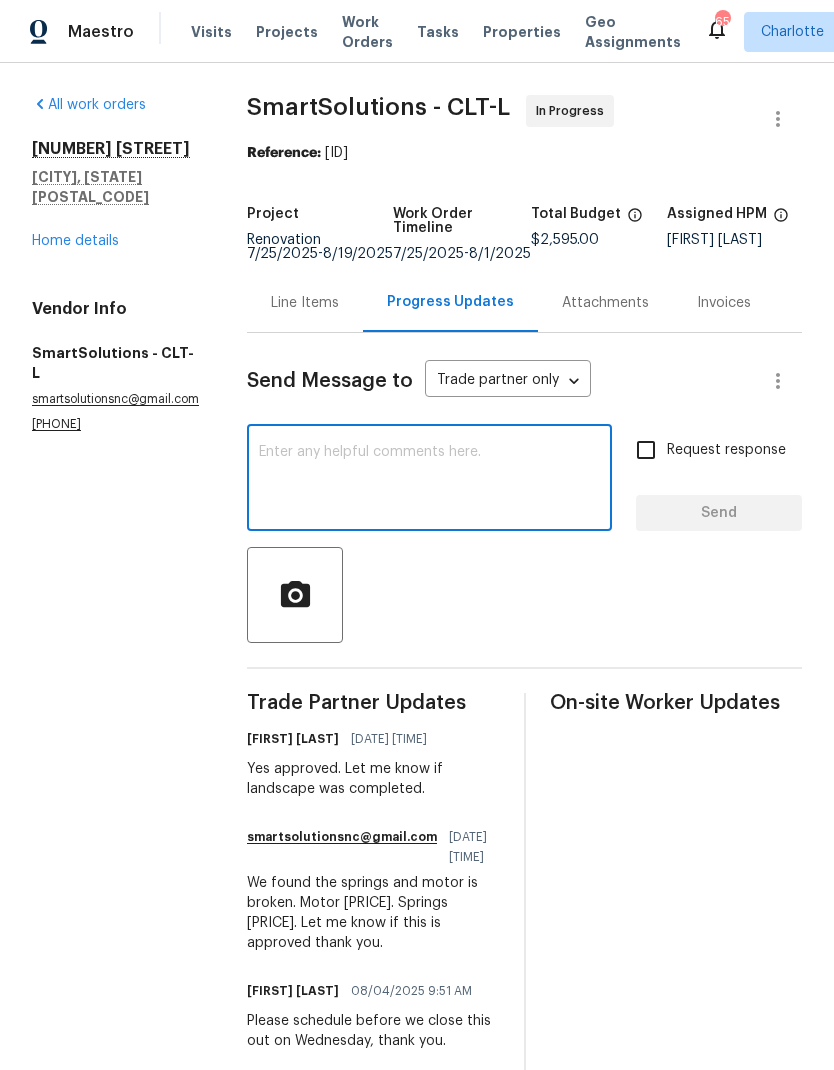 click on "Home details" at bounding box center (75, 241) 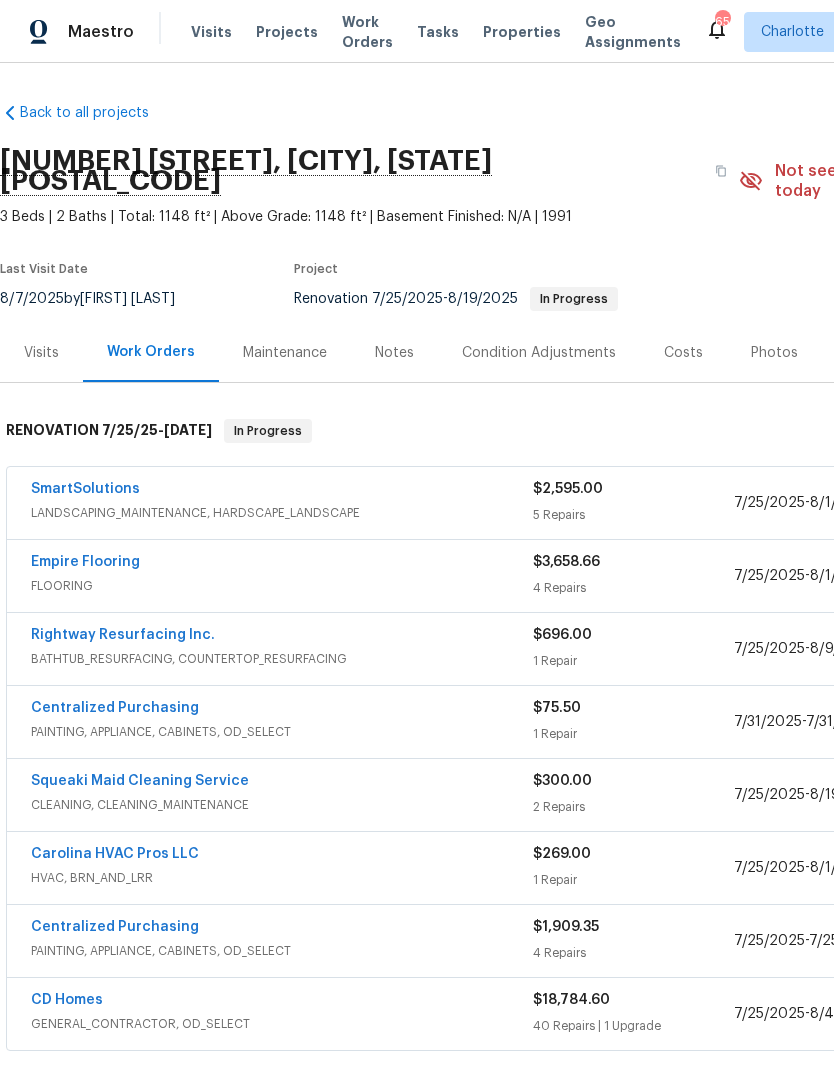 click on "CD Homes" at bounding box center [67, 1000] 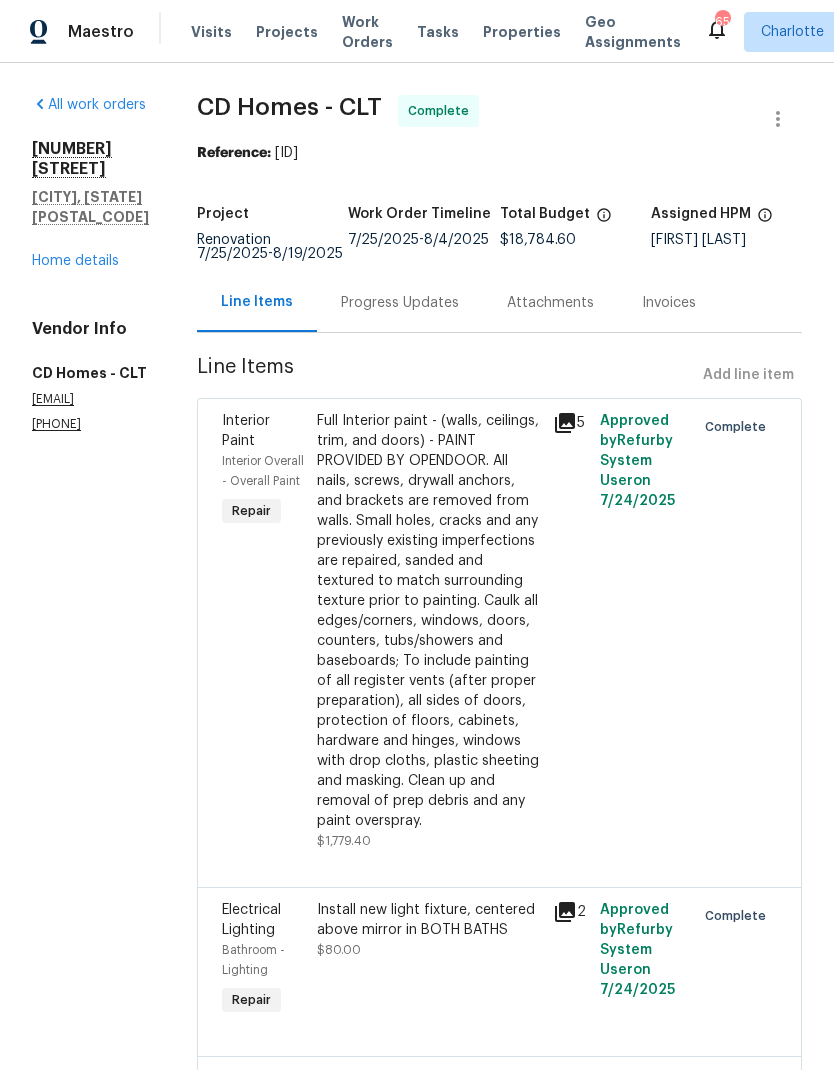 scroll, scrollTop: 0, scrollLeft: 0, axis: both 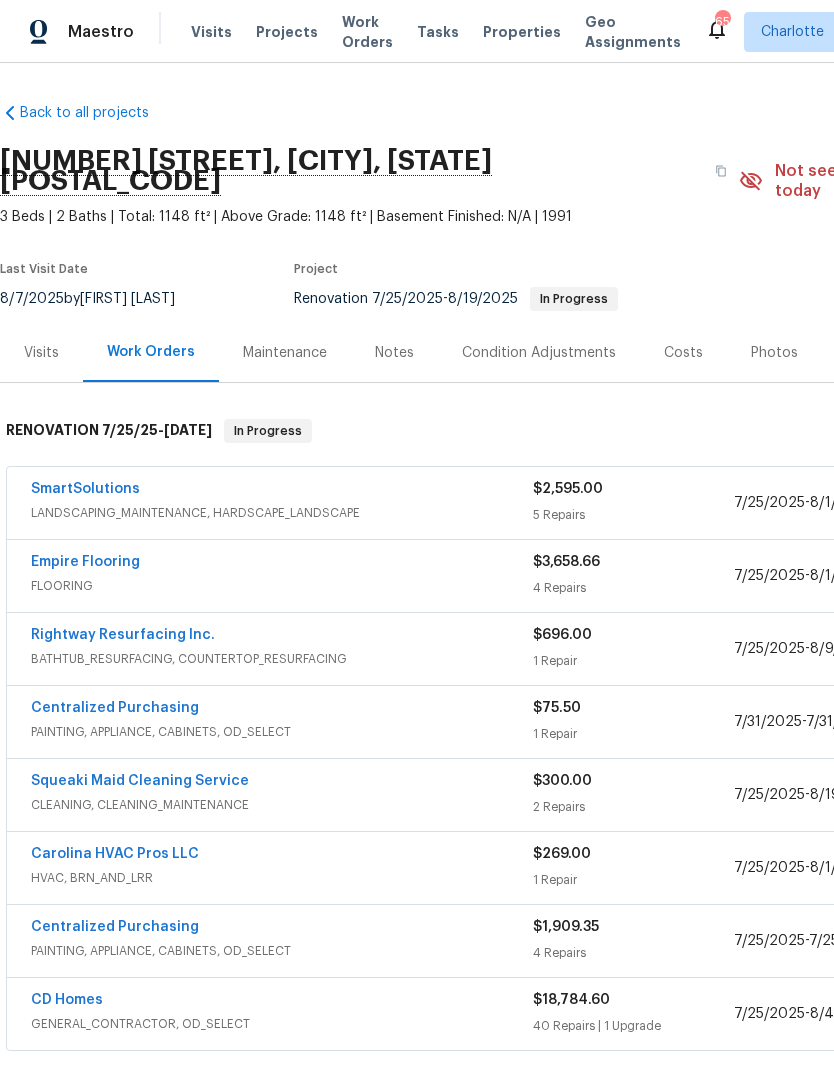 click on "Projects" at bounding box center [287, 32] 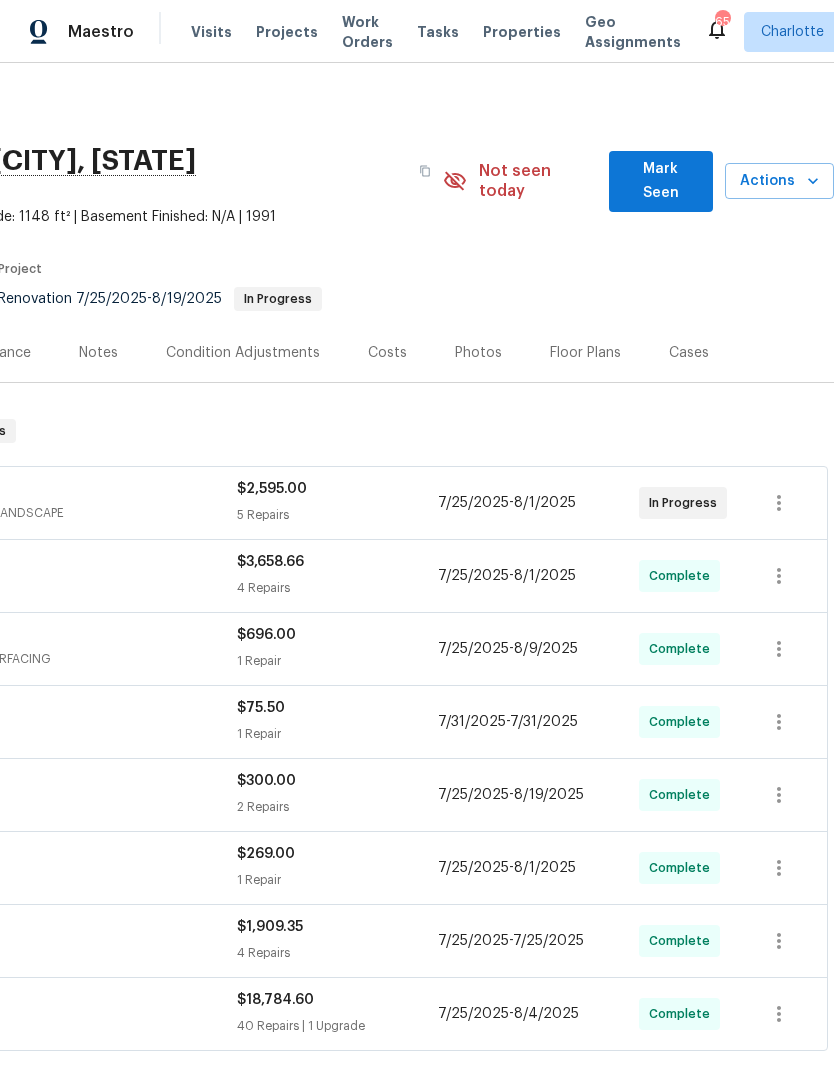 scroll, scrollTop: 0, scrollLeft: 296, axis: horizontal 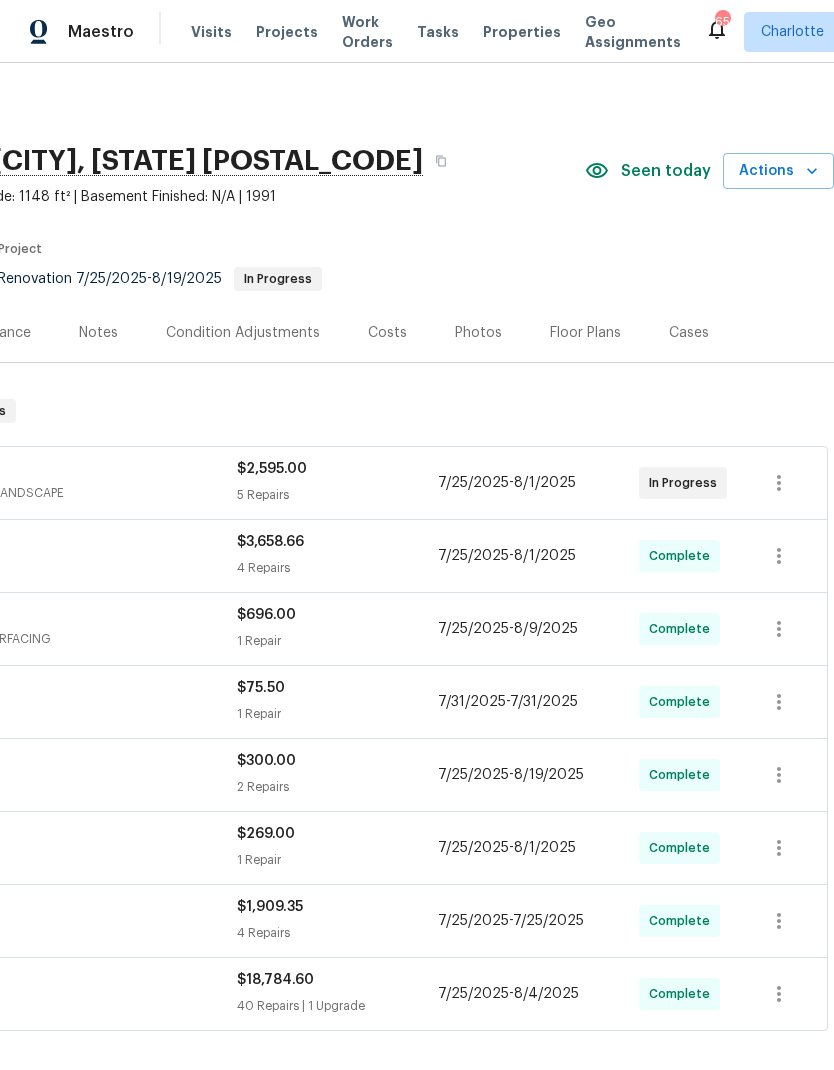 click 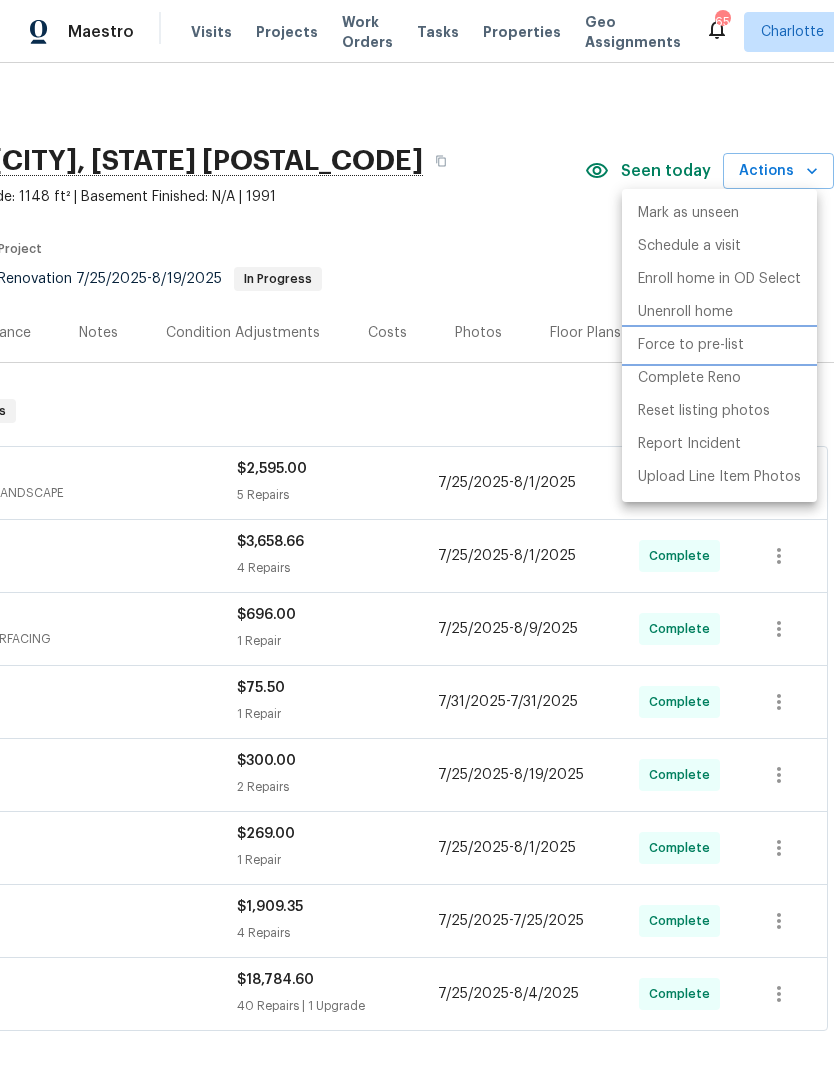 click on "Force to pre-list" at bounding box center [691, 345] 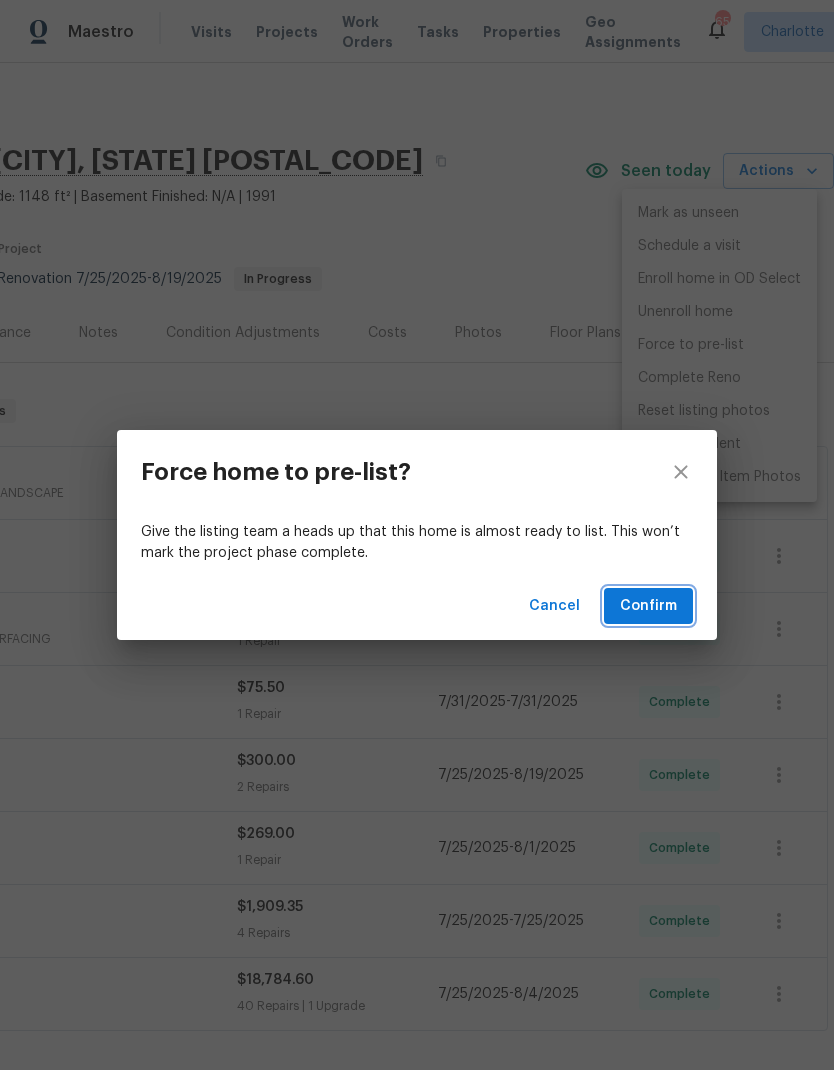 click on "Confirm" at bounding box center [648, 606] 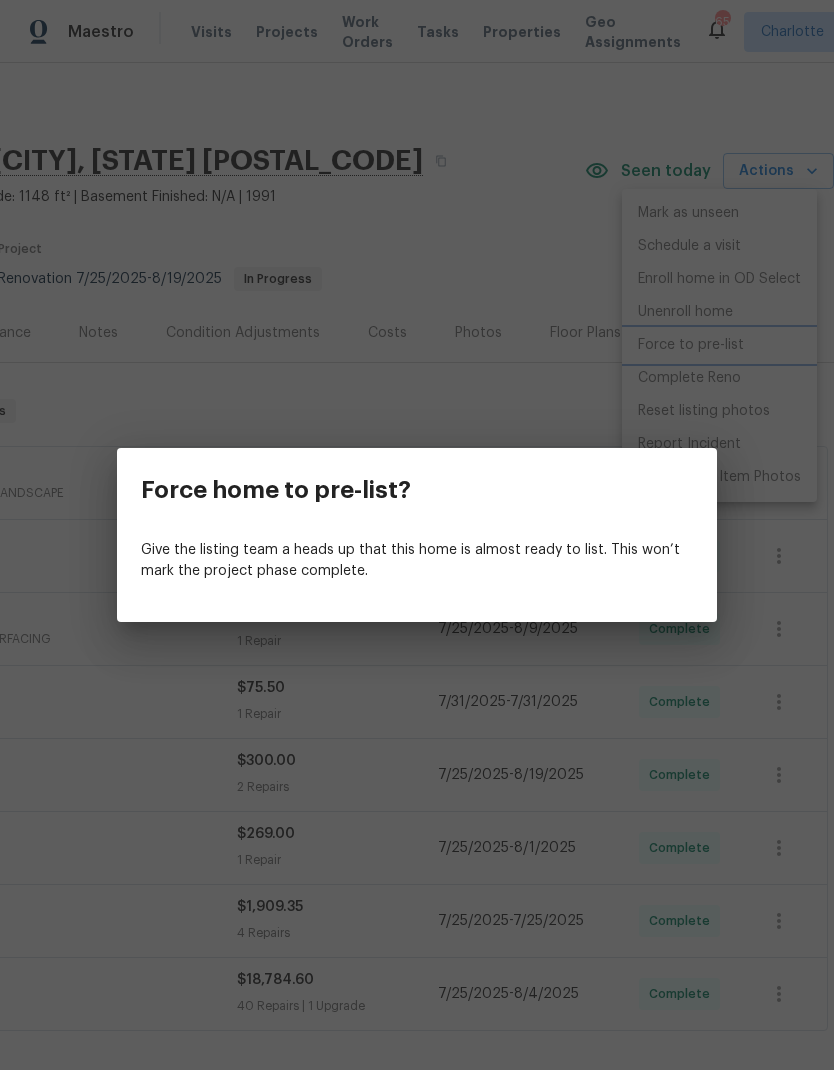 click on "Force home to pre-list? Give the listing team a heads up that this home is almost ready to list. This won’t mark the project phase complete." at bounding box center [417, 535] 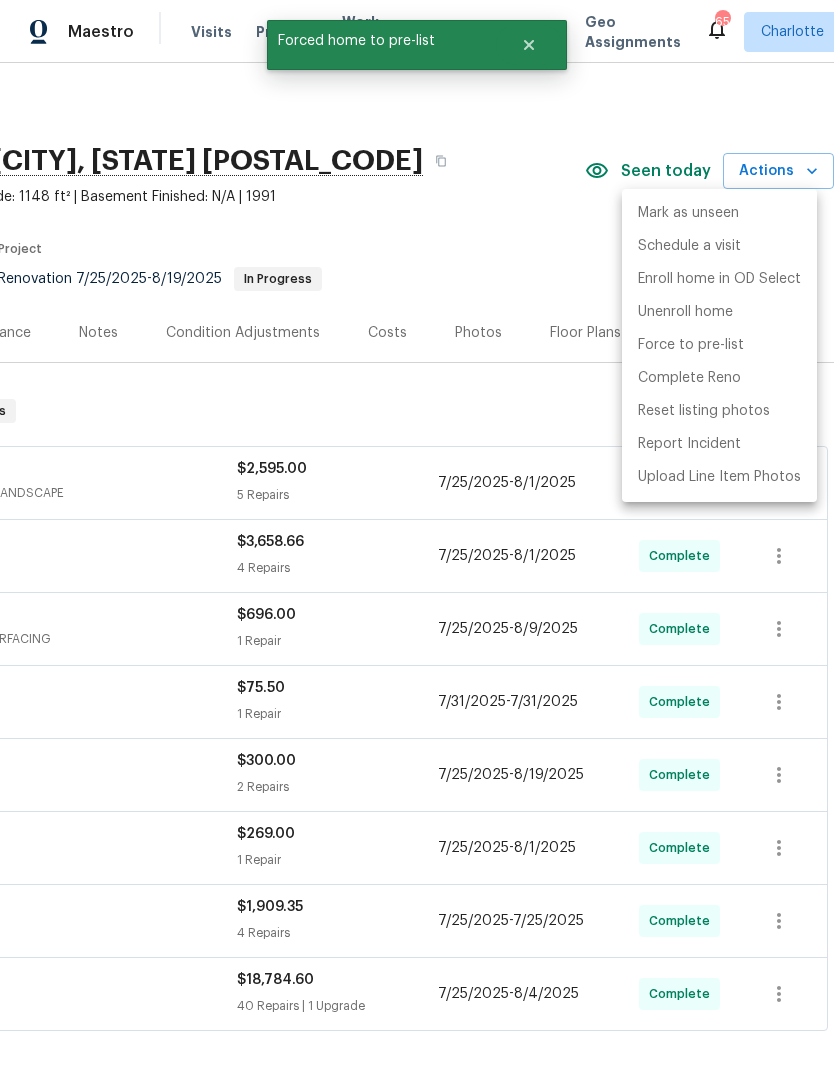 click at bounding box center (417, 535) 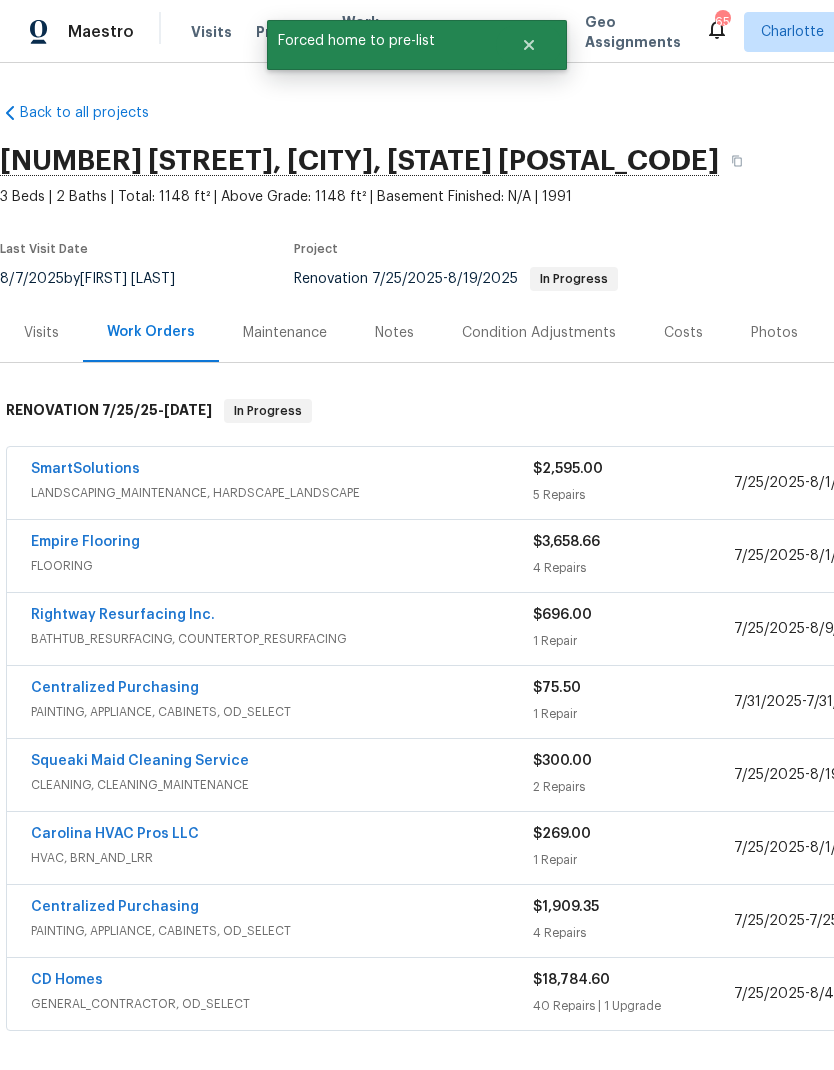 scroll, scrollTop: 0, scrollLeft: 0, axis: both 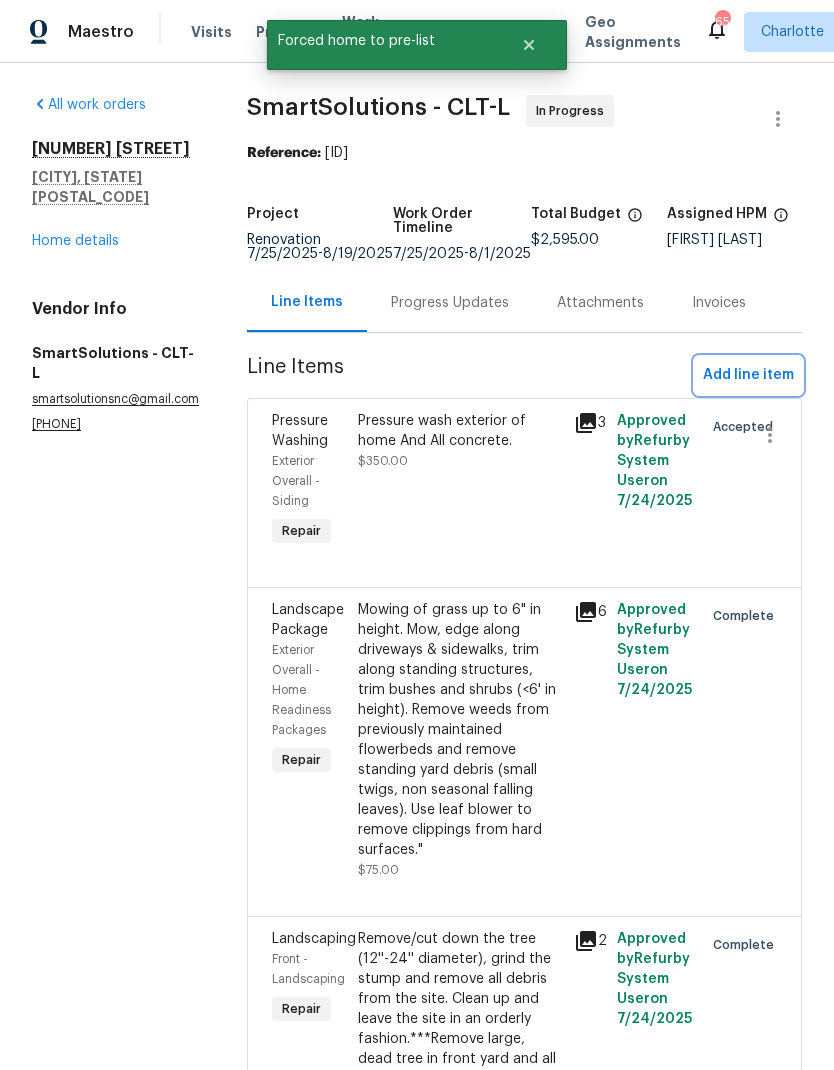 click on "Add line item" at bounding box center (748, 375) 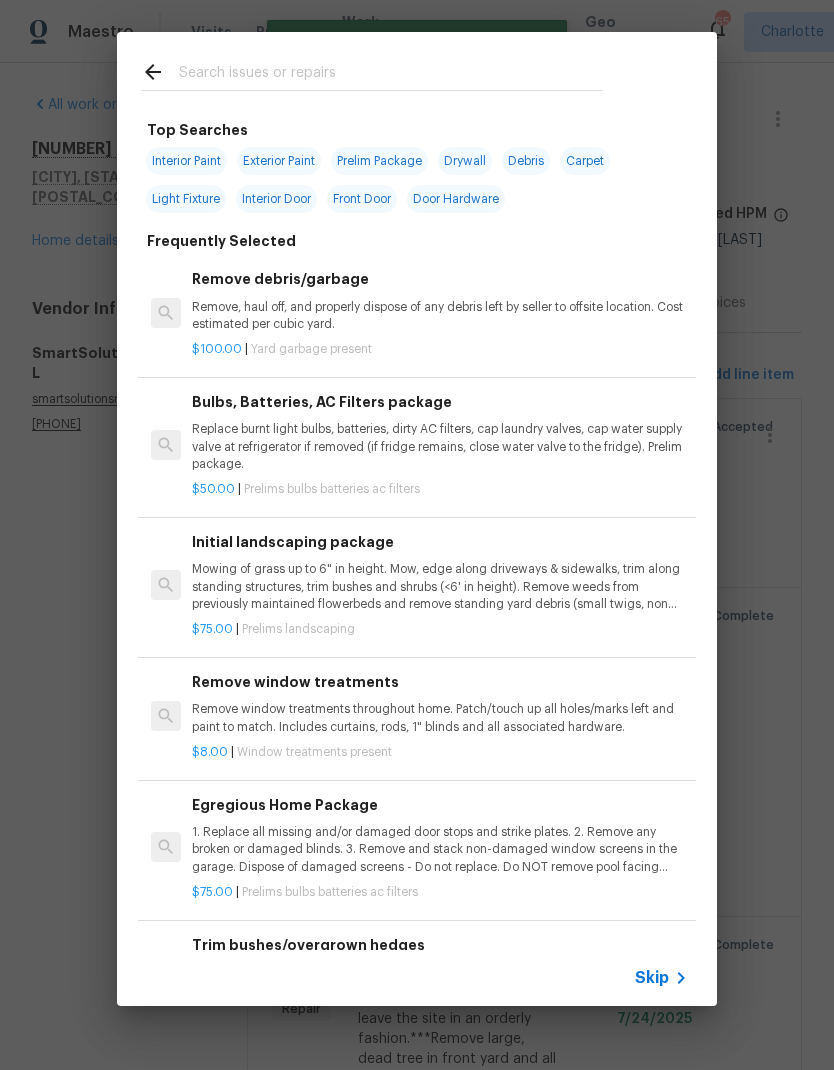 click at bounding box center [391, 75] 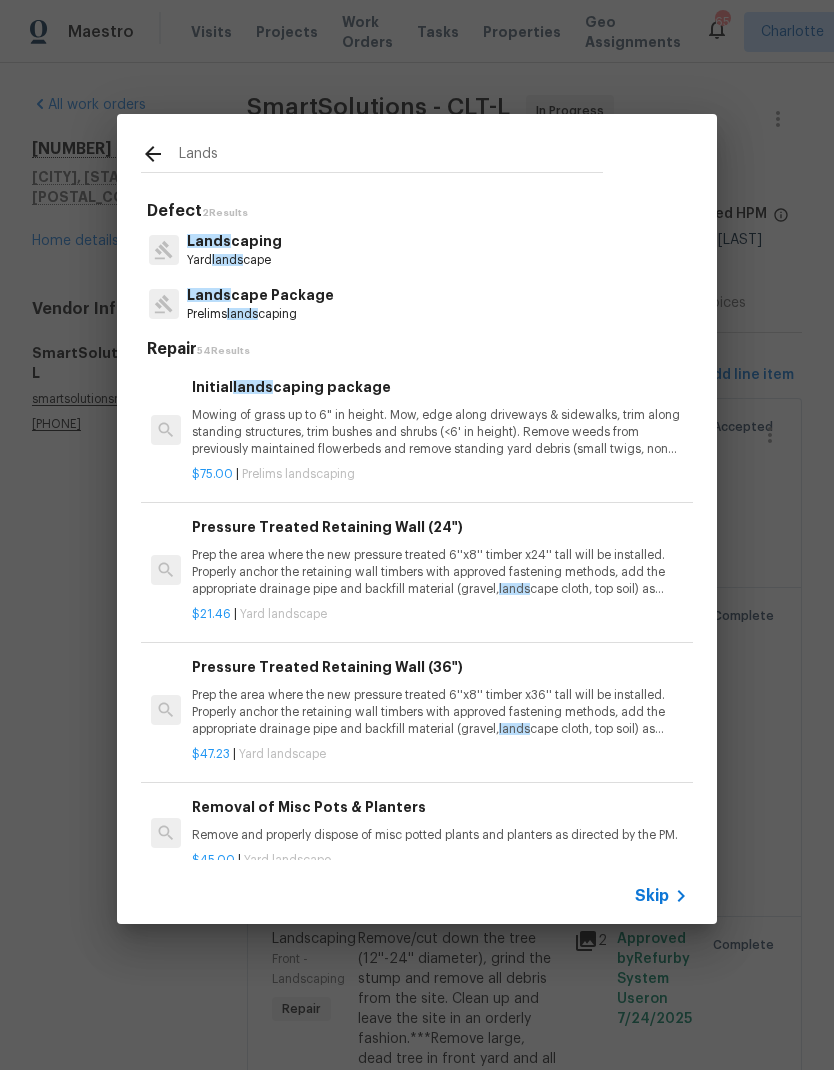 type on "Lands" 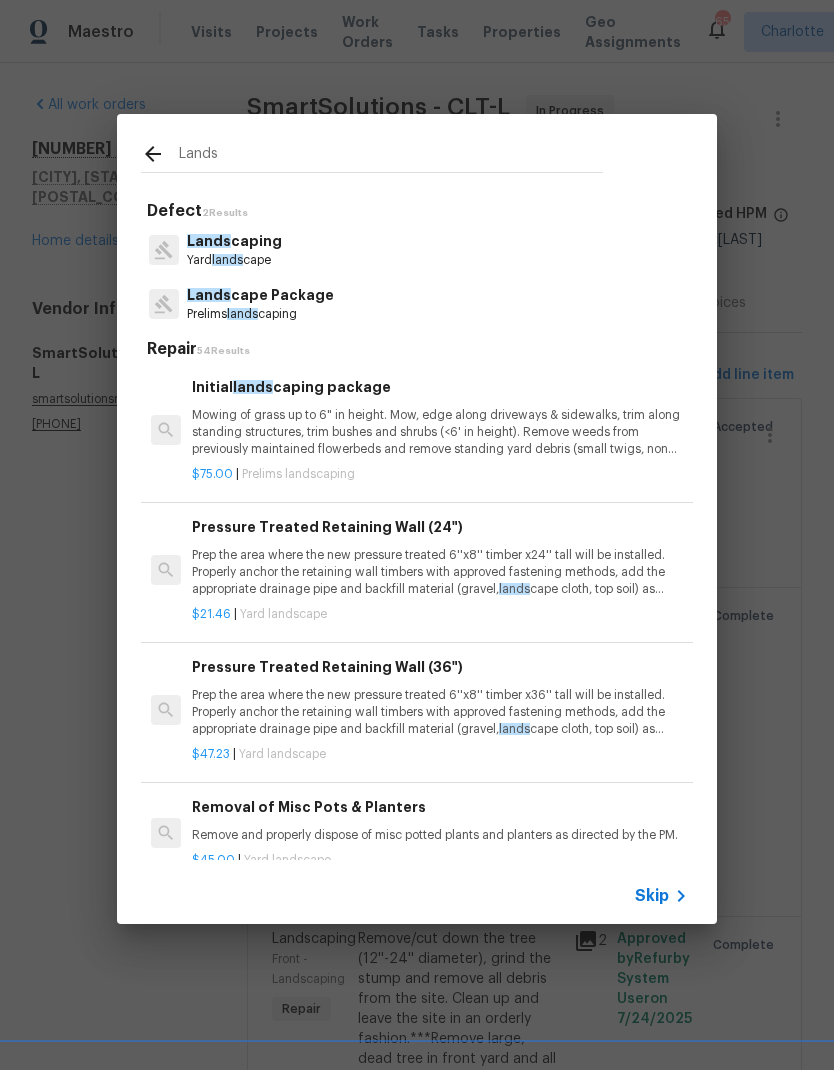 click on "Lands caping Yard  lands cape" at bounding box center [417, 250] 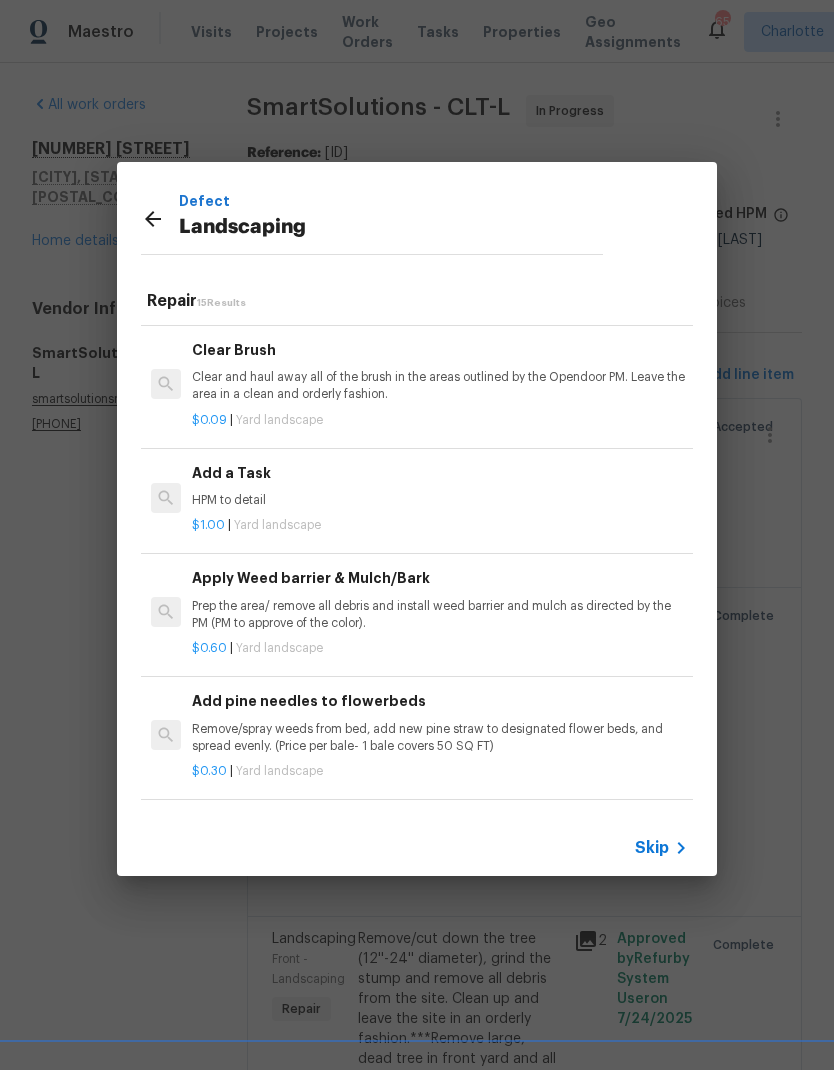 scroll, scrollTop: 1041, scrollLeft: 0, axis: vertical 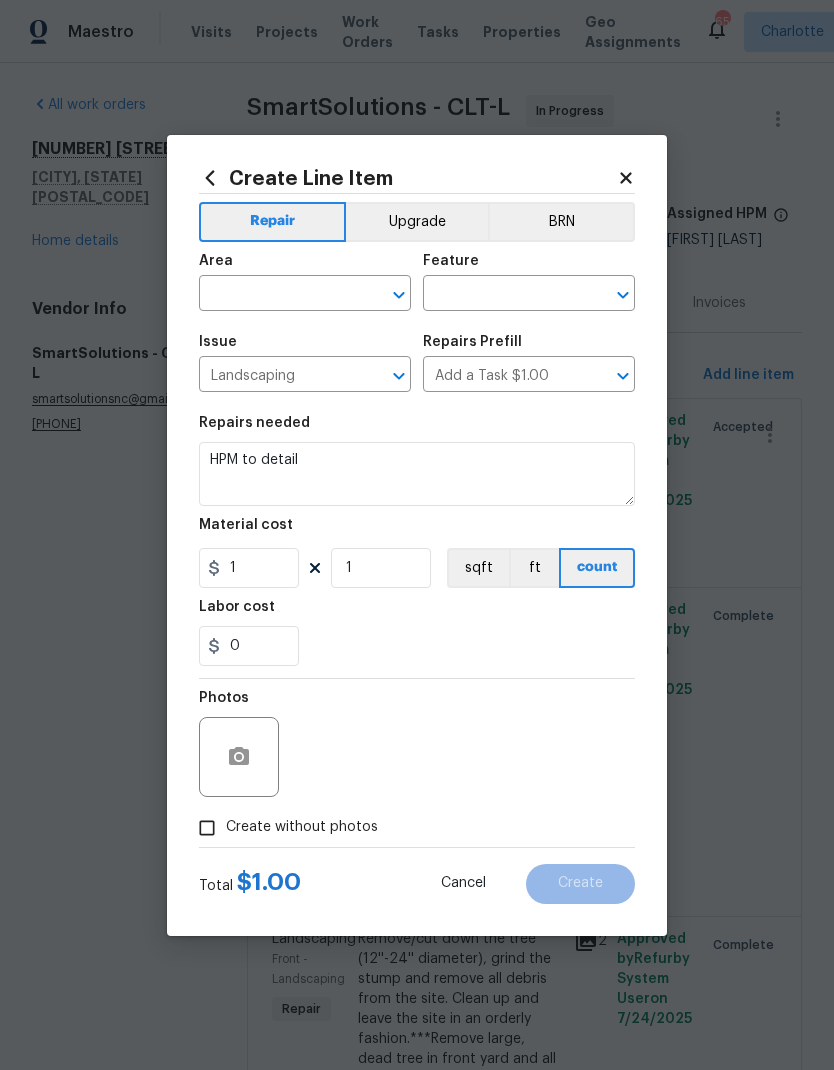 click 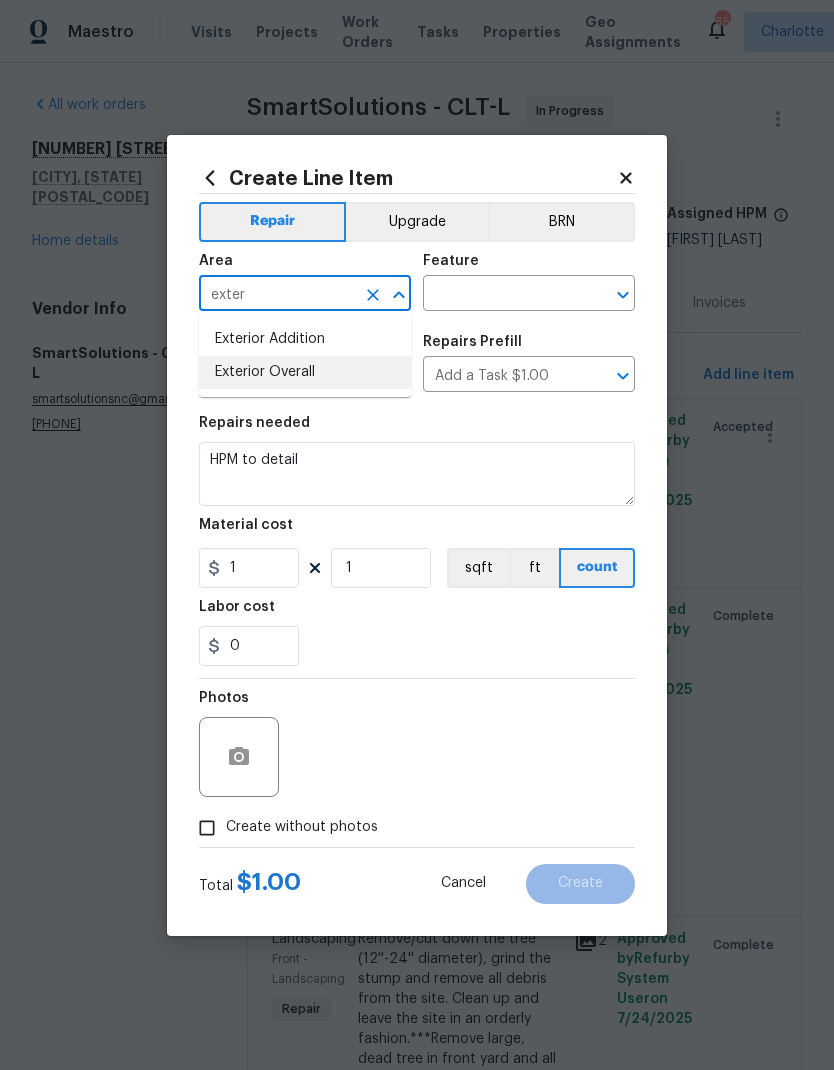 click on "Exterior Overall" at bounding box center [305, 372] 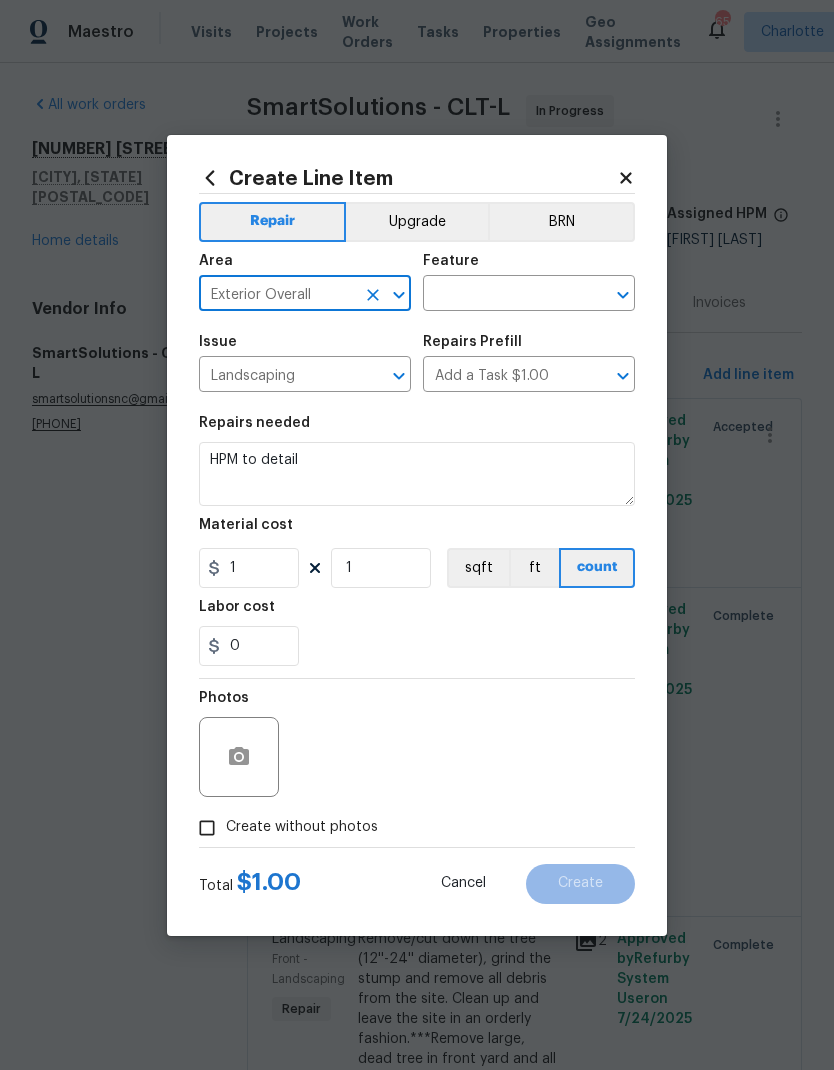 click at bounding box center (501, 295) 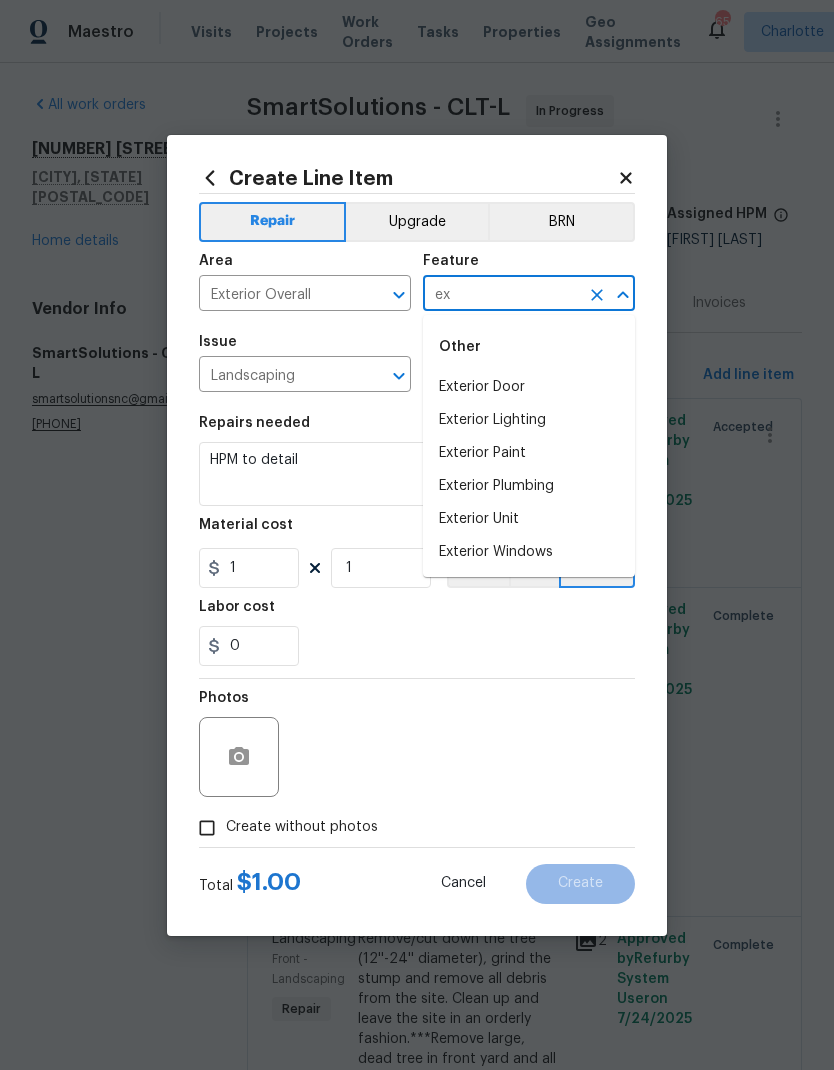 type on "e" 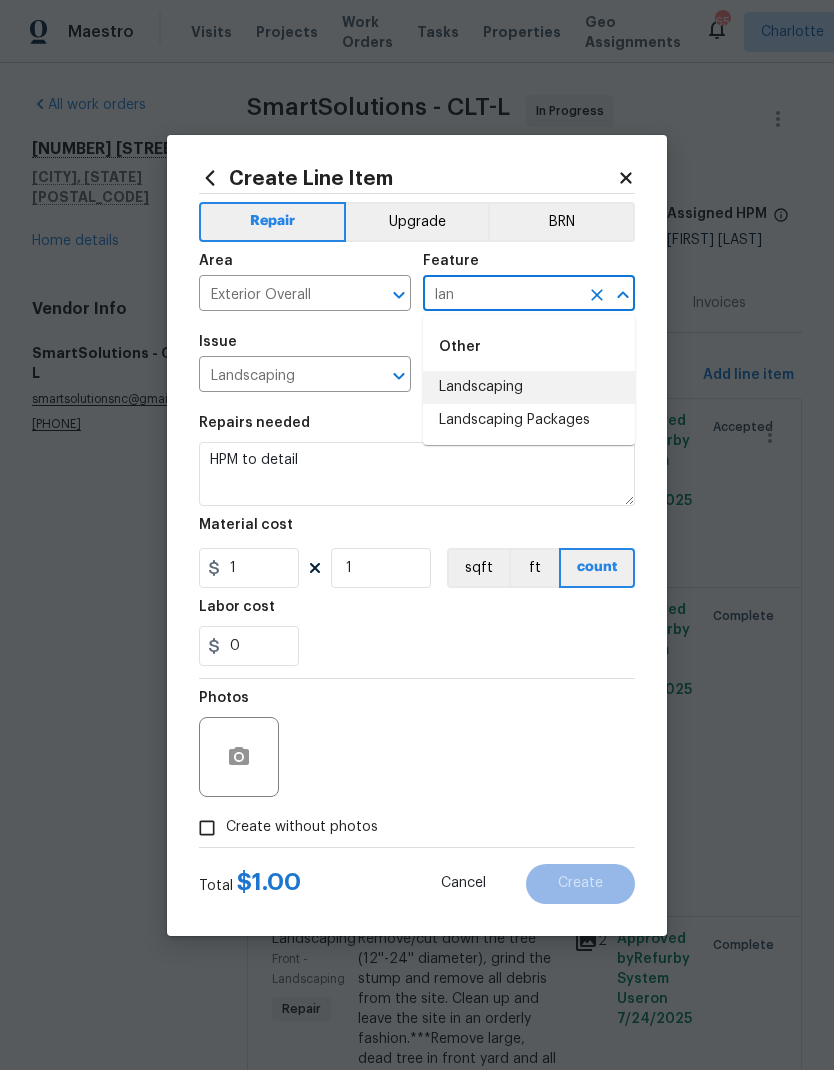 click on "Landscaping" at bounding box center [529, 387] 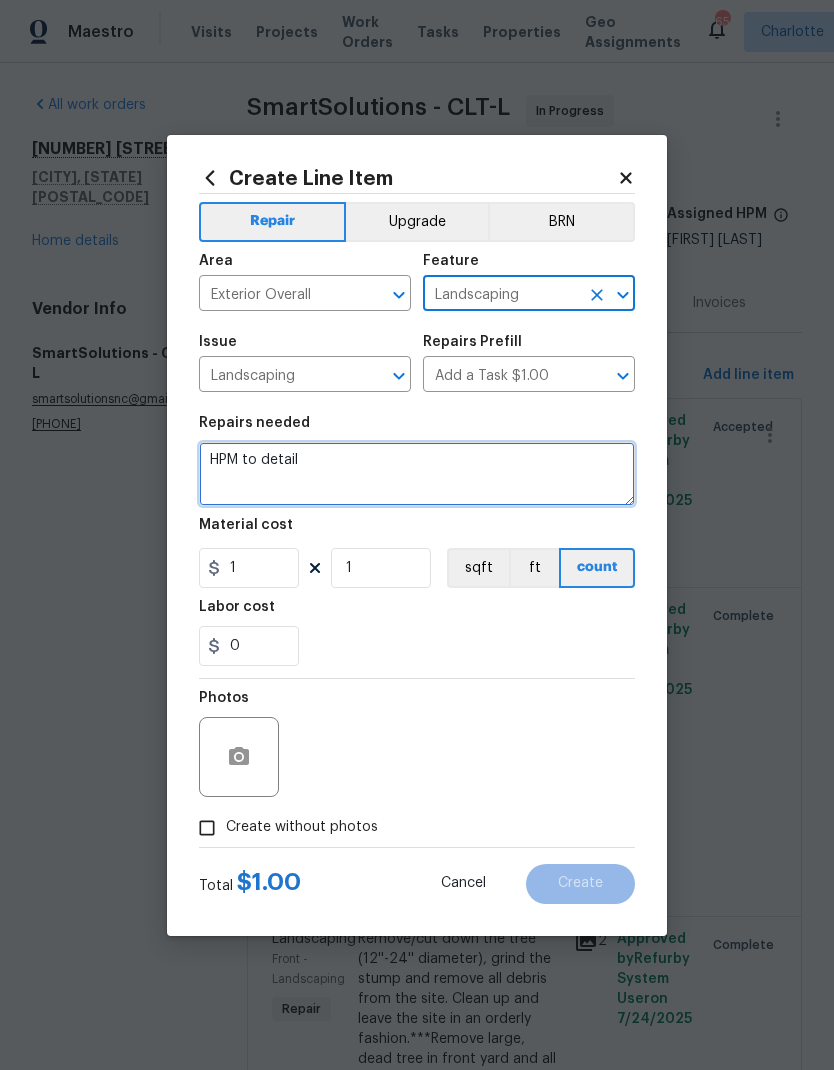 click on "HPM to detail" at bounding box center (417, 474) 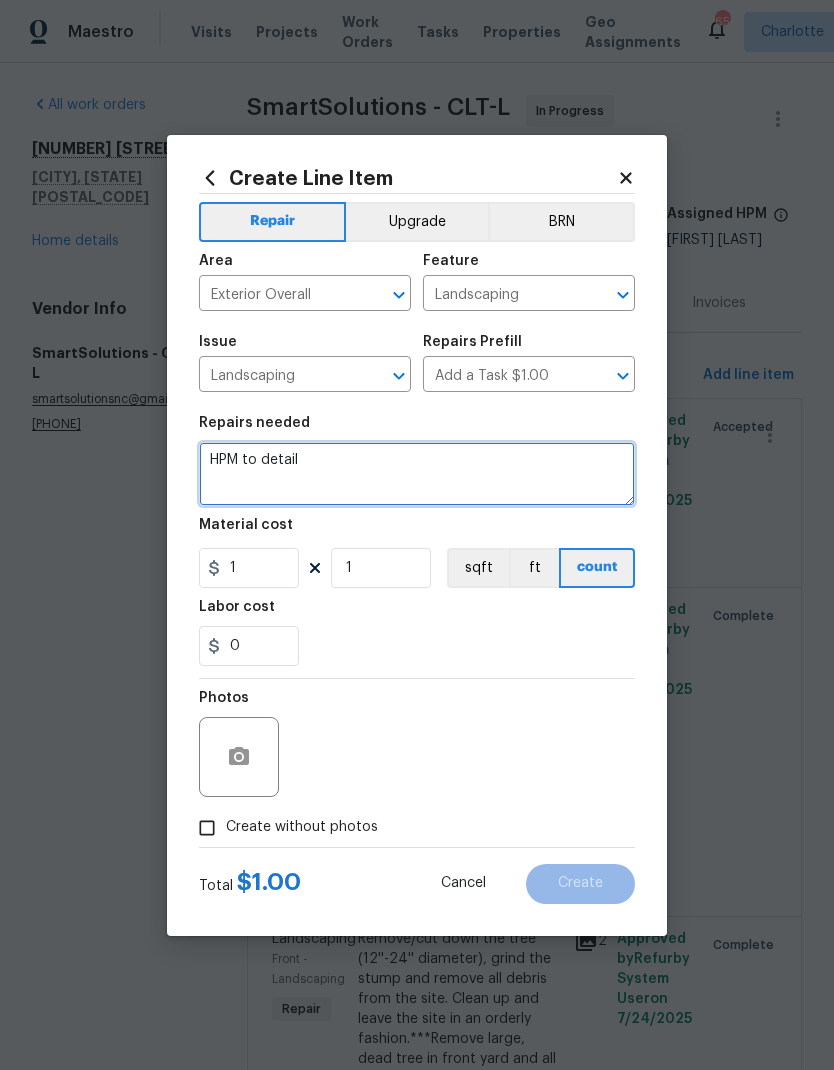 click on "HPM to detail" at bounding box center [417, 474] 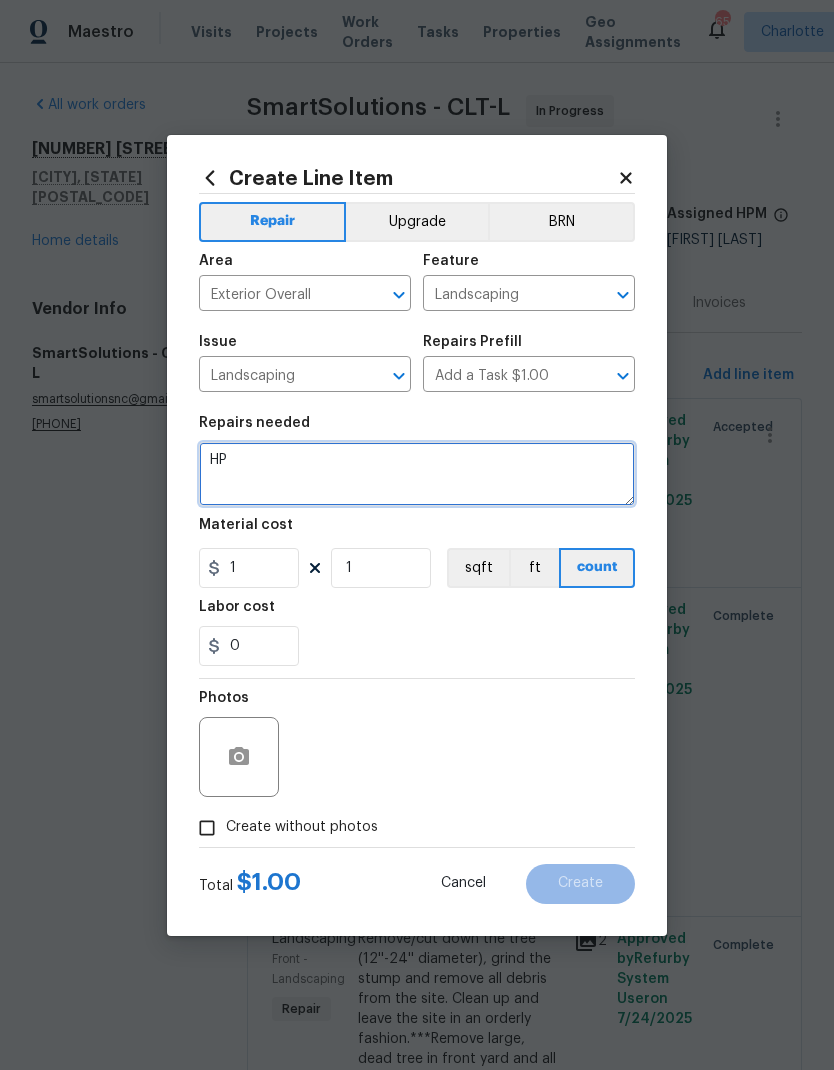 type on "H" 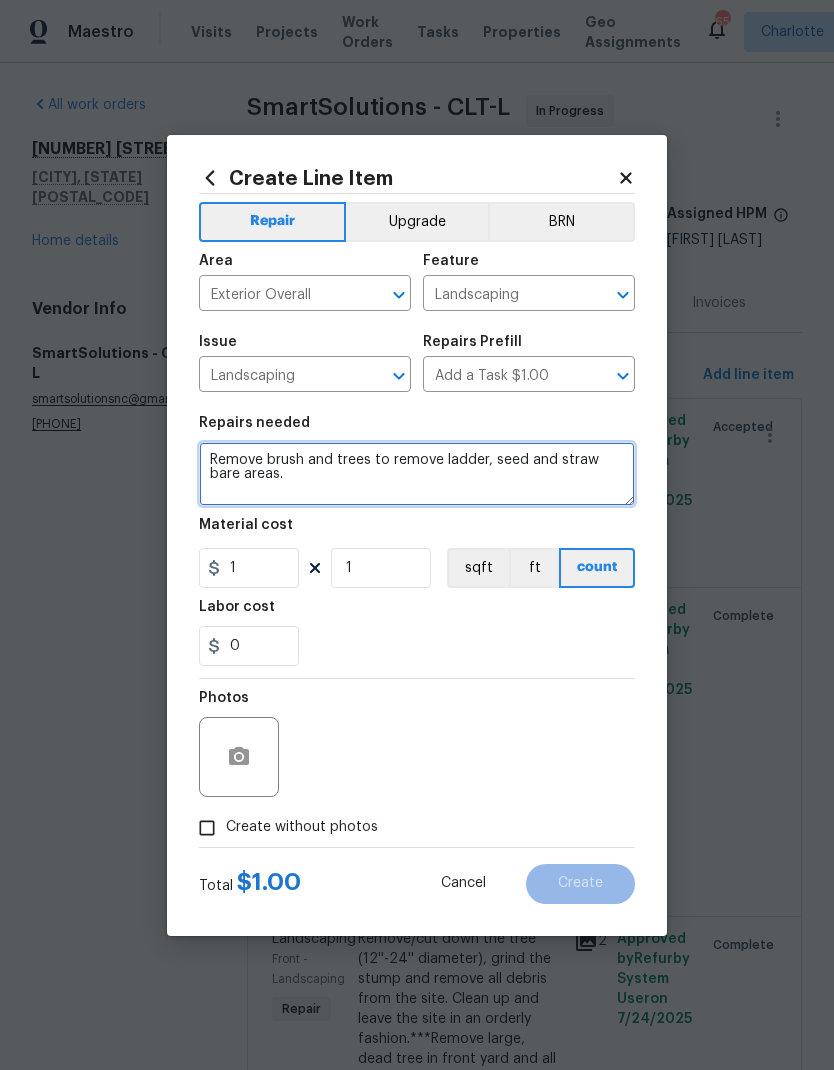 type on "Remove brush and trees to remove ladder, seed and straw bare areas." 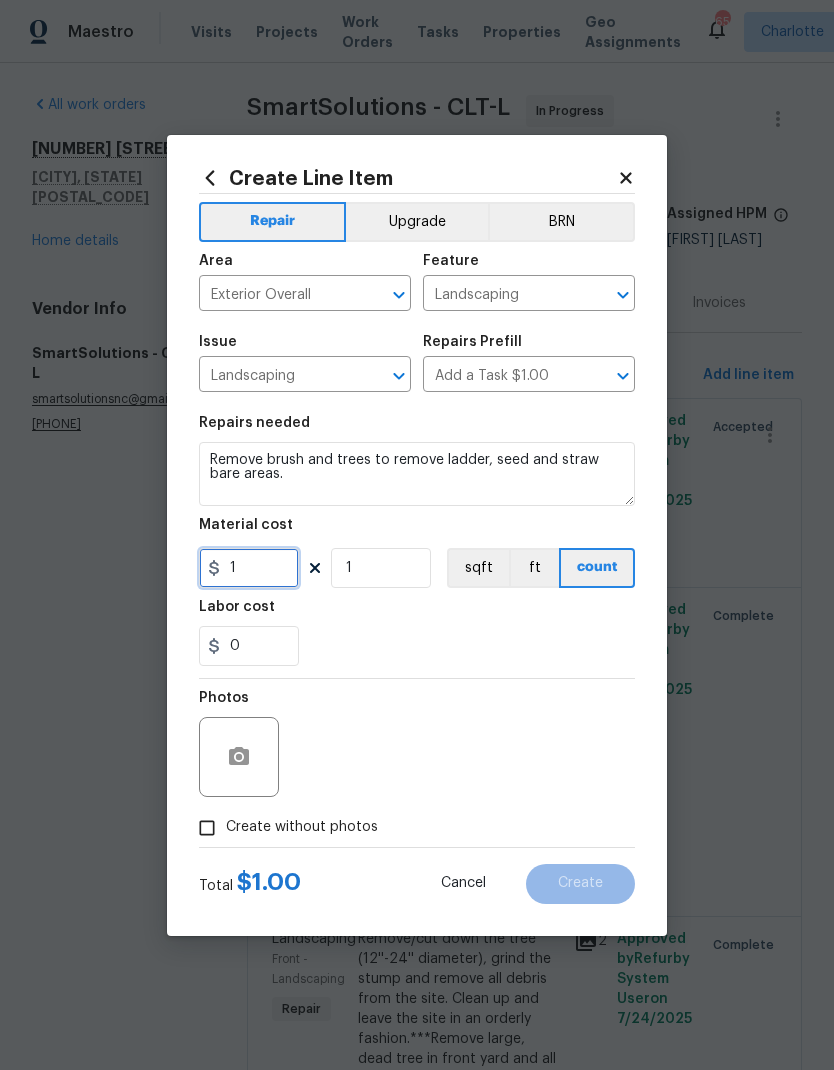 click on "1" at bounding box center [249, 568] 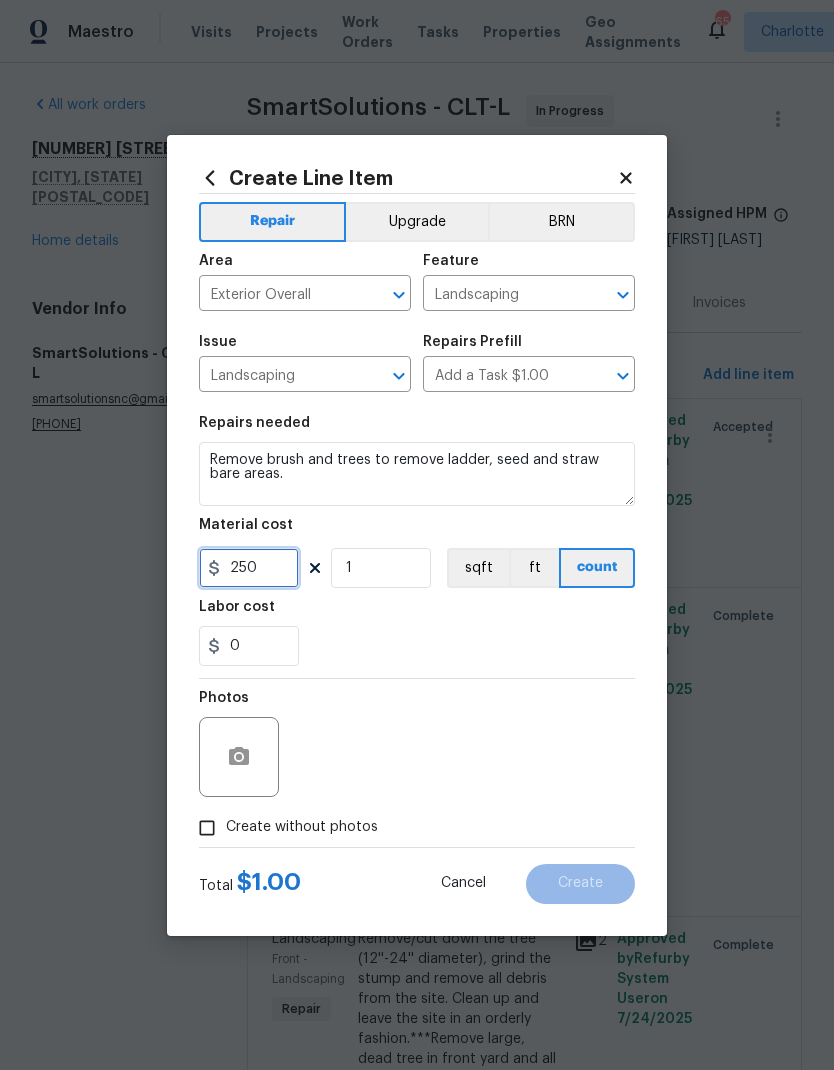 type on "250" 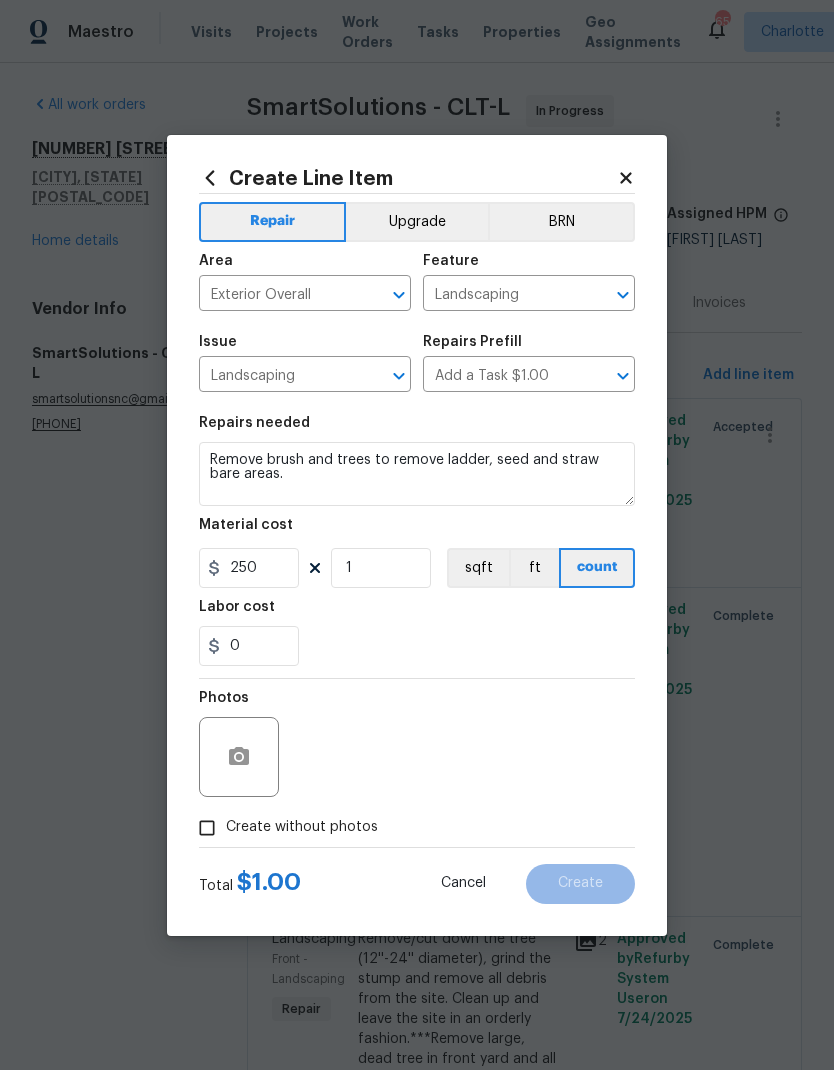 click on "0" at bounding box center [417, 646] 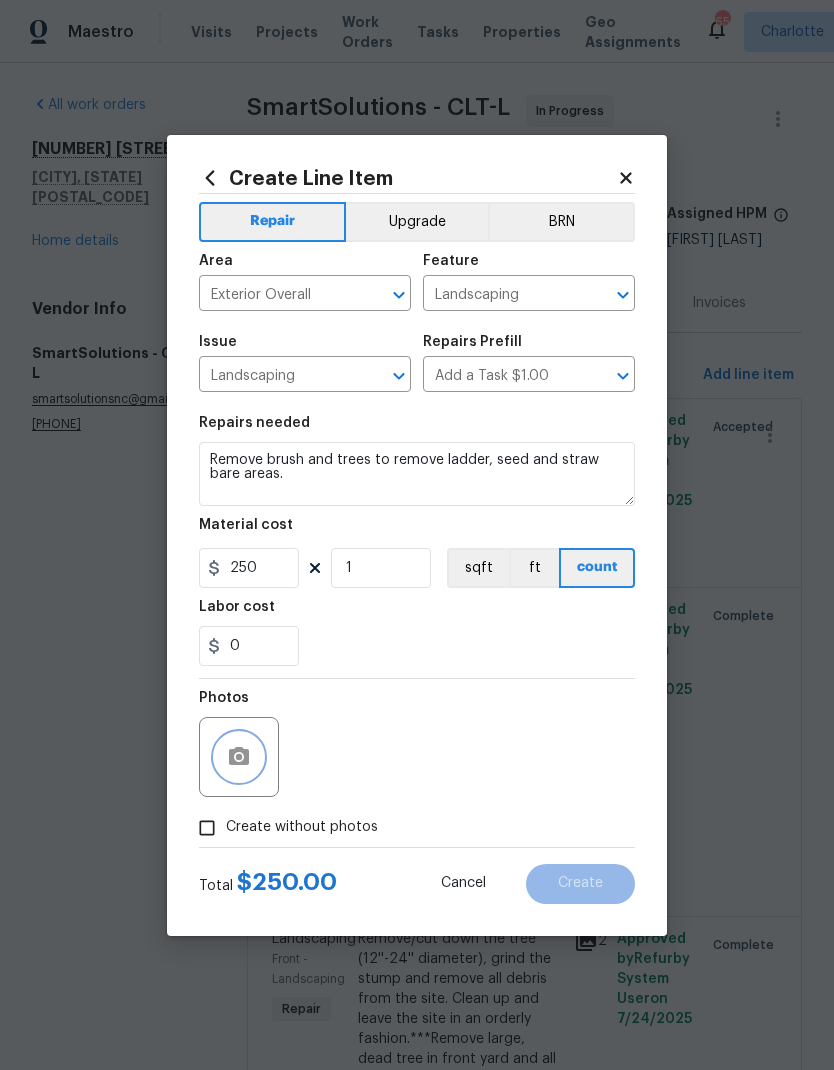 click 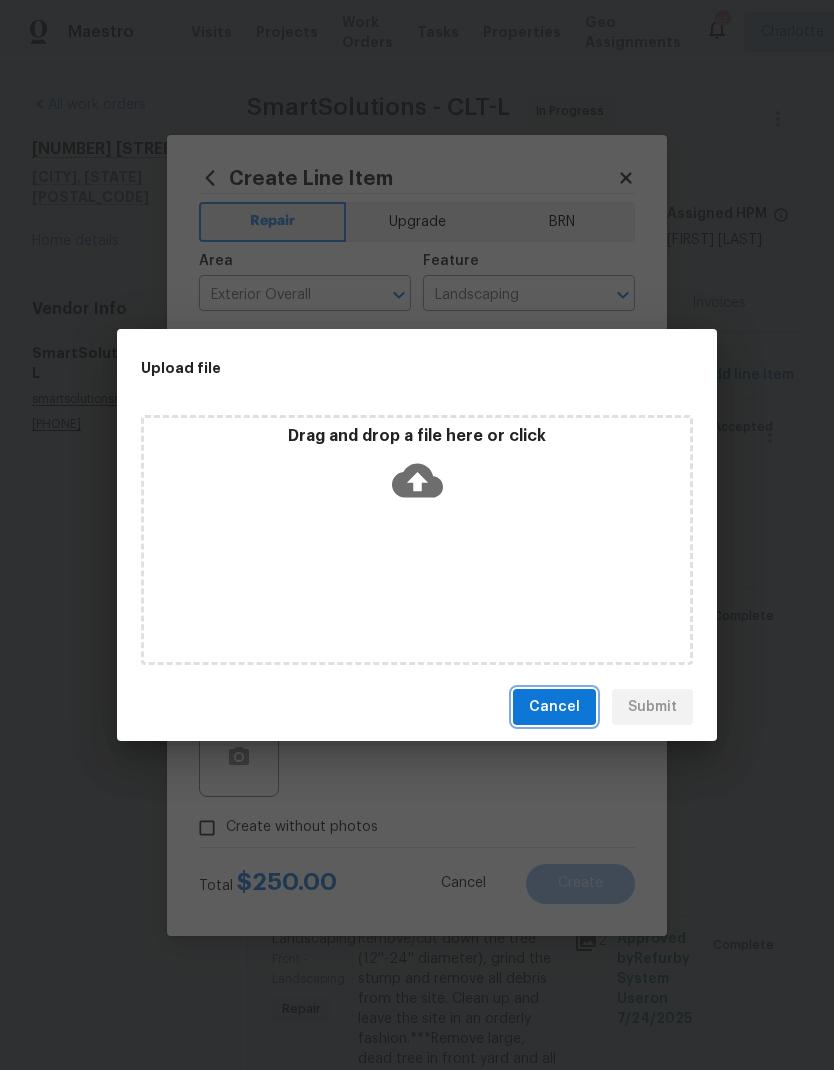 click on "Cancel" at bounding box center (554, 707) 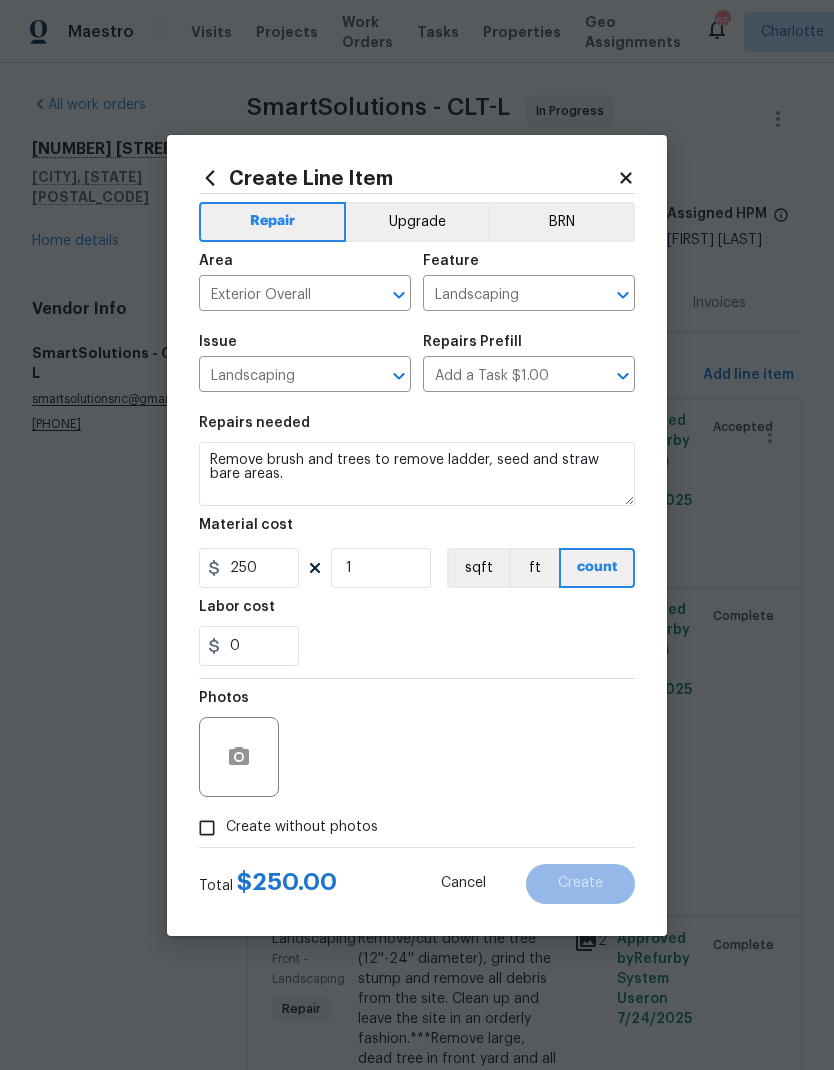 click on "Create without photos" at bounding box center (207, 828) 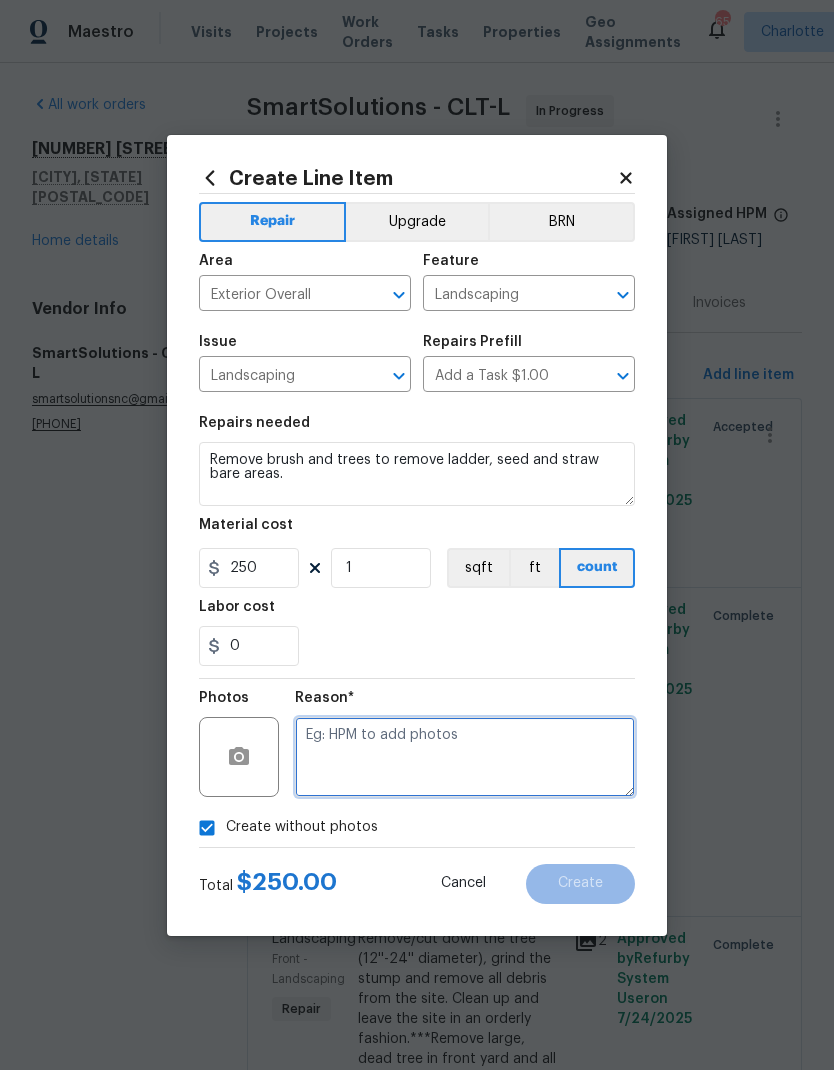 click at bounding box center (465, 757) 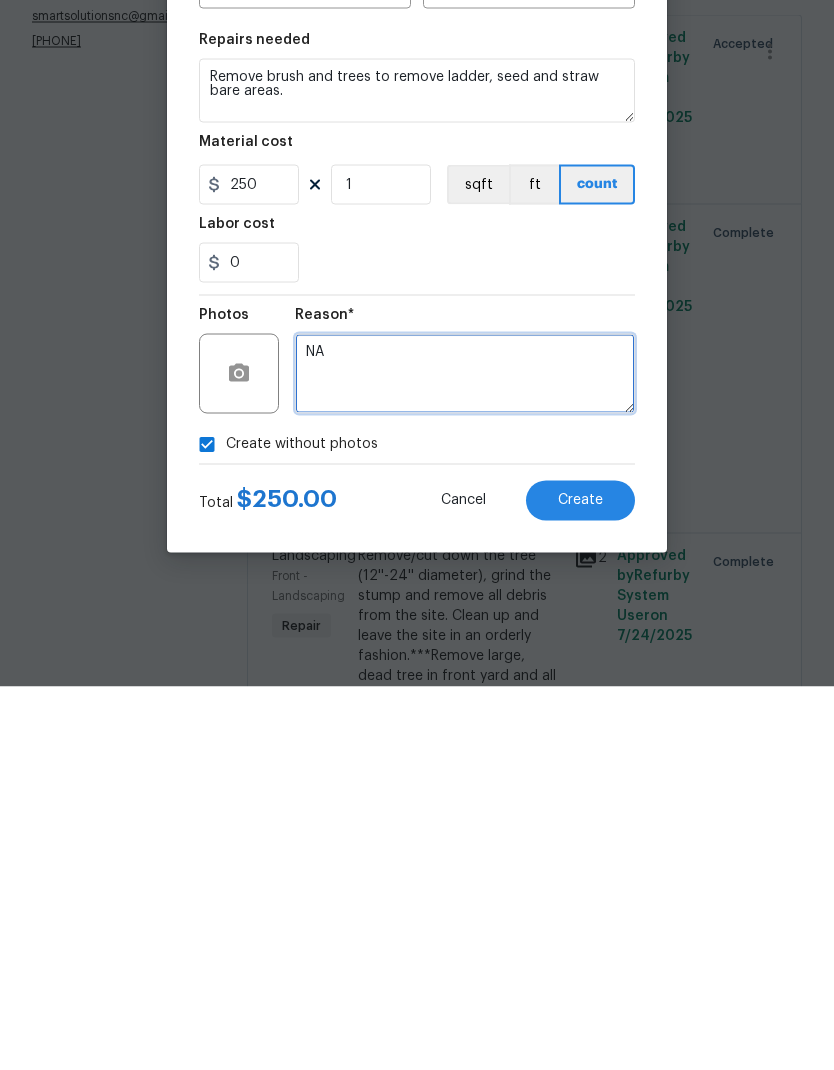 type on "NA" 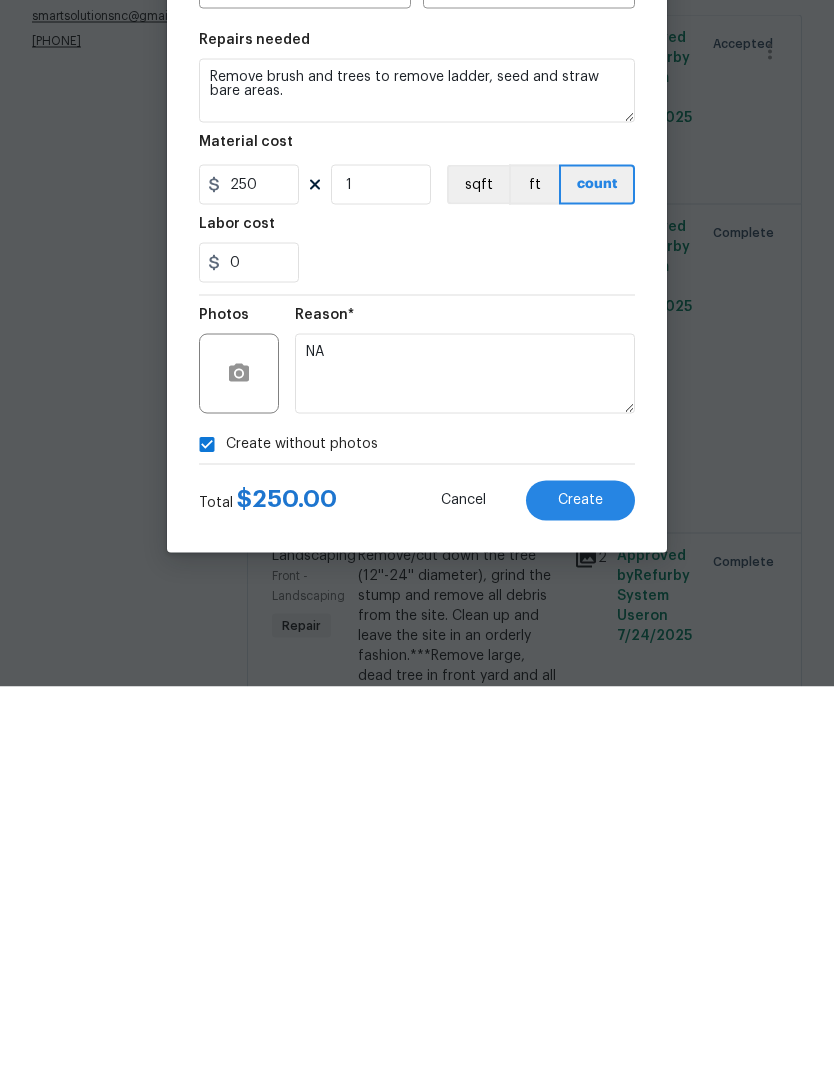 click on "Create" at bounding box center (580, 883) 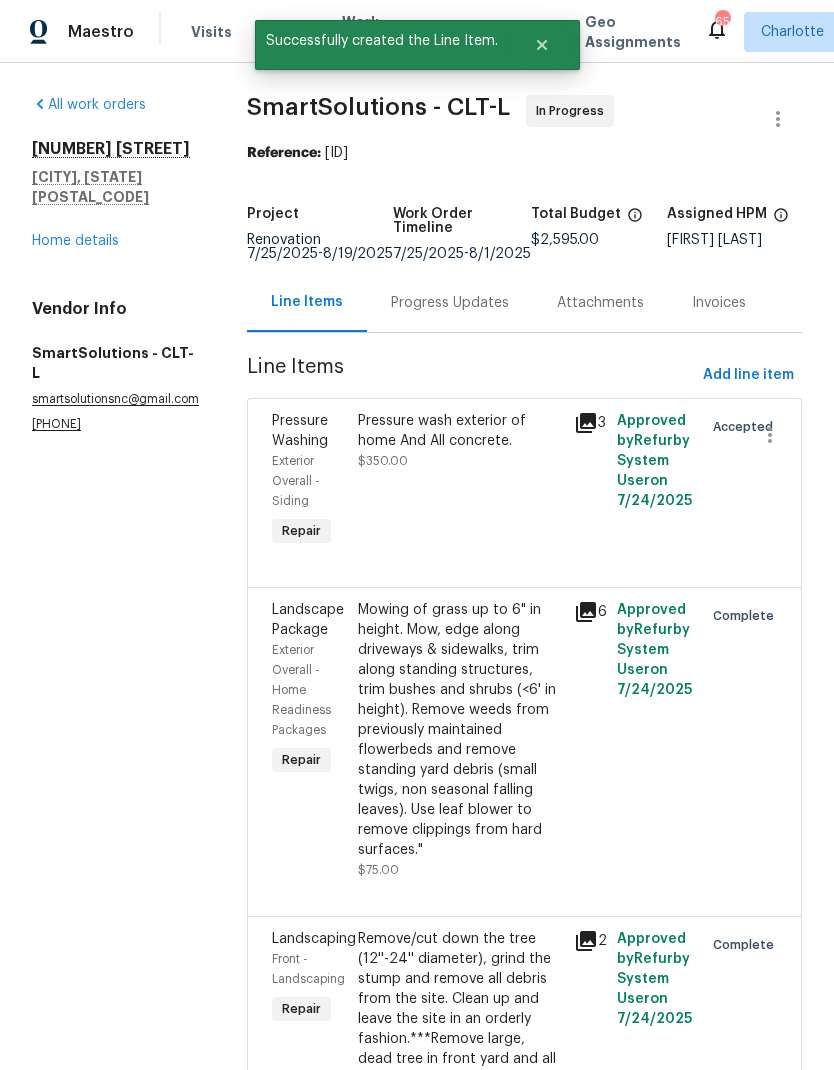 scroll, scrollTop: 0, scrollLeft: 0, axis: both 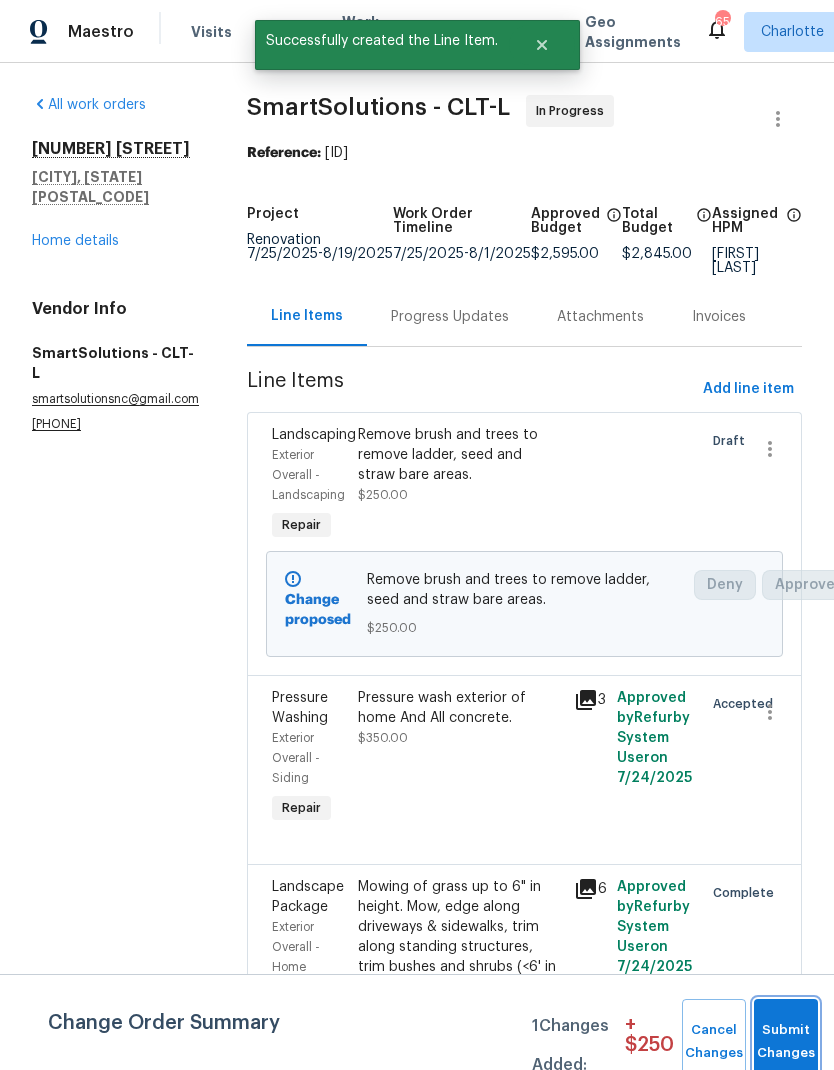 click on "Submit Changes" at bounding box center (786, 1042) 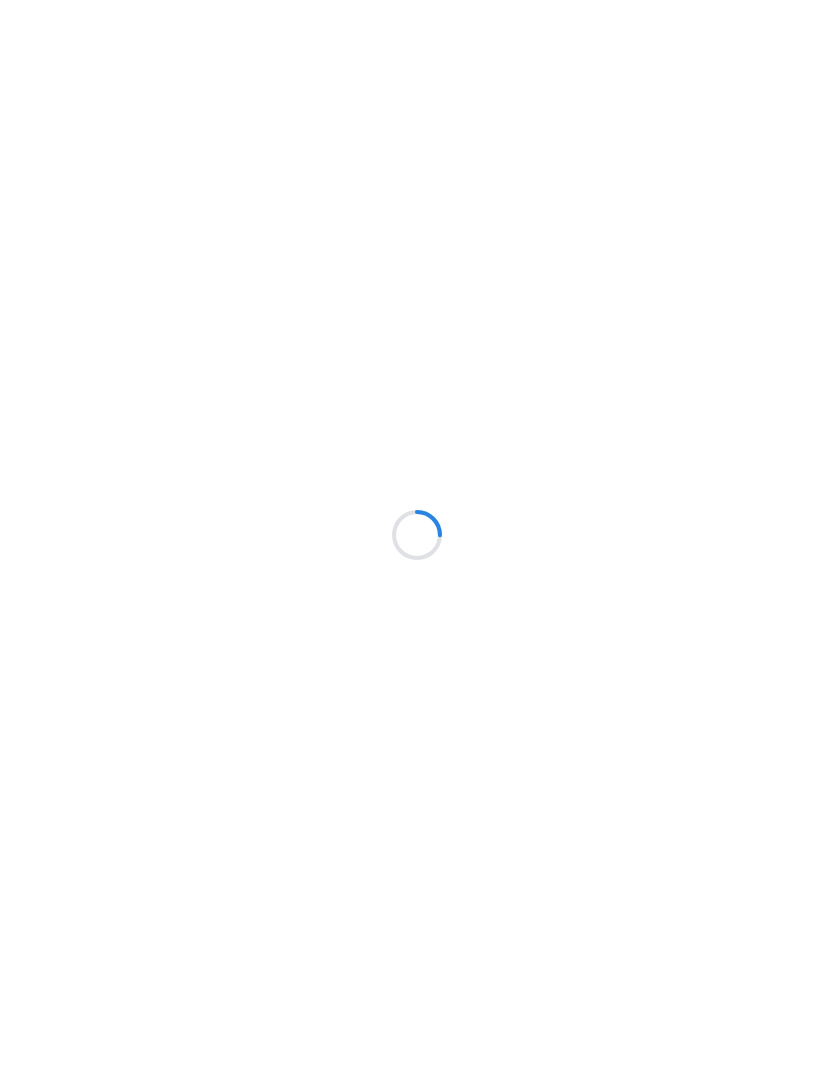 scroll, scrollTop: 0, scrollLeft: 0, axis: both 